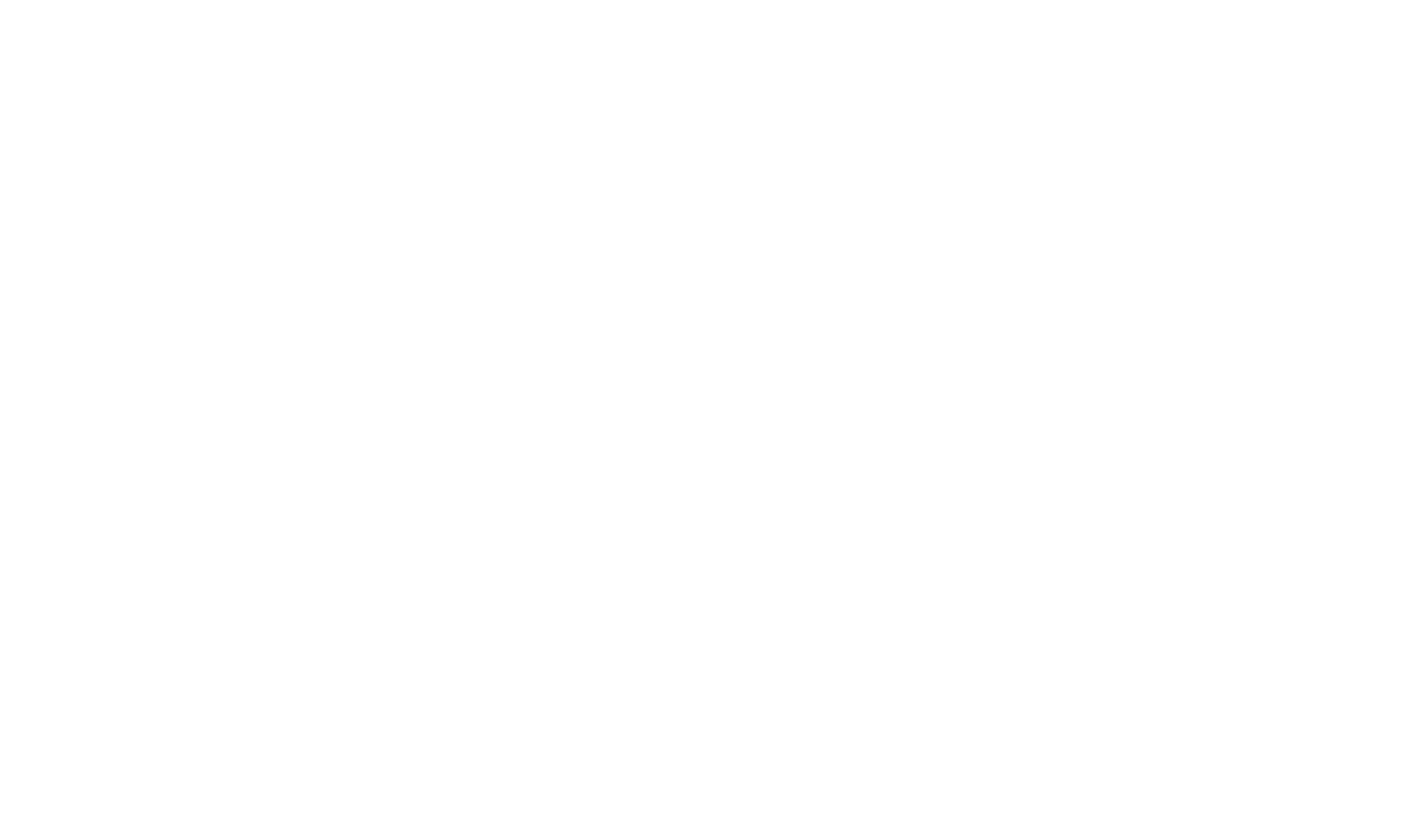 scroll, scrollTop: 0, scrollLeft: 0, axis: both 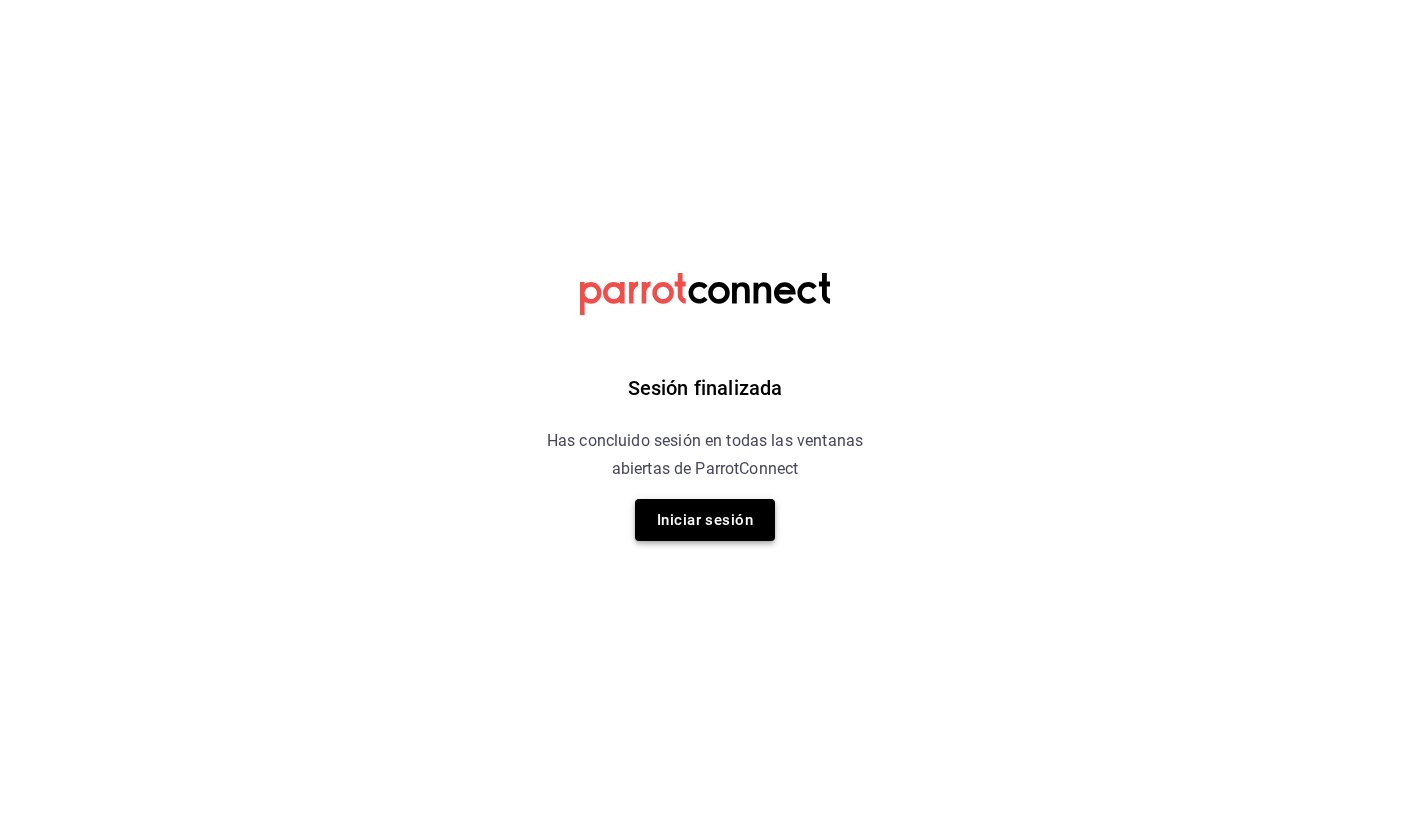 click on "Iniciar sesión" at bounding box center (705, 520) 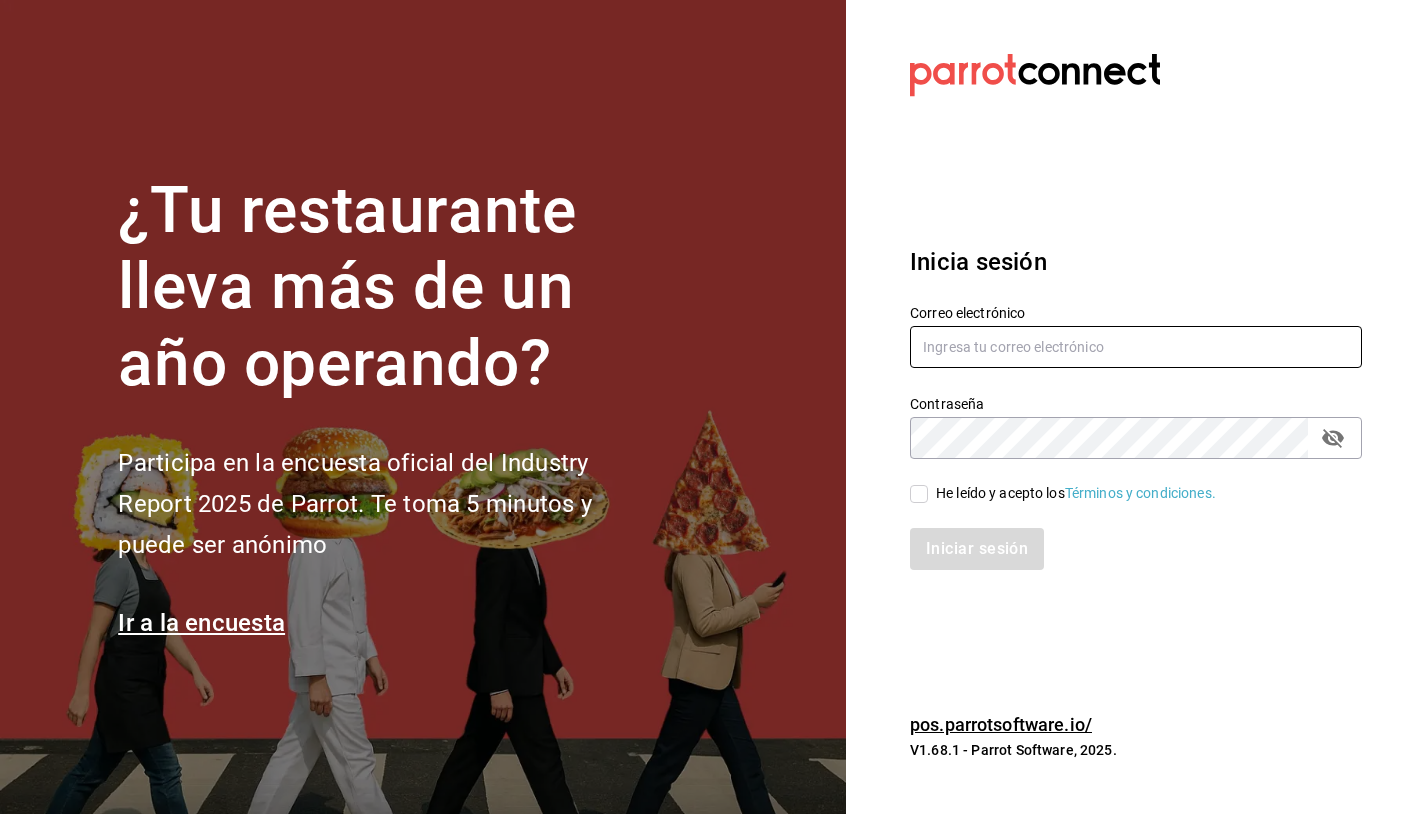 click at bounding box center [1136, 347] 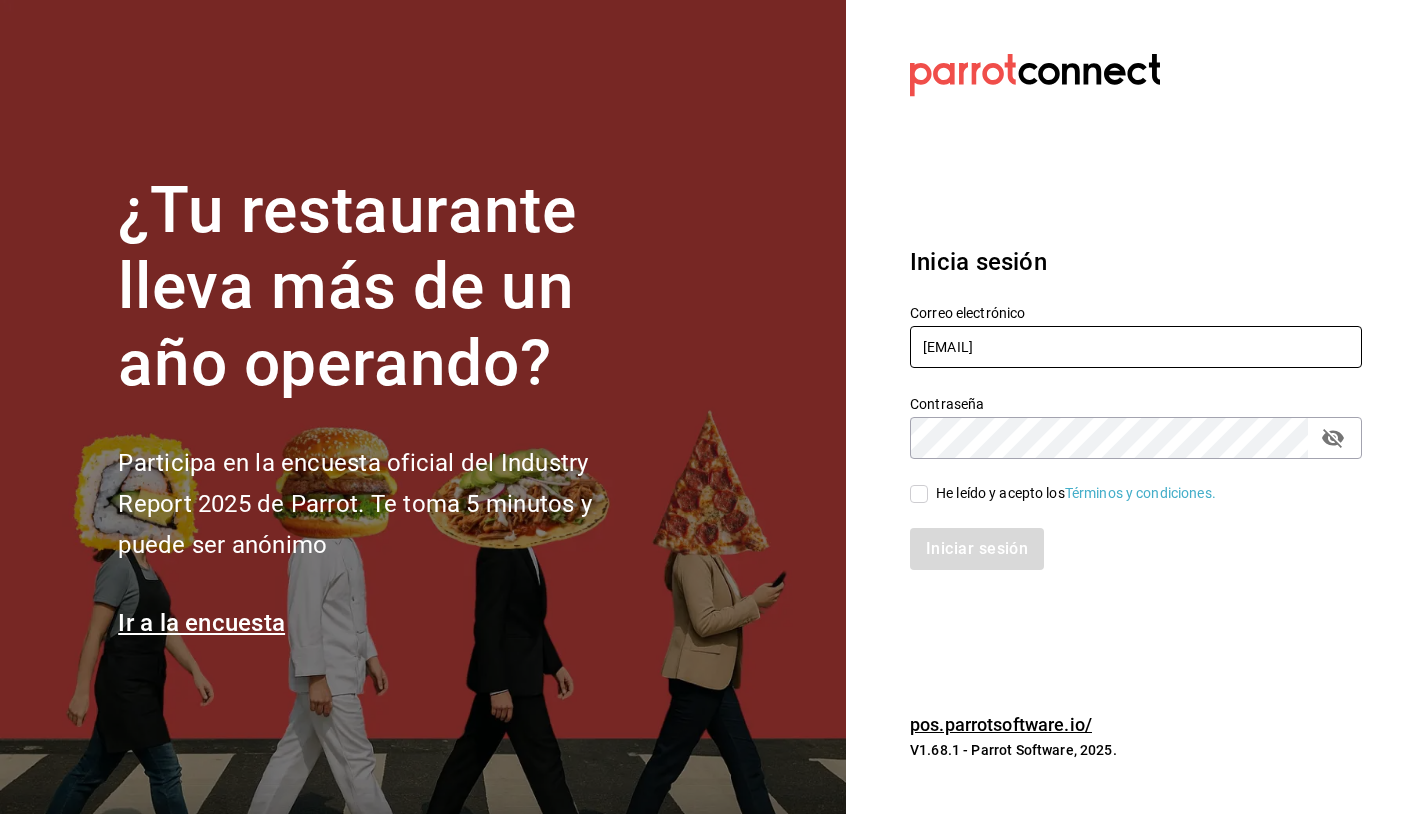 type on "renata@yucatankc.com" 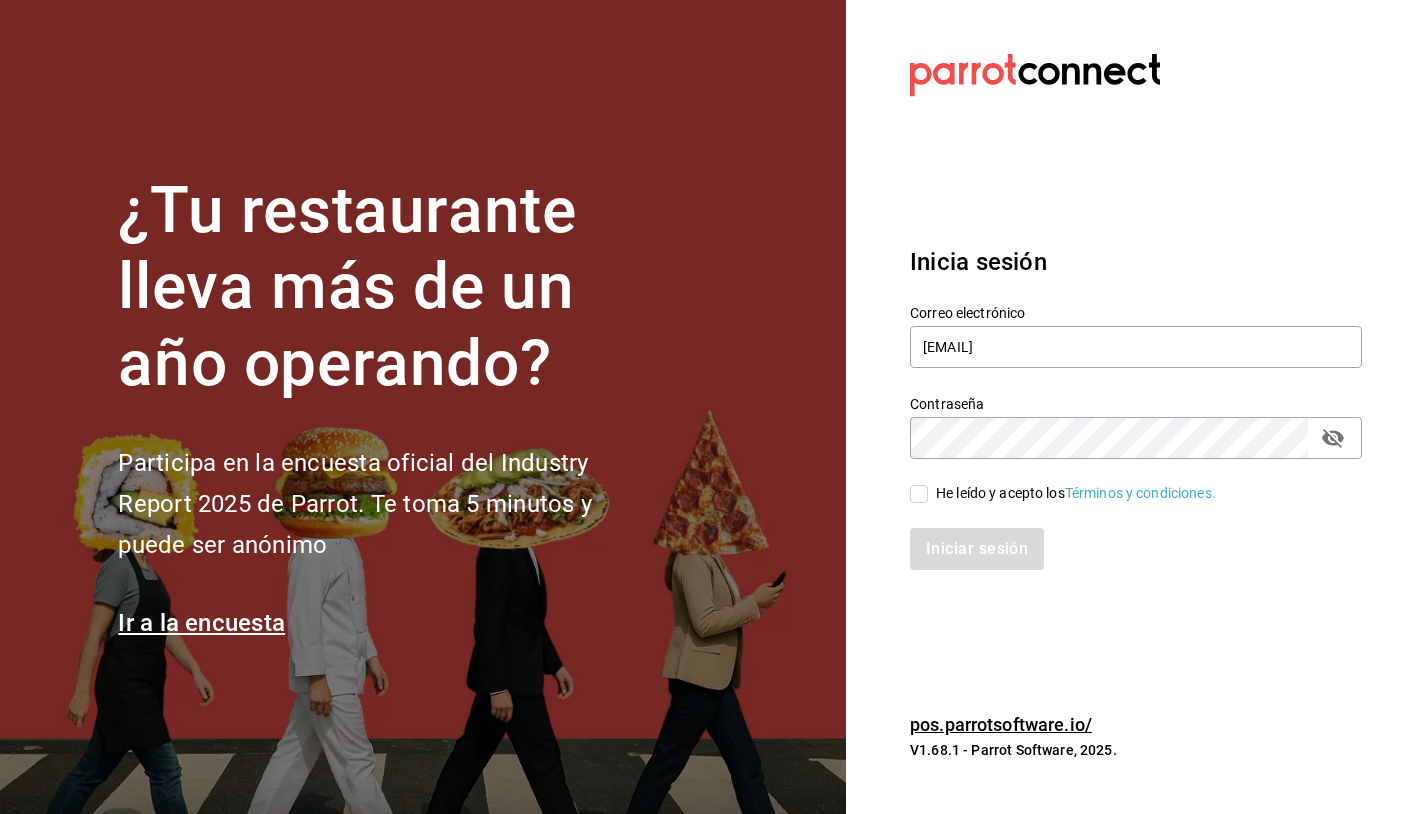 click on "He leído y acepto los  Términos y condiciones." at bounding box center (919, 494) 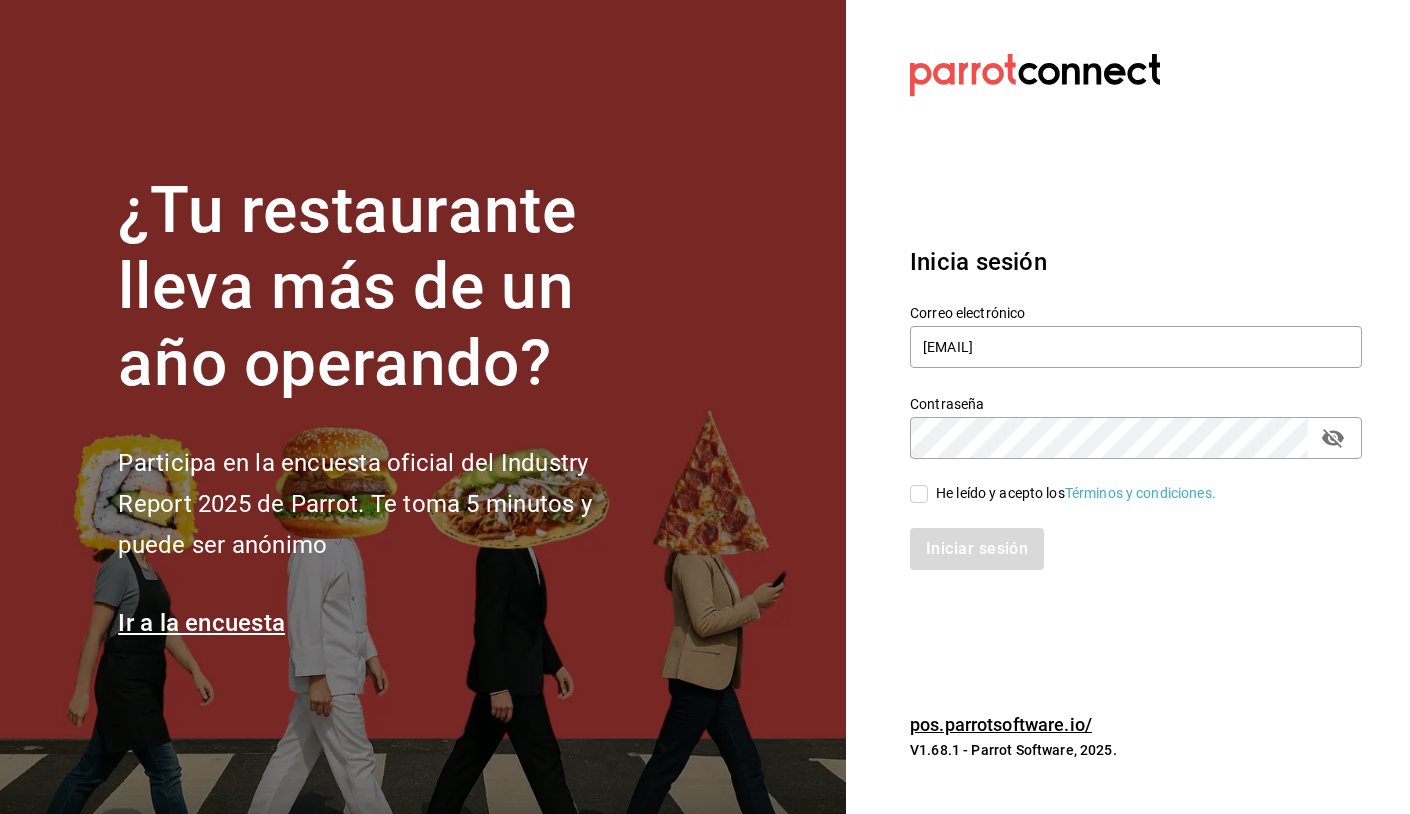 checkbox on "true" 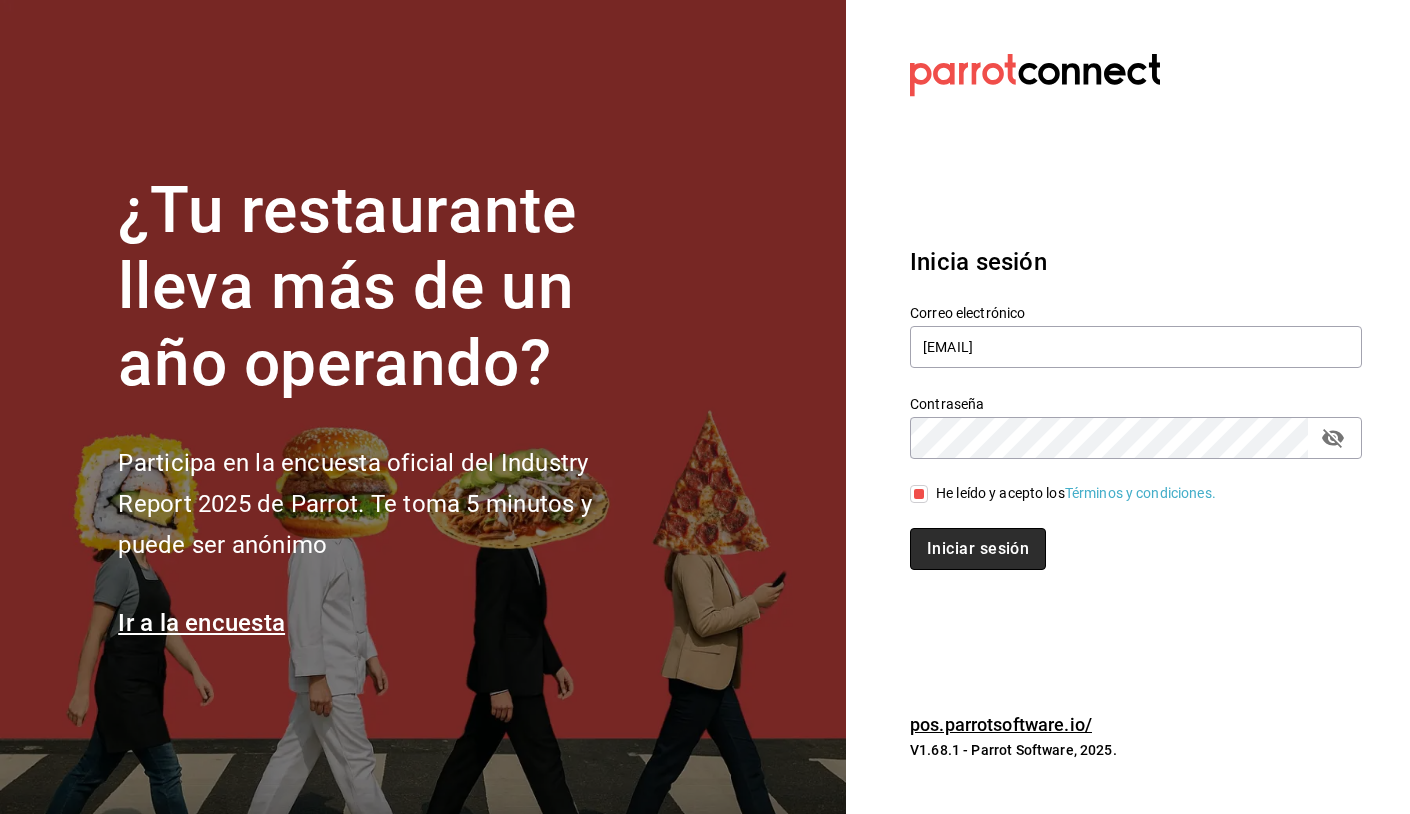 click on "Iniciar sesión" at bounding box center [978, 549] 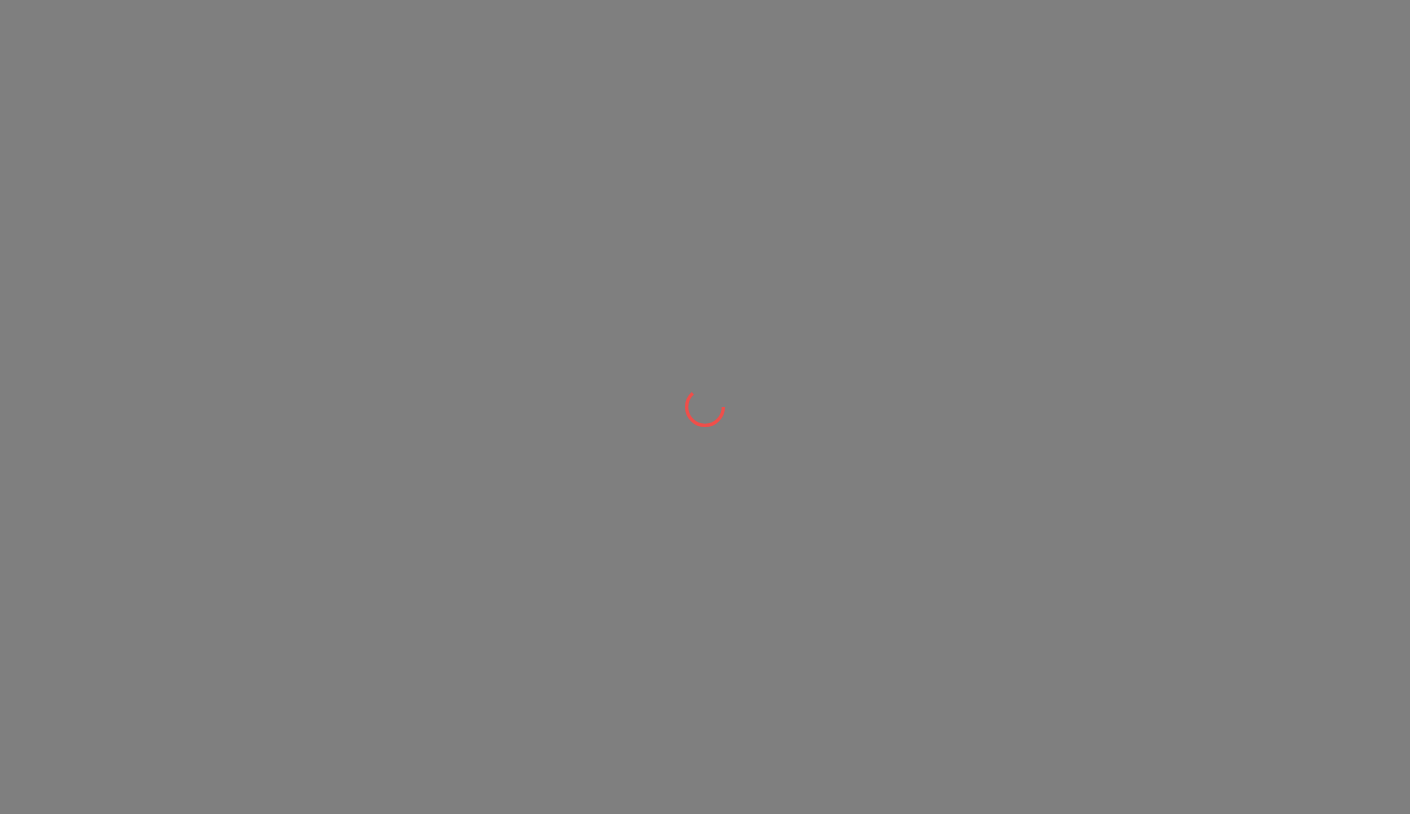 scroll, scrollTop: 0, scrollLeft: 0, axis: both 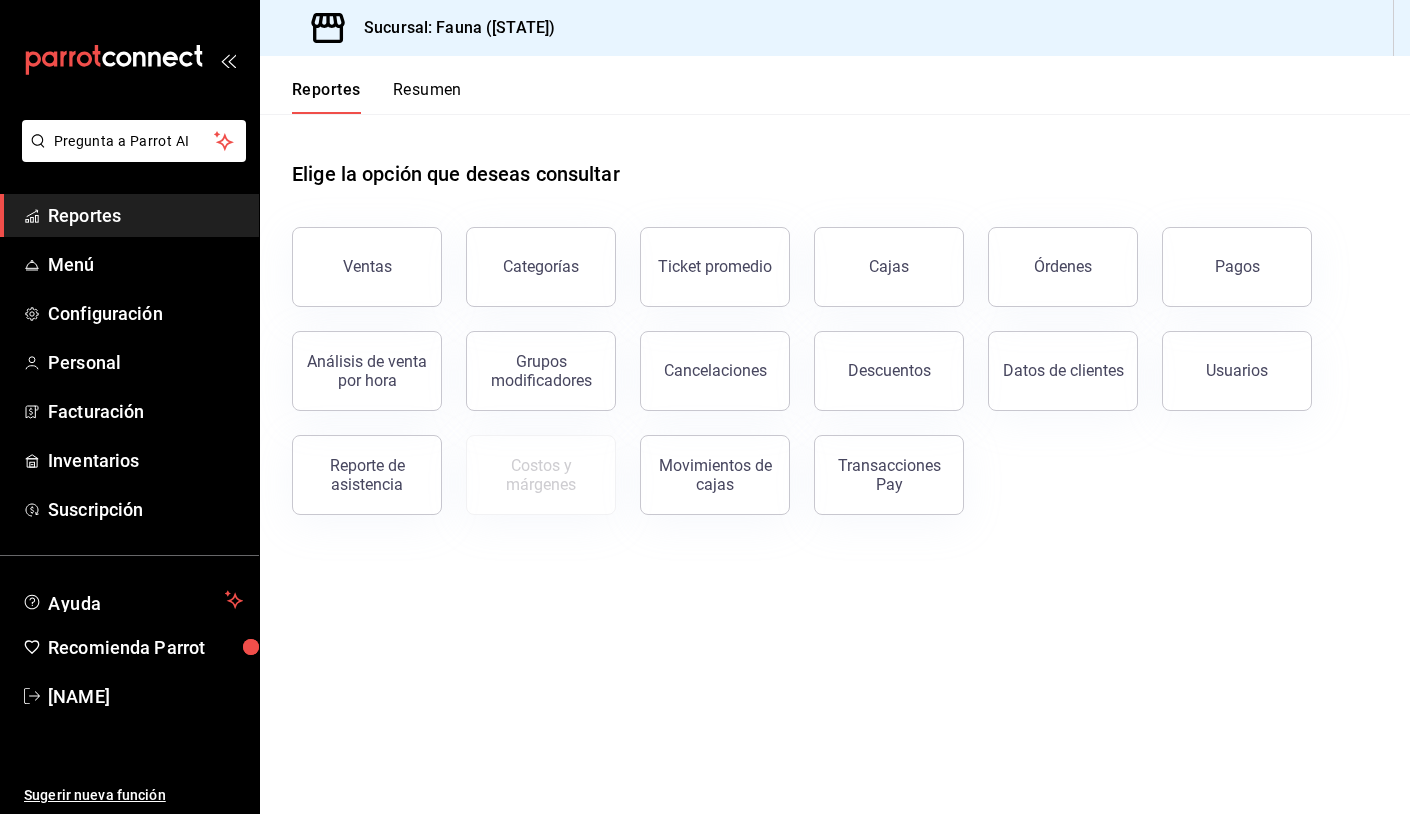 click on "Elige la opción que deseas consultar Ventas Categorías Ticket promedio Cajas Órdenes Pagos Análisis de venta por hora Grupos modificadores Cancelaciones Descuentos Datos de clientes Usuarios Reporte de asistencia Costos y márgenes Movimientos de cajas Transacciones Pay" at bounding box center (835, 330) 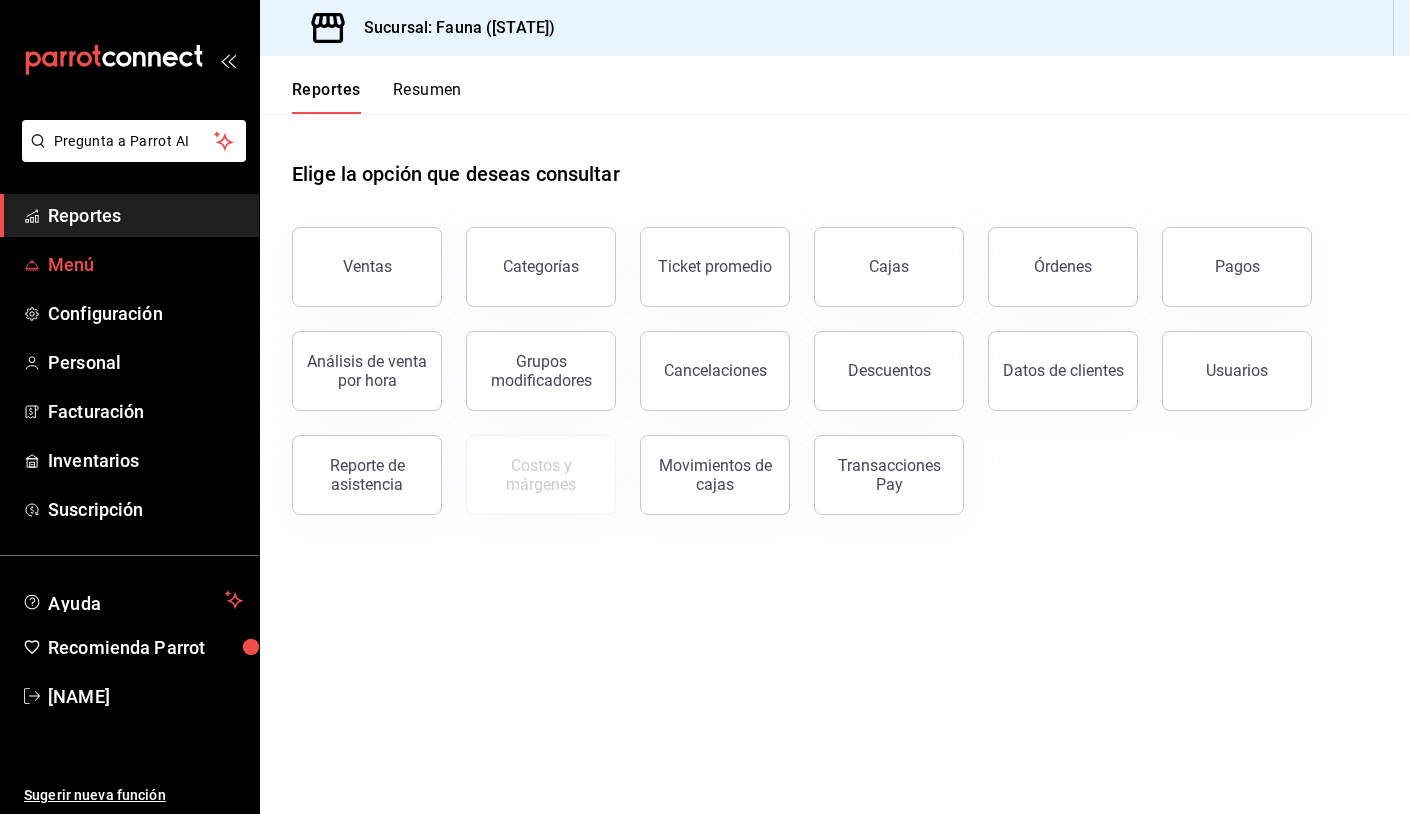 click on "Menú" at bounding box center (145, 264) 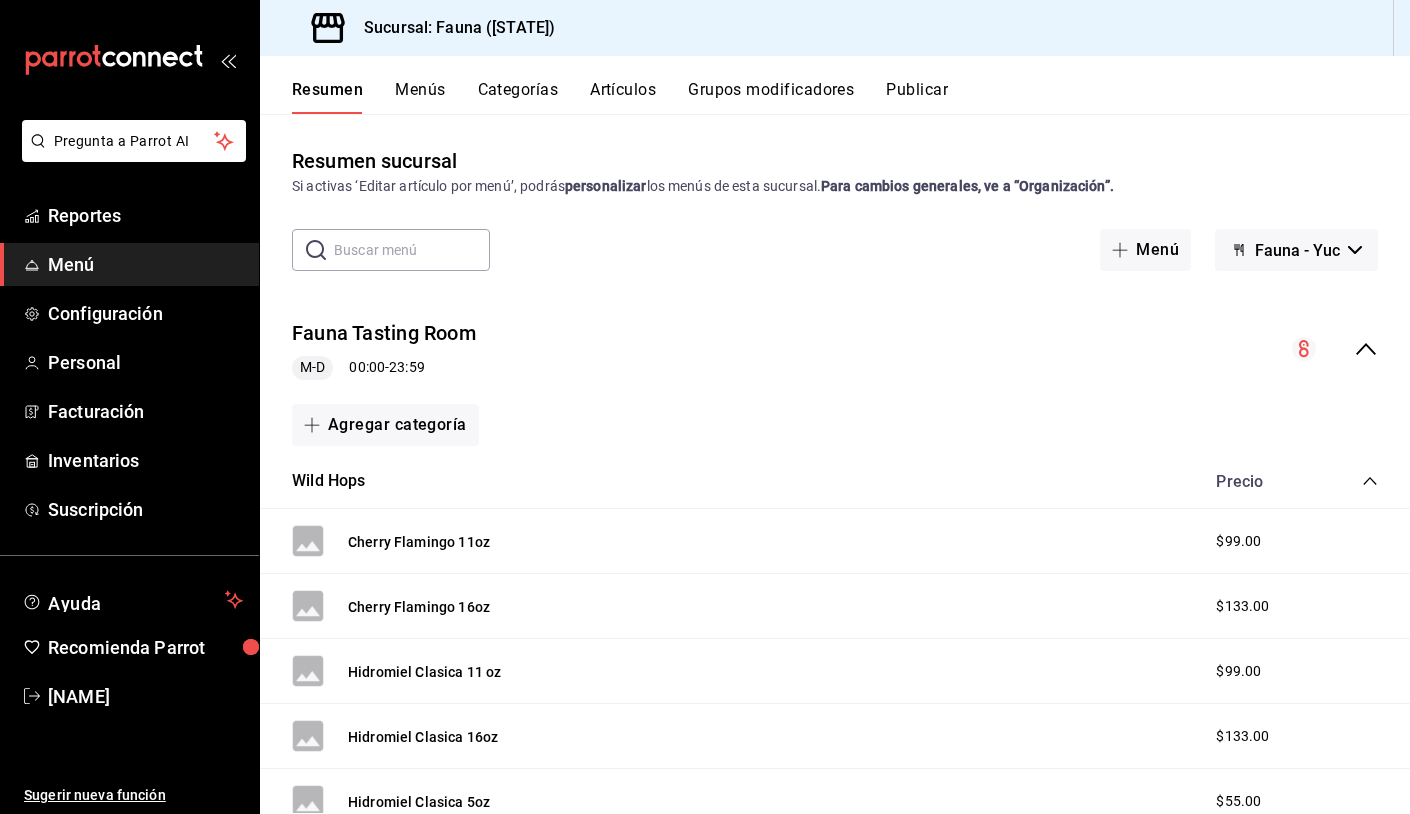 click on "Artículos" at bounding box center [623, 97] 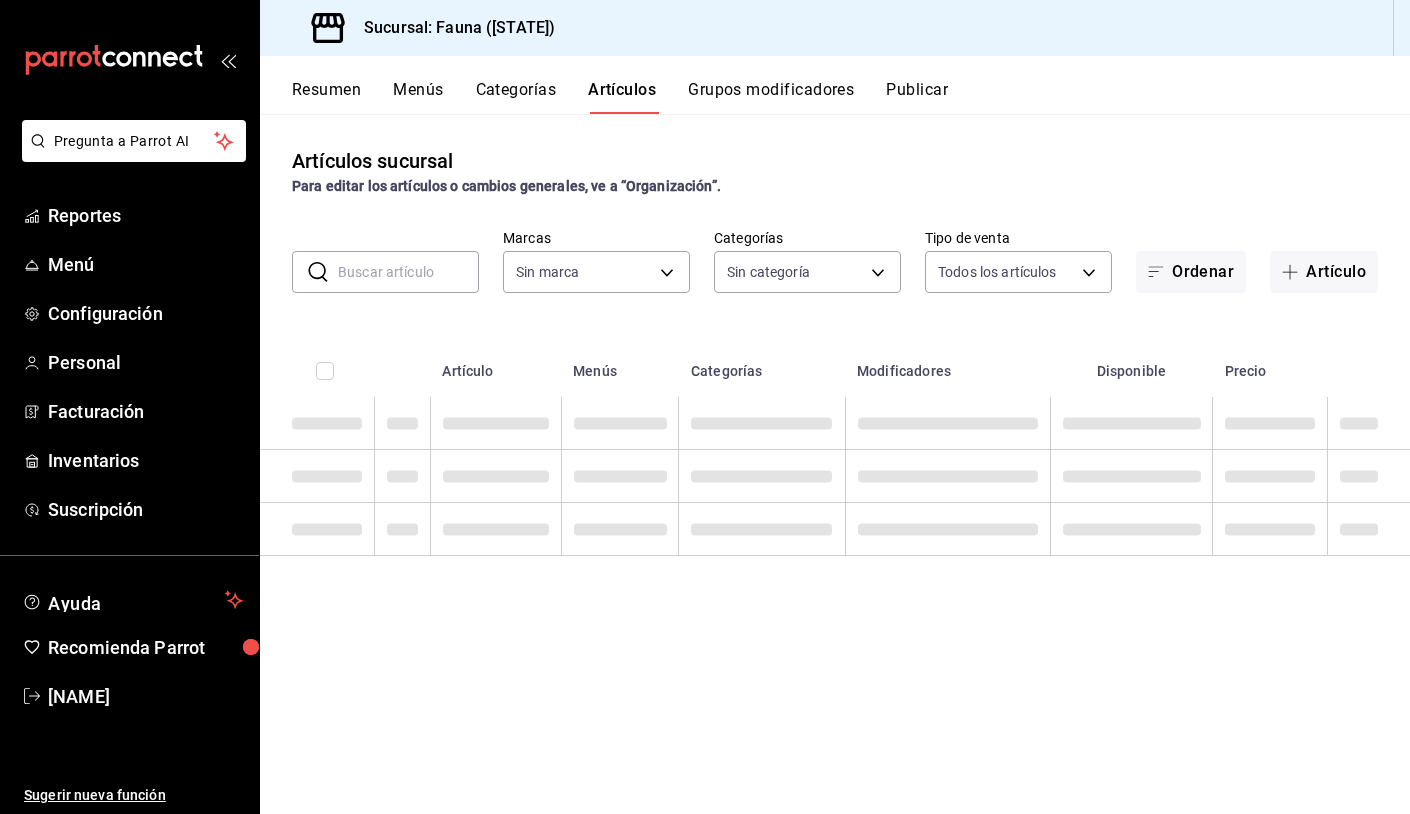 type on "95ae7ea6-d606-4fbc-ae9f-7f3ce95ed033" 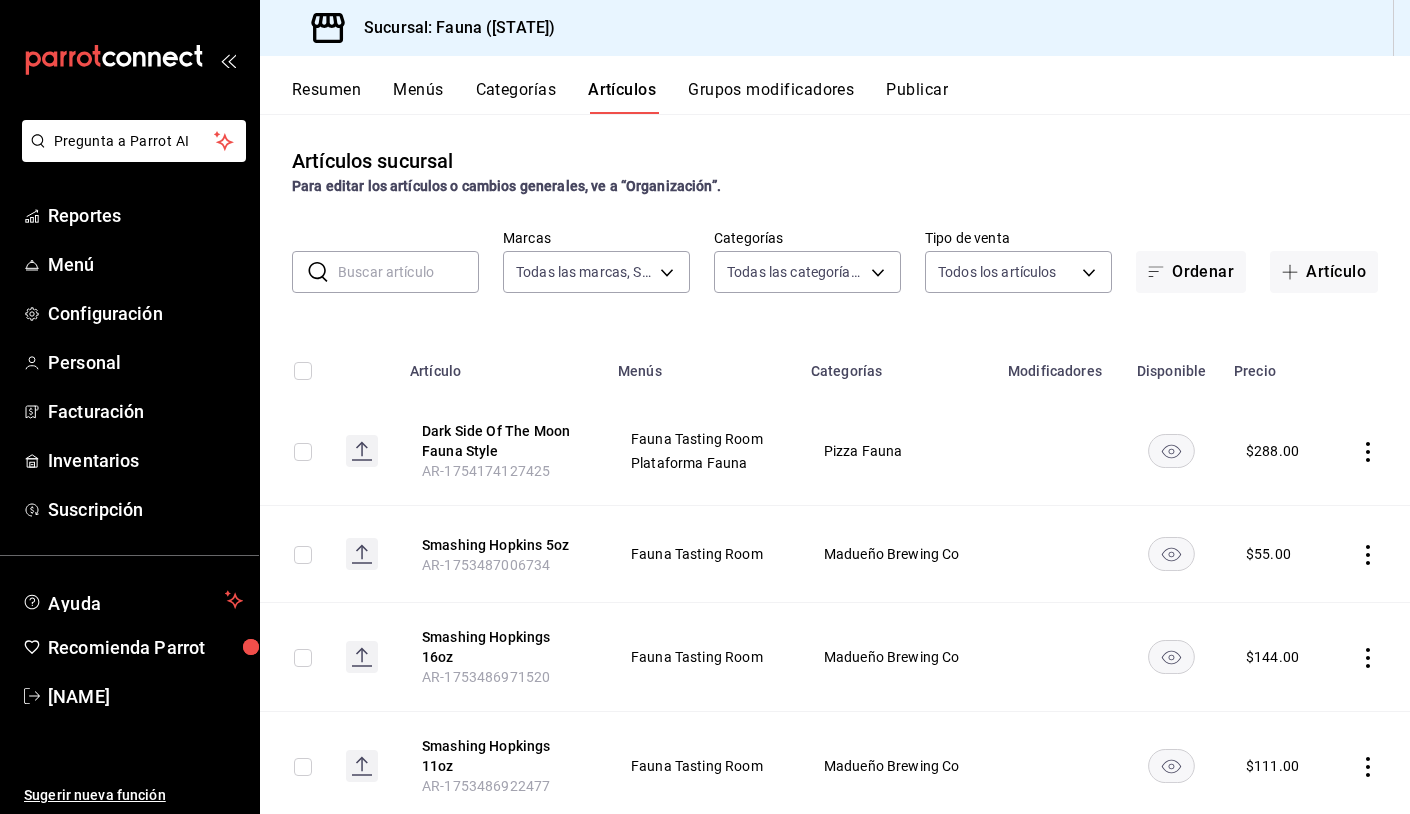 type on "7199fe71-9f49-491c-9eb5-f8f510207ec4,aec1dd0c-f475-4e09-a2b4-432f5a7fae89,8abf2a64-67c3-4606-a3bc-2507774696dc,9bc0cb99-1ffc-4457-a5f6-0fc680404226,6825a4e2-7b8d-47c9-8bd2-4c3a10734e62,650bc226-e7fc-4d5c-a87a-53af2740799f,fffcbf24-94c5-41ca-aaca-254e1867489f,1305dec2-1503-4685-af69-64840d8916c7,ccd45b07-4e3b-4142-9e0a-b6ba15cf85fc,e8dbe1c8-6ddd-4dd9-988a-706f80aea7a8,15e5ea94-661d-4fa6-b2f9-ebb66e49e31b,05c4e3b9-0a00-4869-917d-7c8f5586cb08,fbd8c1e3-7f5d-48a7-9ac5-074aba775561,f58dcc5c-86a7-4f58-a7a6-fd26299b85fa,1d7ee648-b18d-49c3-af22-227dd152b707,caa2555b-5880-410d-a155-0682bac89d37,9c5d04d5-81e6-41e0-8757-4293759bebff" 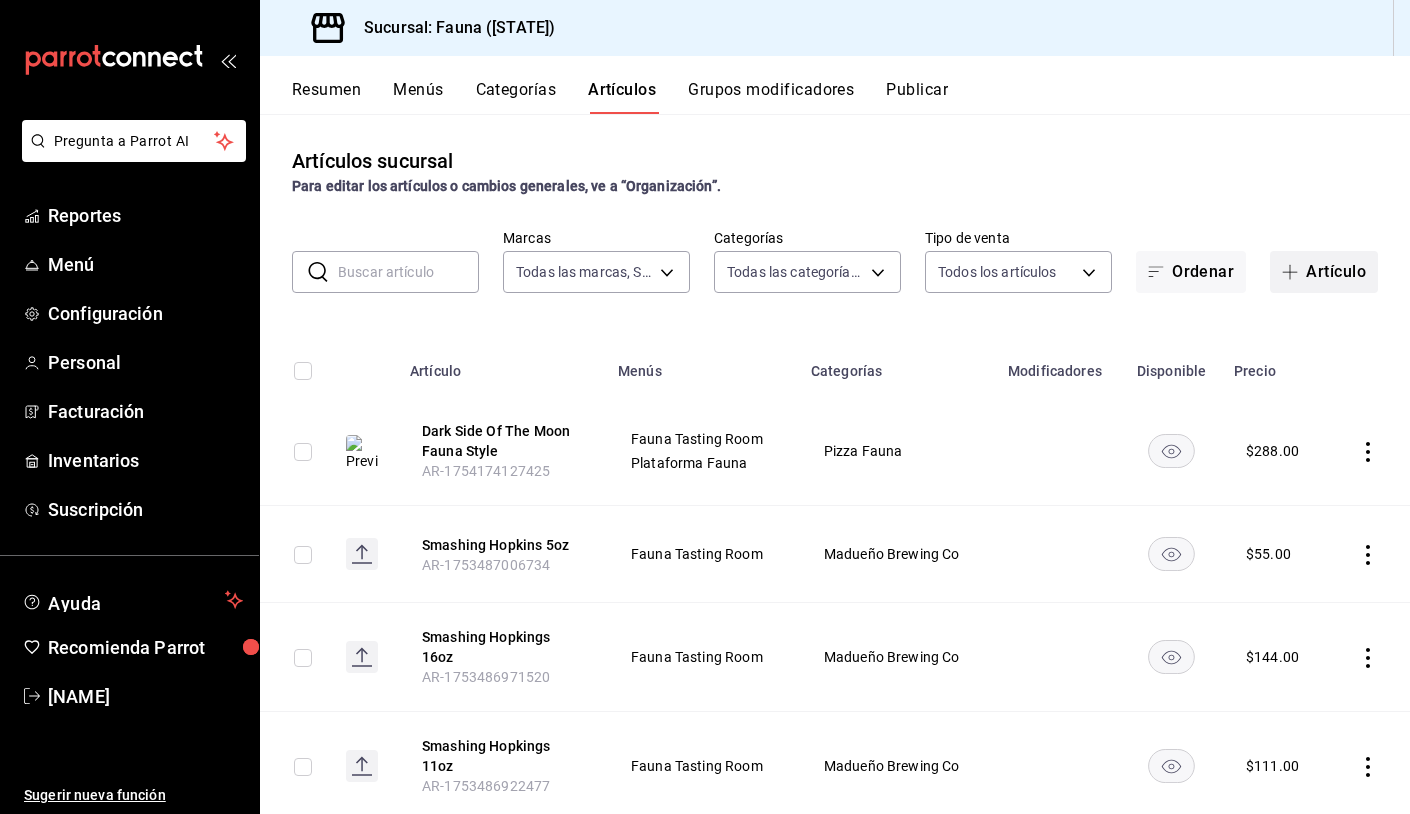 click on "Artículo" at bounding box center (1324, 272) 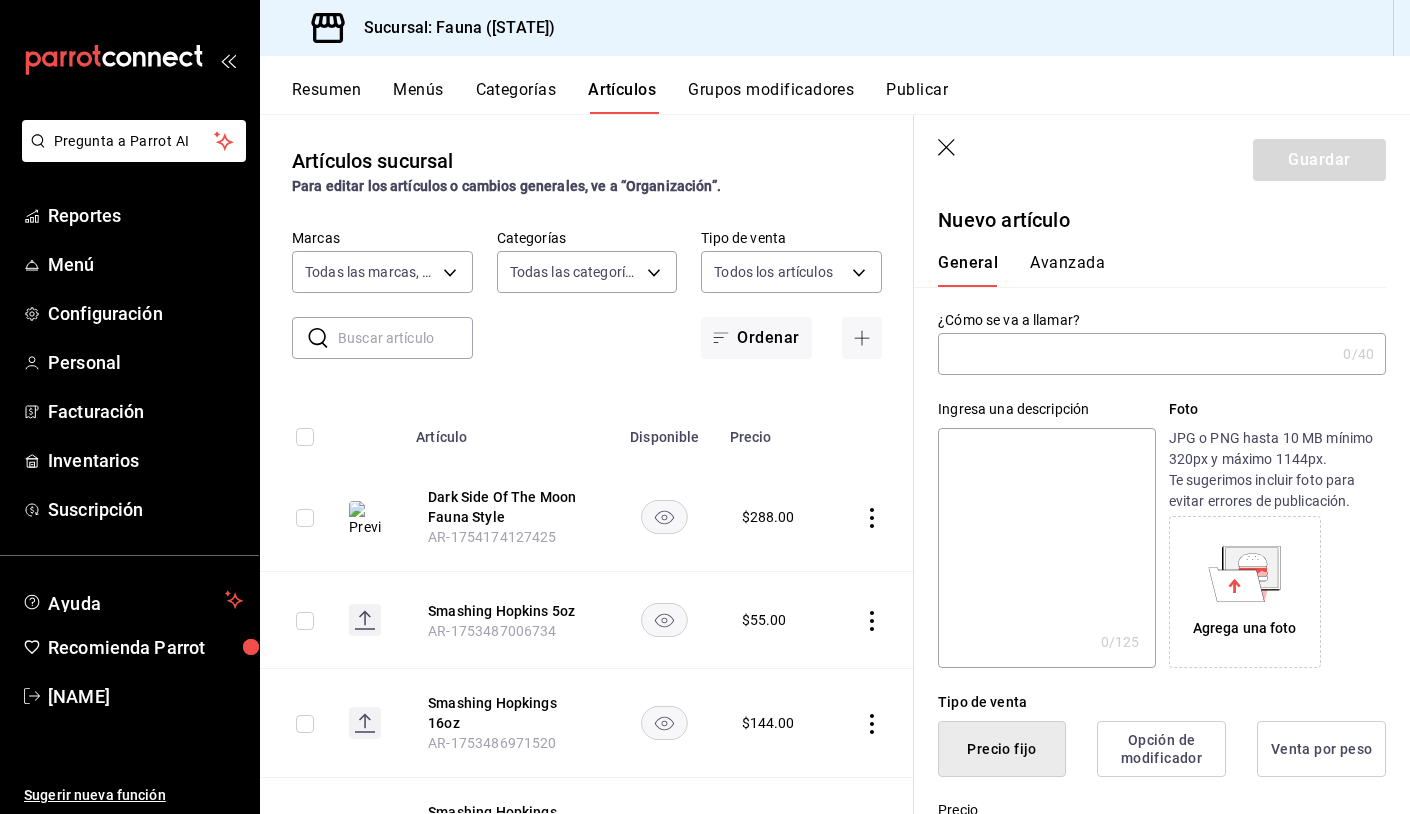 click 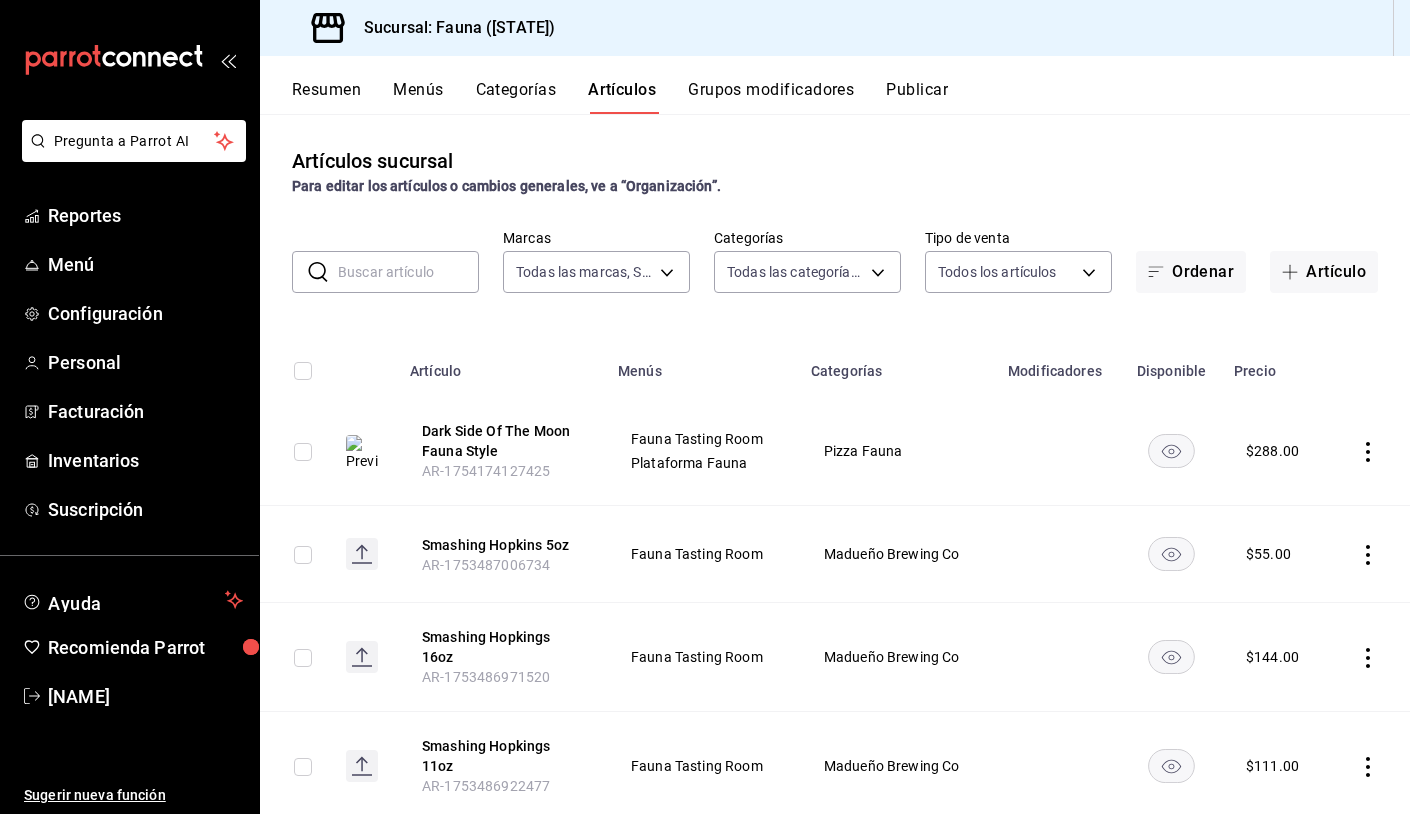 click on "Categorías" at bounding box center (516, 97) 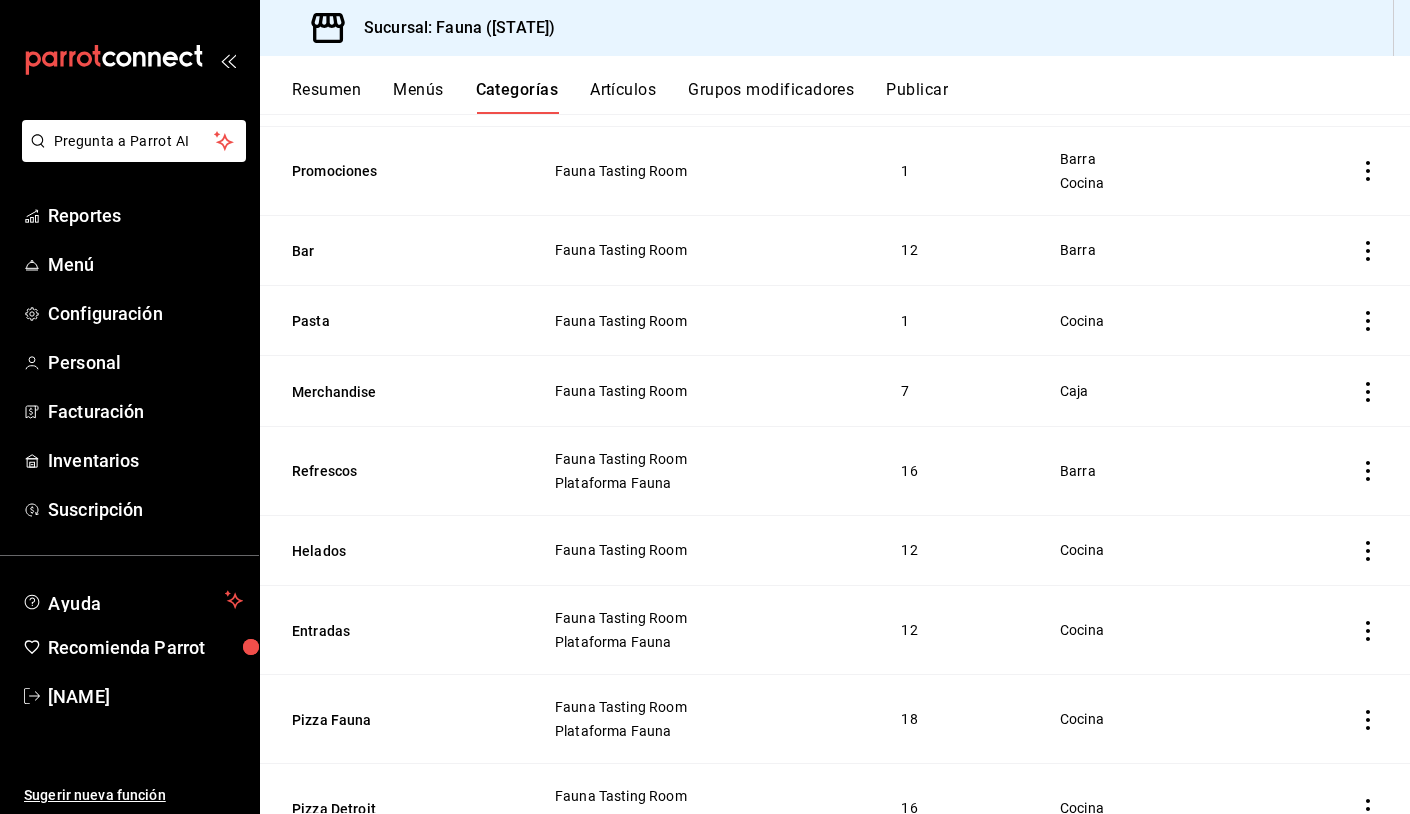 scroll, scrollTop: 605, scrollLeft: 0, axis: vertical 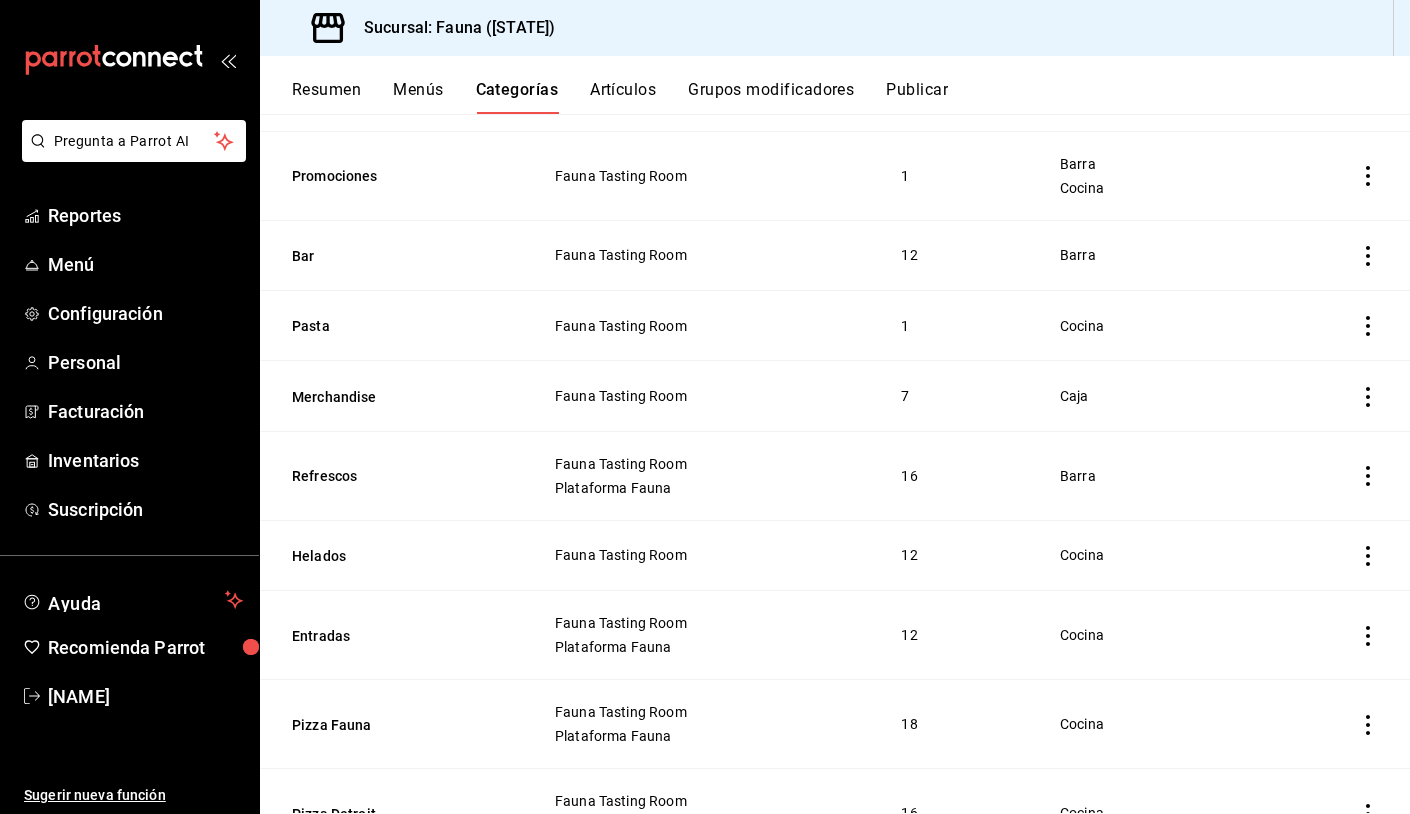 click 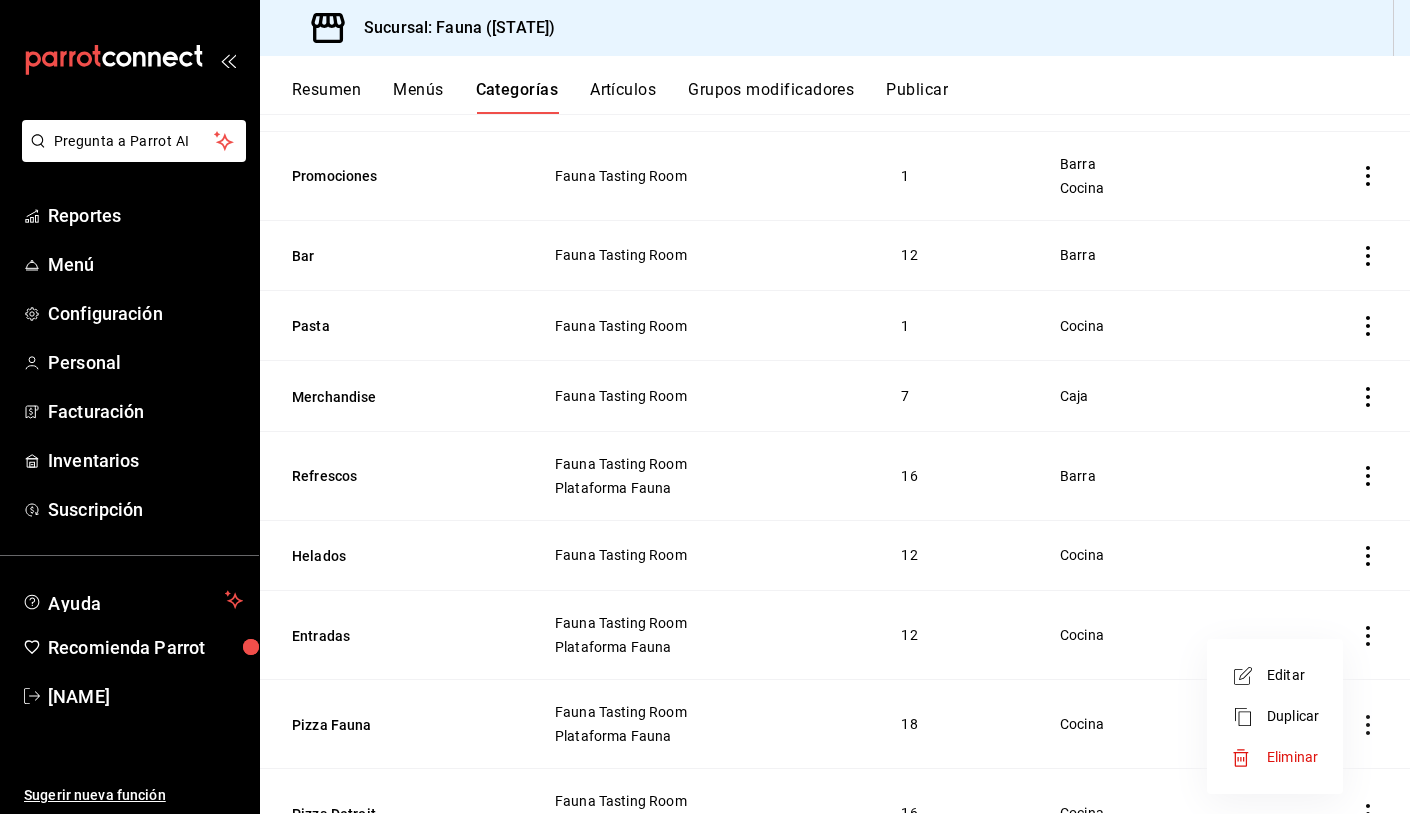 click on "Editar" at bounding box center (1293, 675) 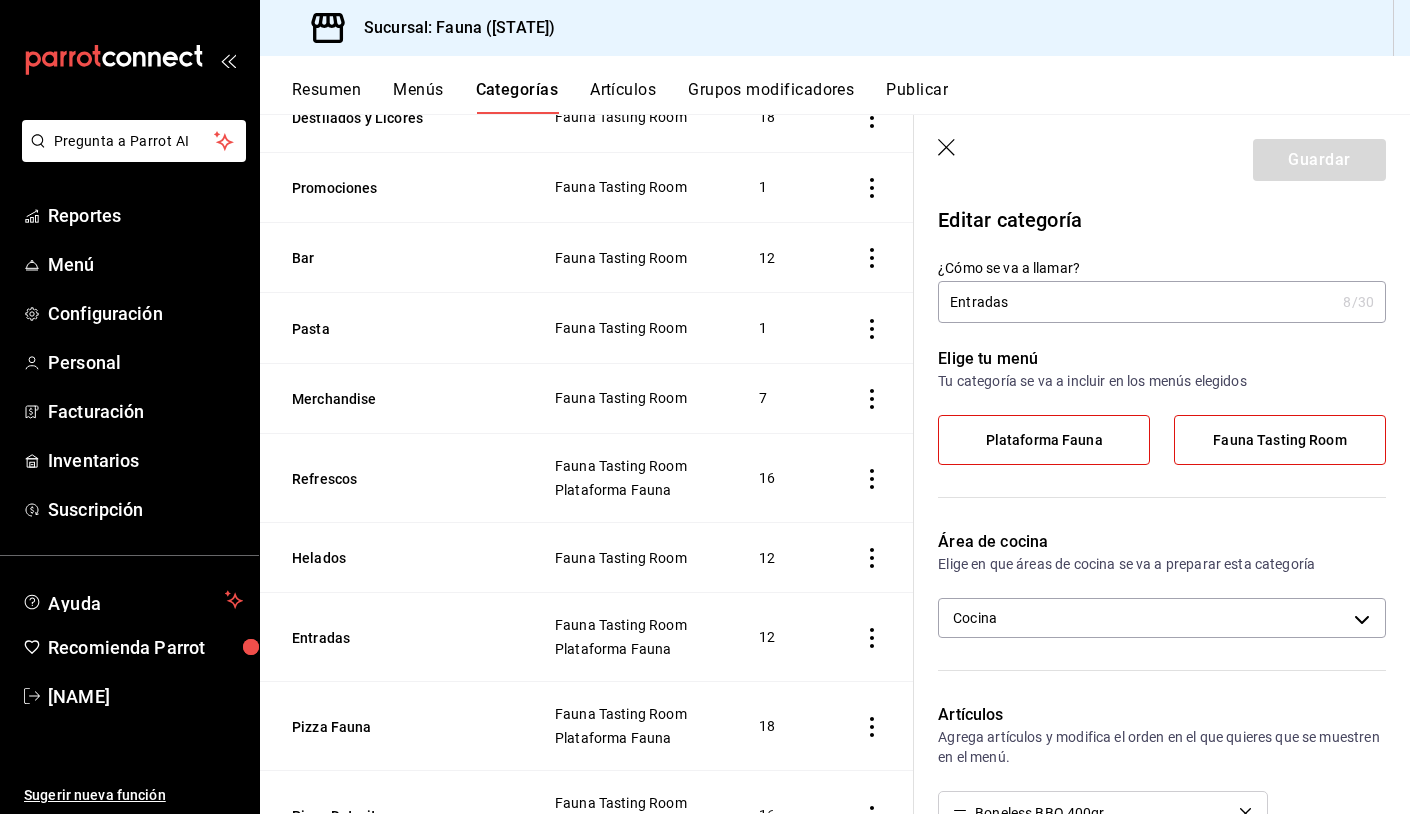 click 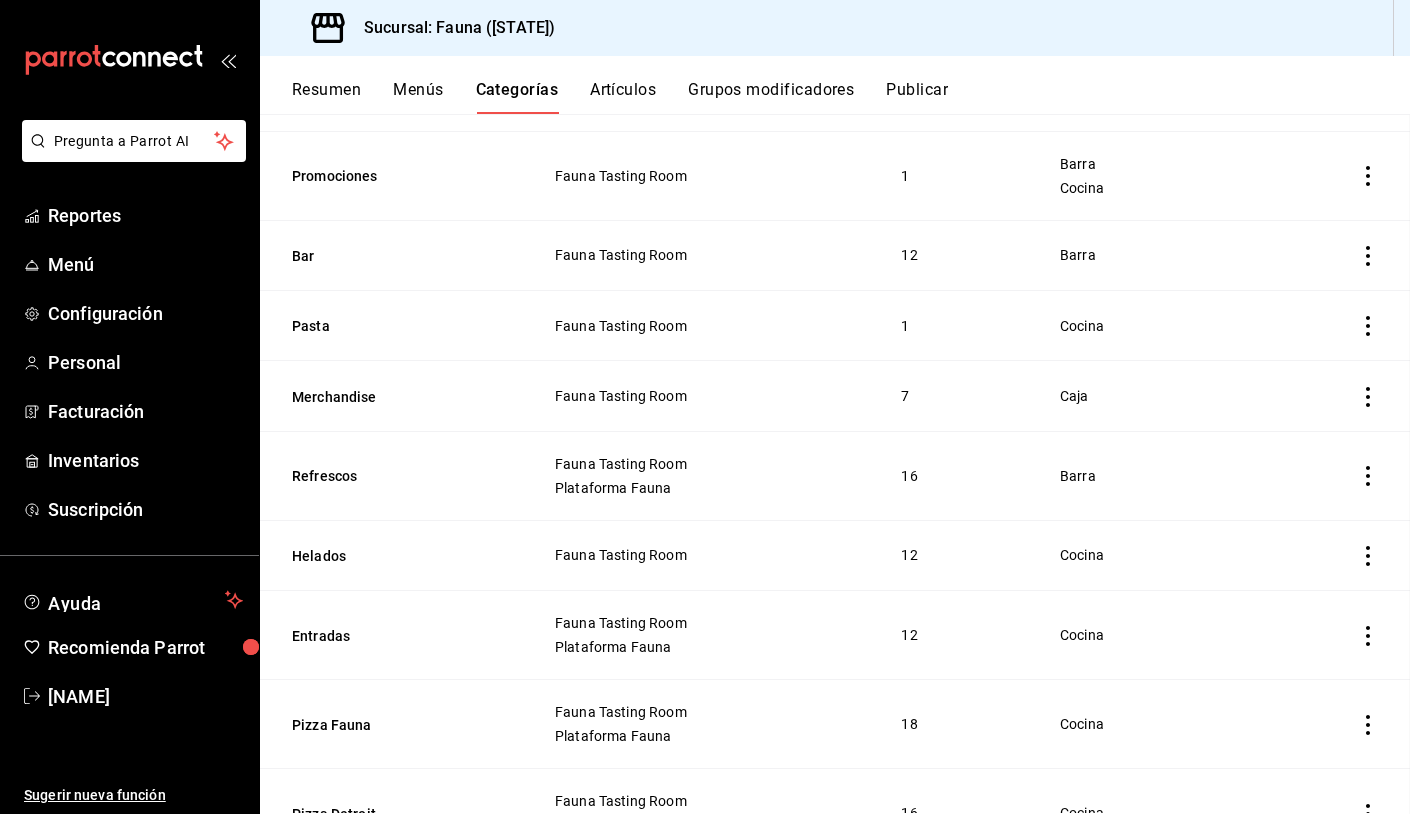 scroll, scrollTop: 748, scrollLeft: 0, axis: vertical 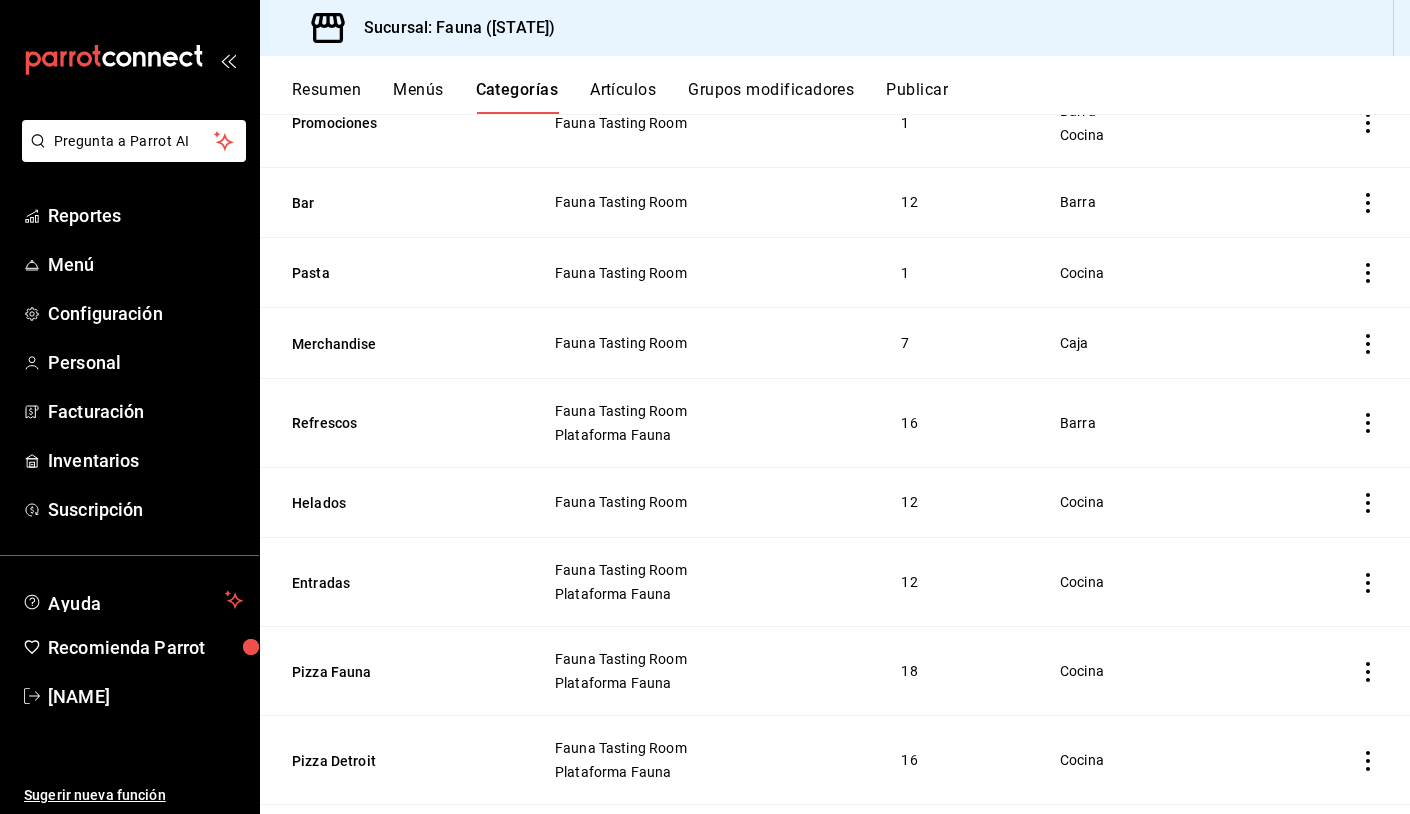 click 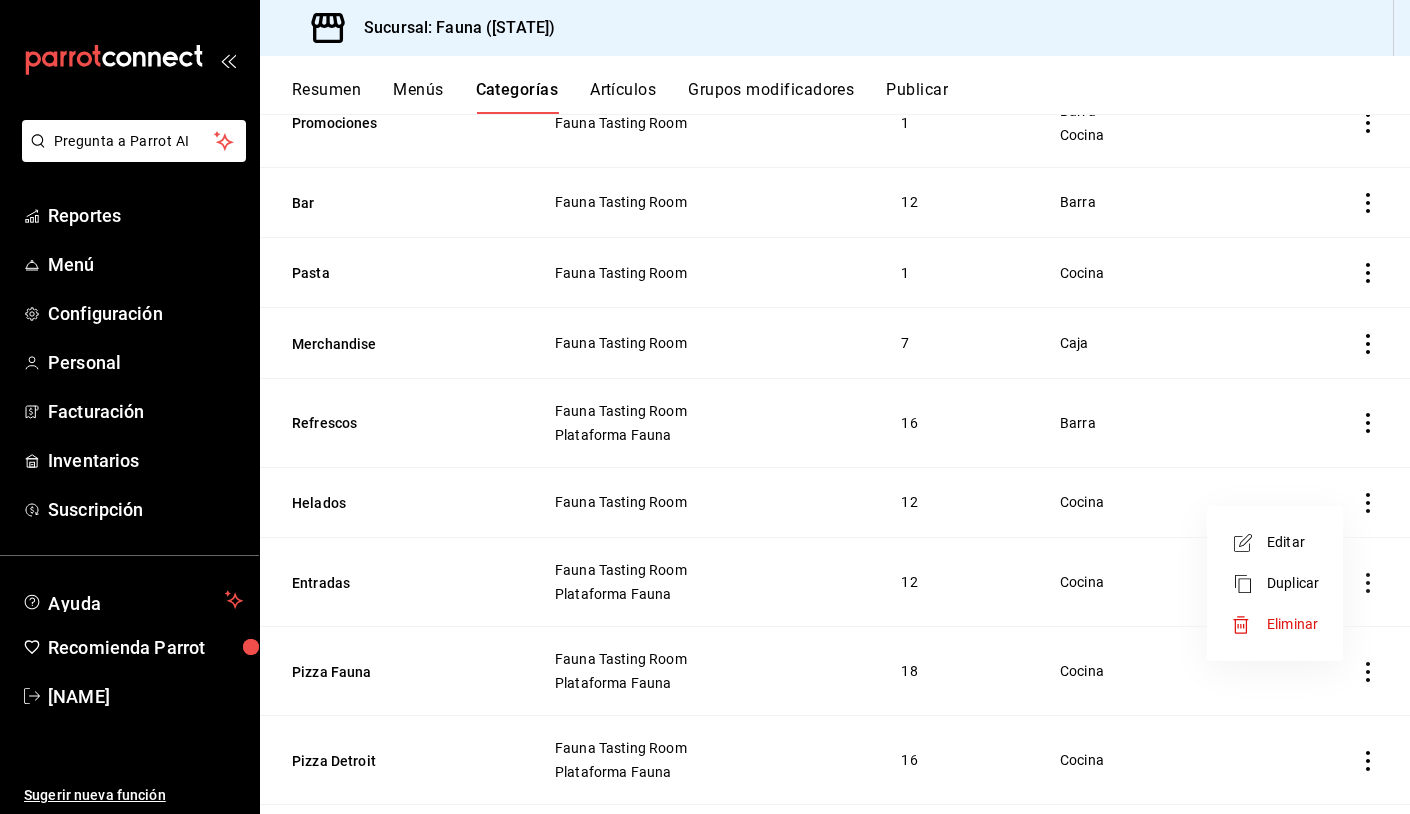 click on "Editar" at bounding box center (1293, 542) 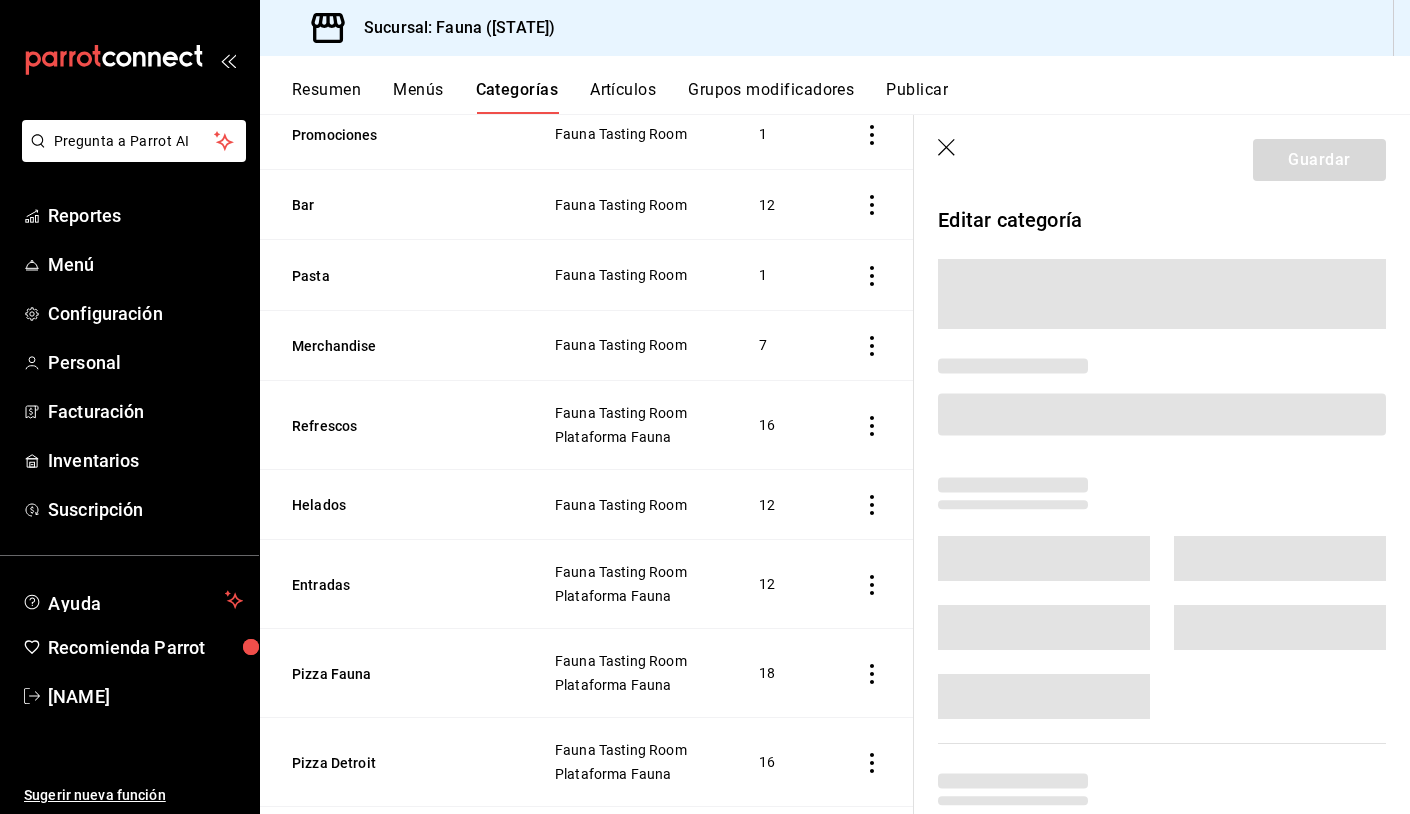 scroll, scrollTop: 649, scrollLeft: 0, axis: vertical 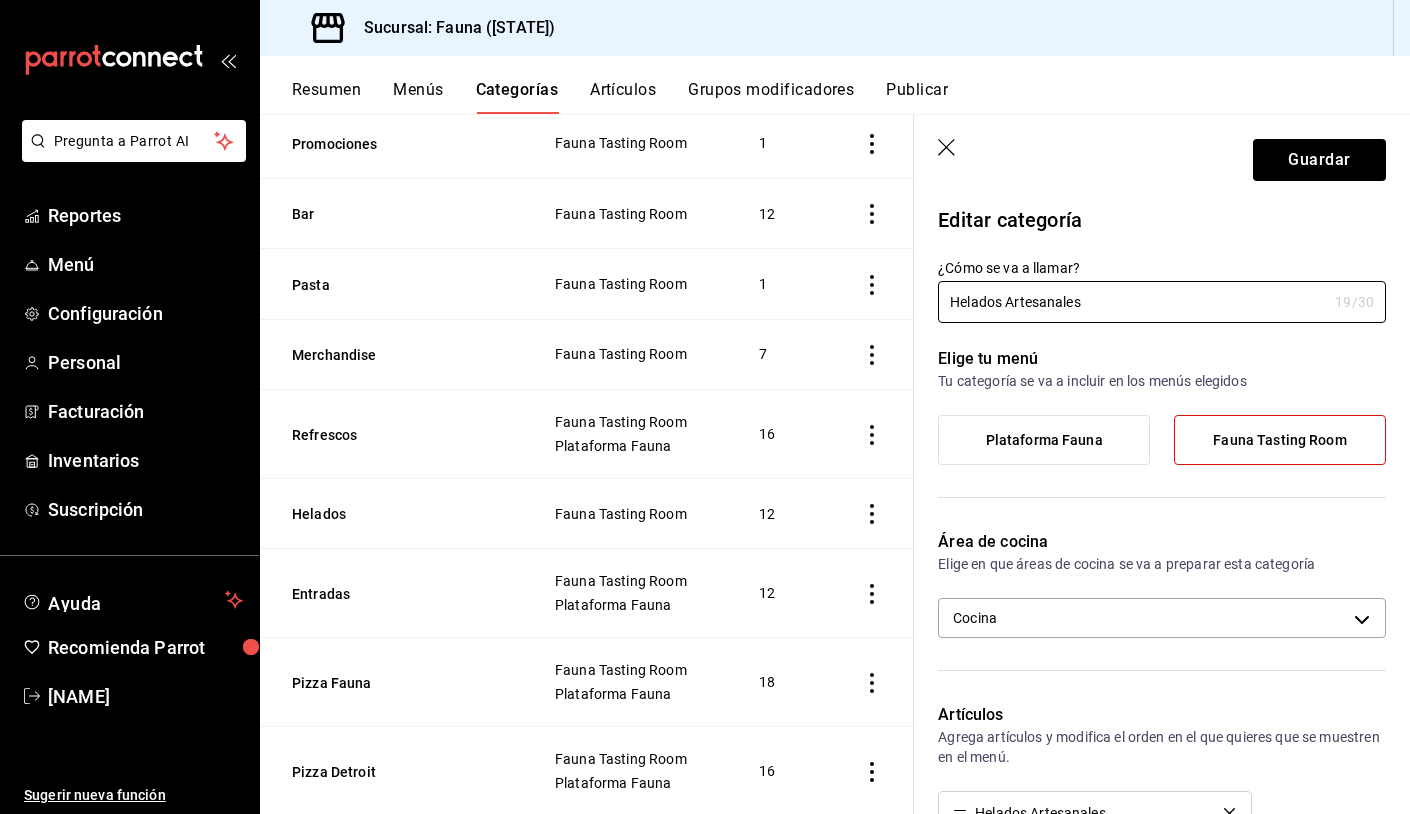 type on "Helados Artesanales" 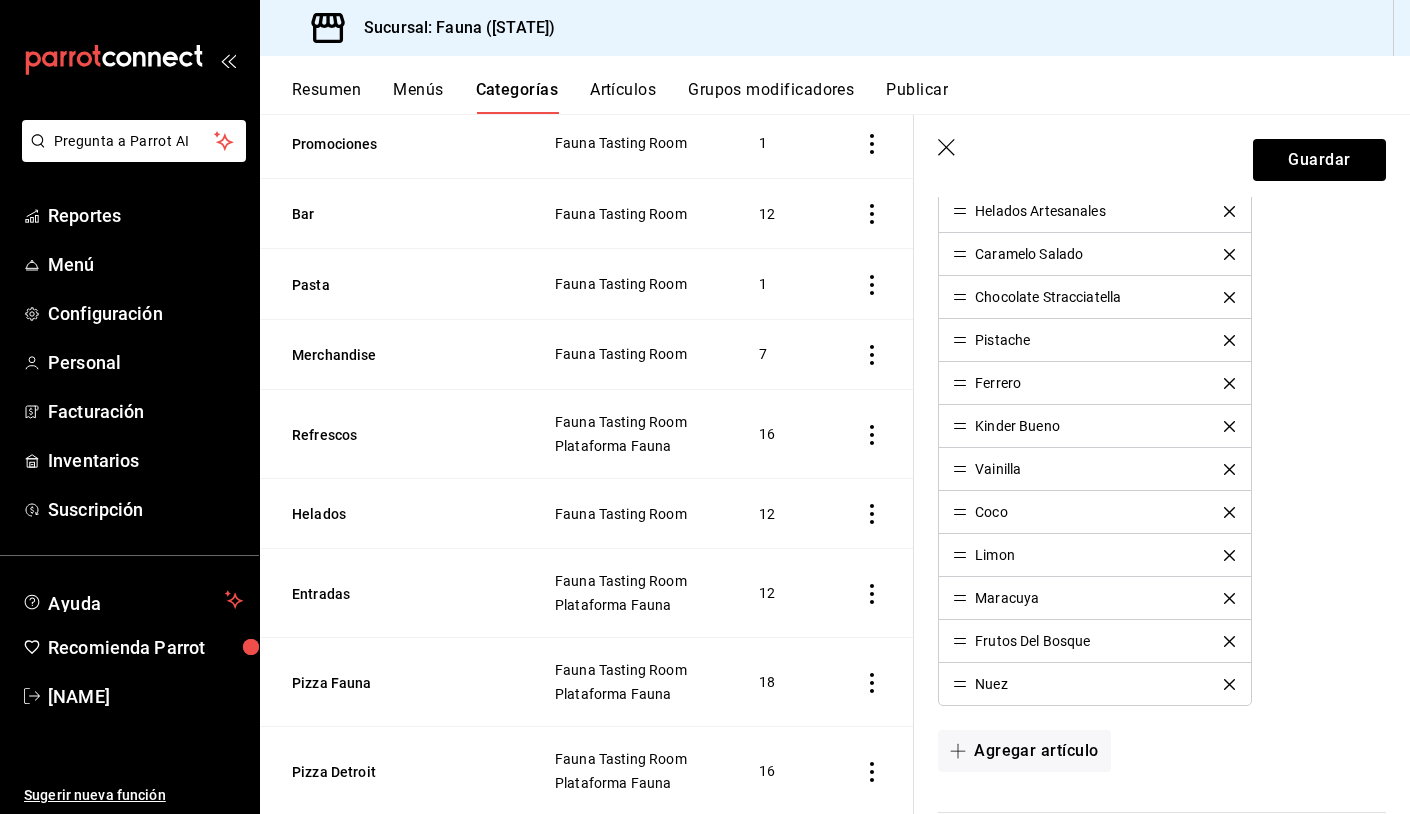 scroll, scrollTop: 600, scrollLeft: 0, axis: vertical 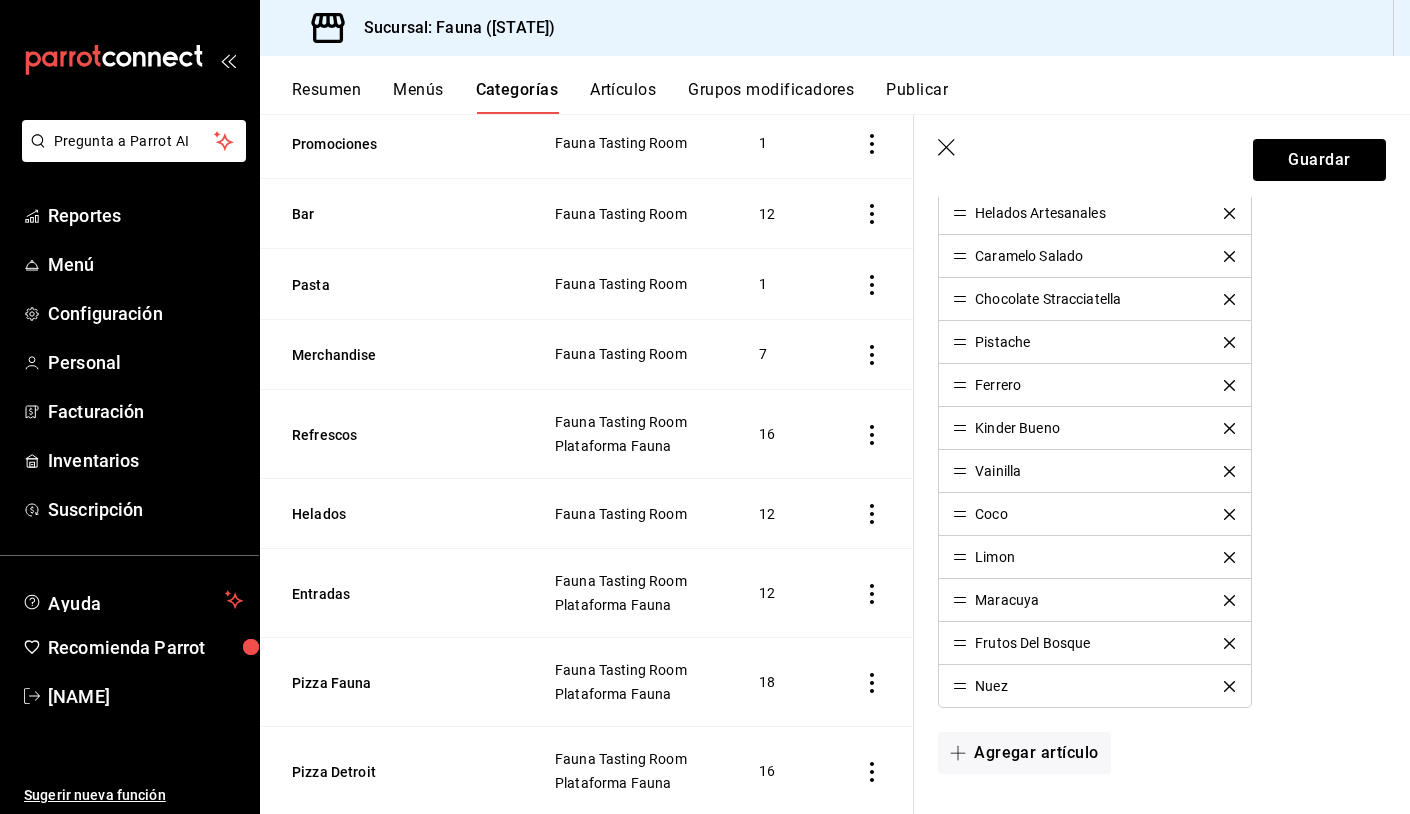 drag, startPoint x: 1218, startPoint y: 677, endPoint x: 1260, endPoint y: 572, distance: 113.08846 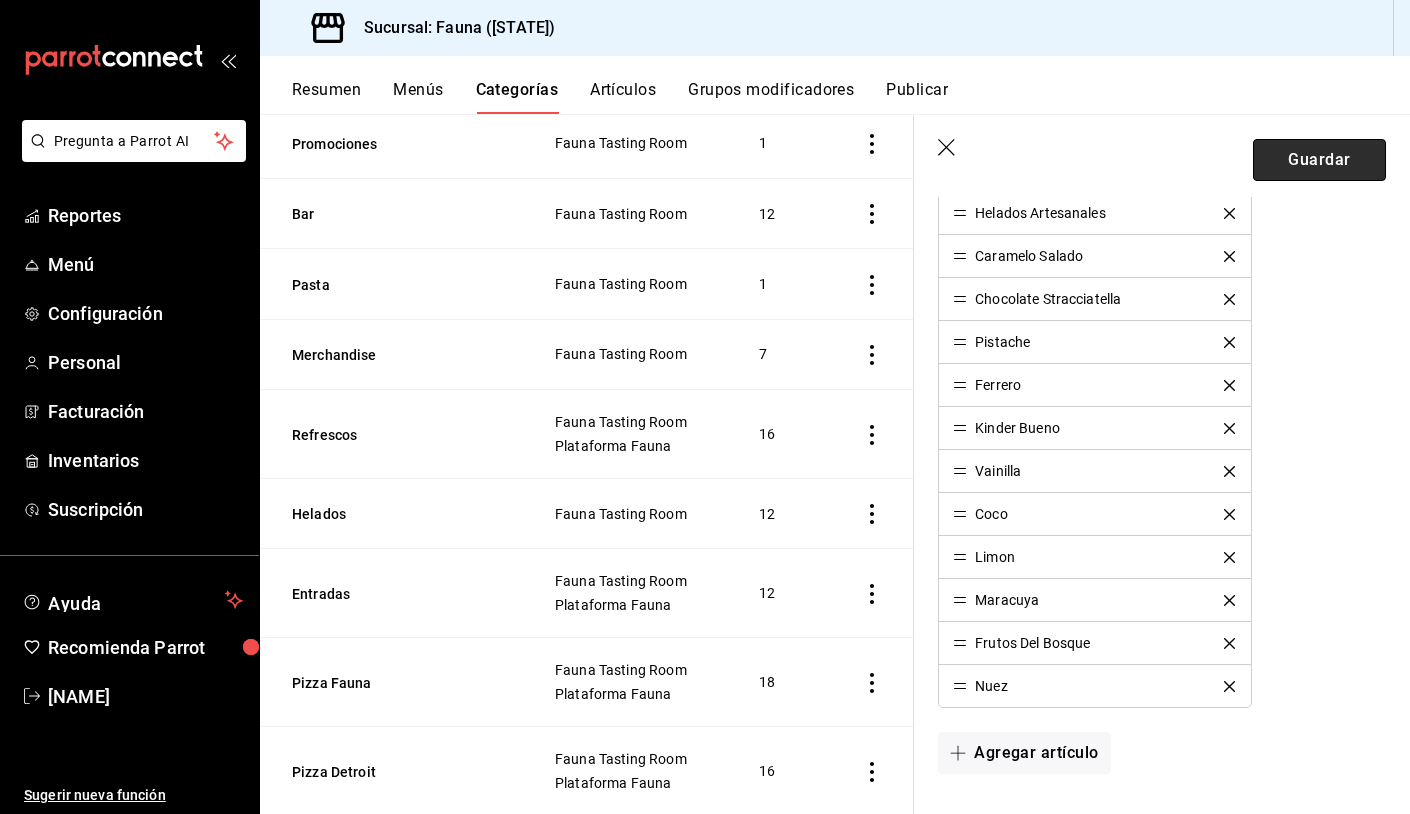 click on "Guardar" at bounding box center (1319, 160) 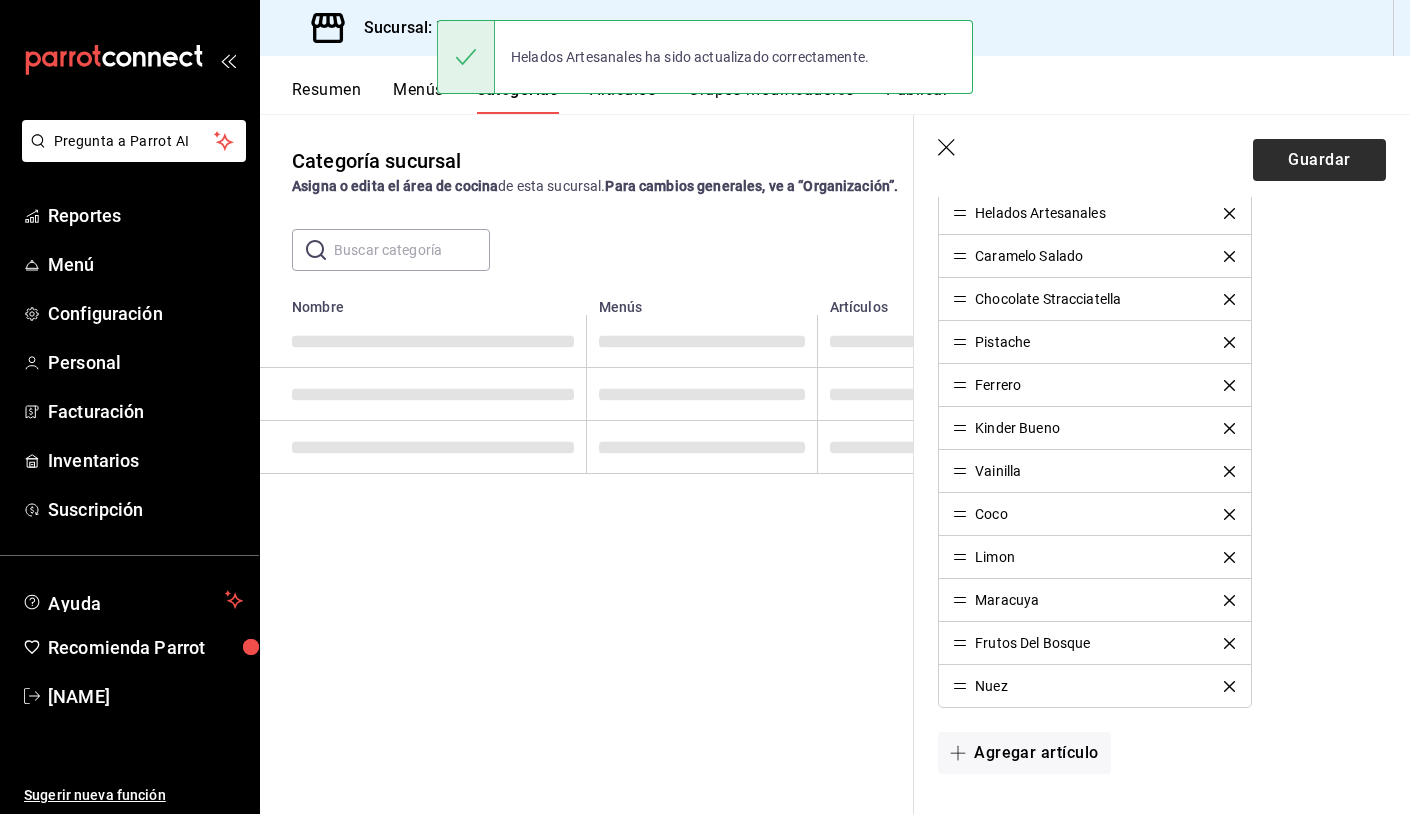 scroll, scrollTop: 0, scrollLeft: 0, axis: both 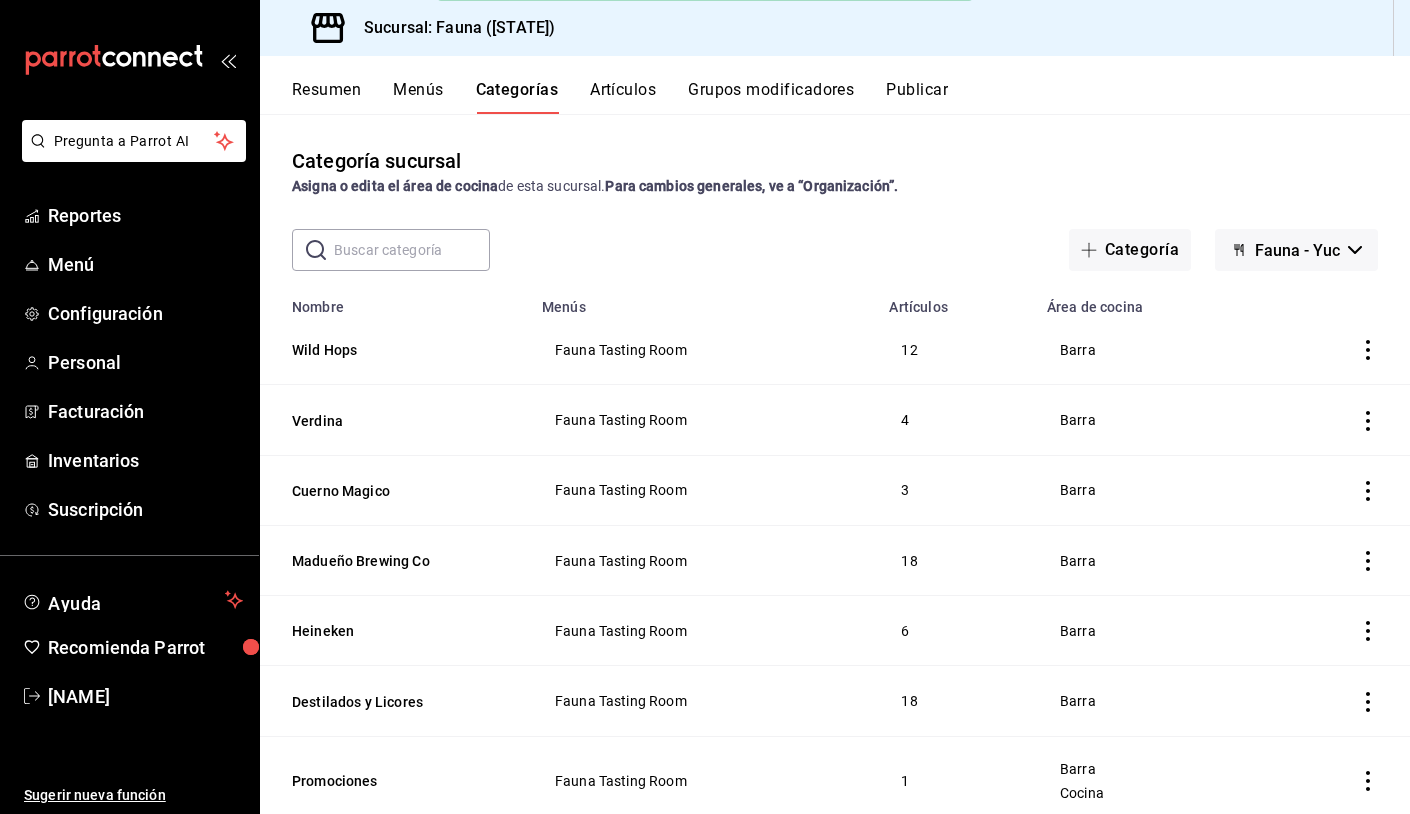 click on "Categoría sucursal Asigna o edita el área de cocina  de esta sucursal.  Para cambios generales, ve a “Organización”." at bounding box center [835, 171] 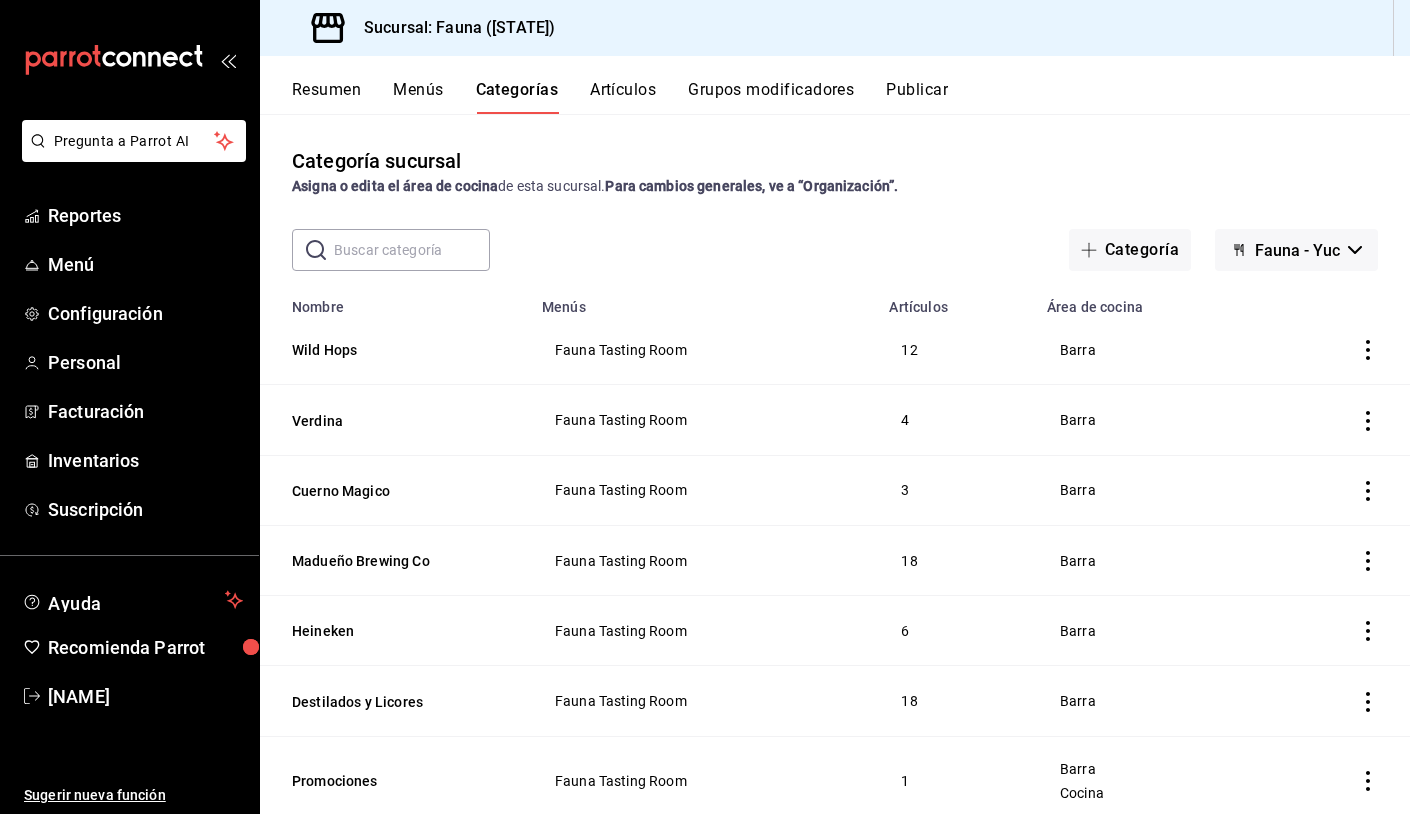 click on "Artículos" at bounding box center [623, 97] 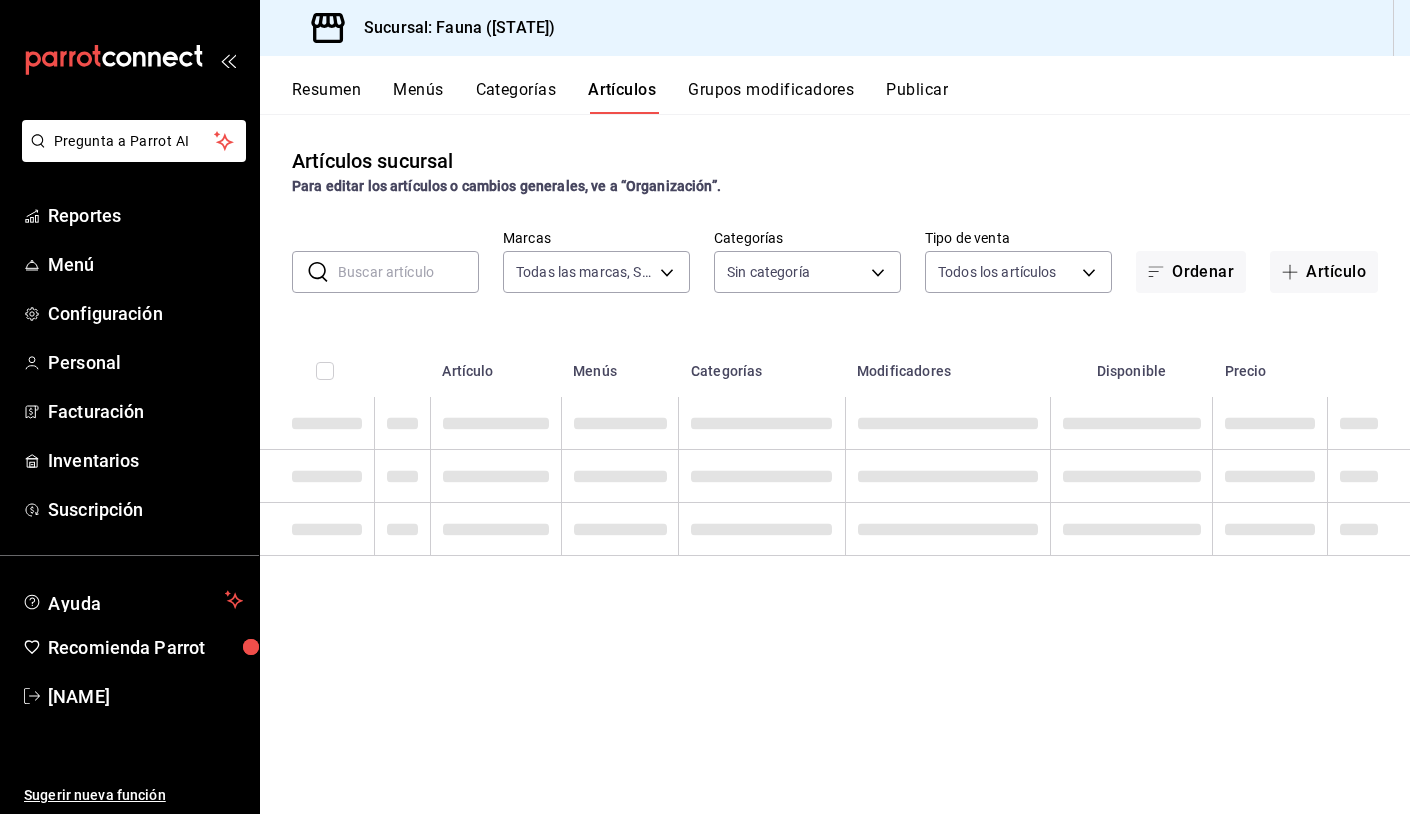 type on "95ae7ea6-d606-4fbc-ae9f-7f3ce95ed033" 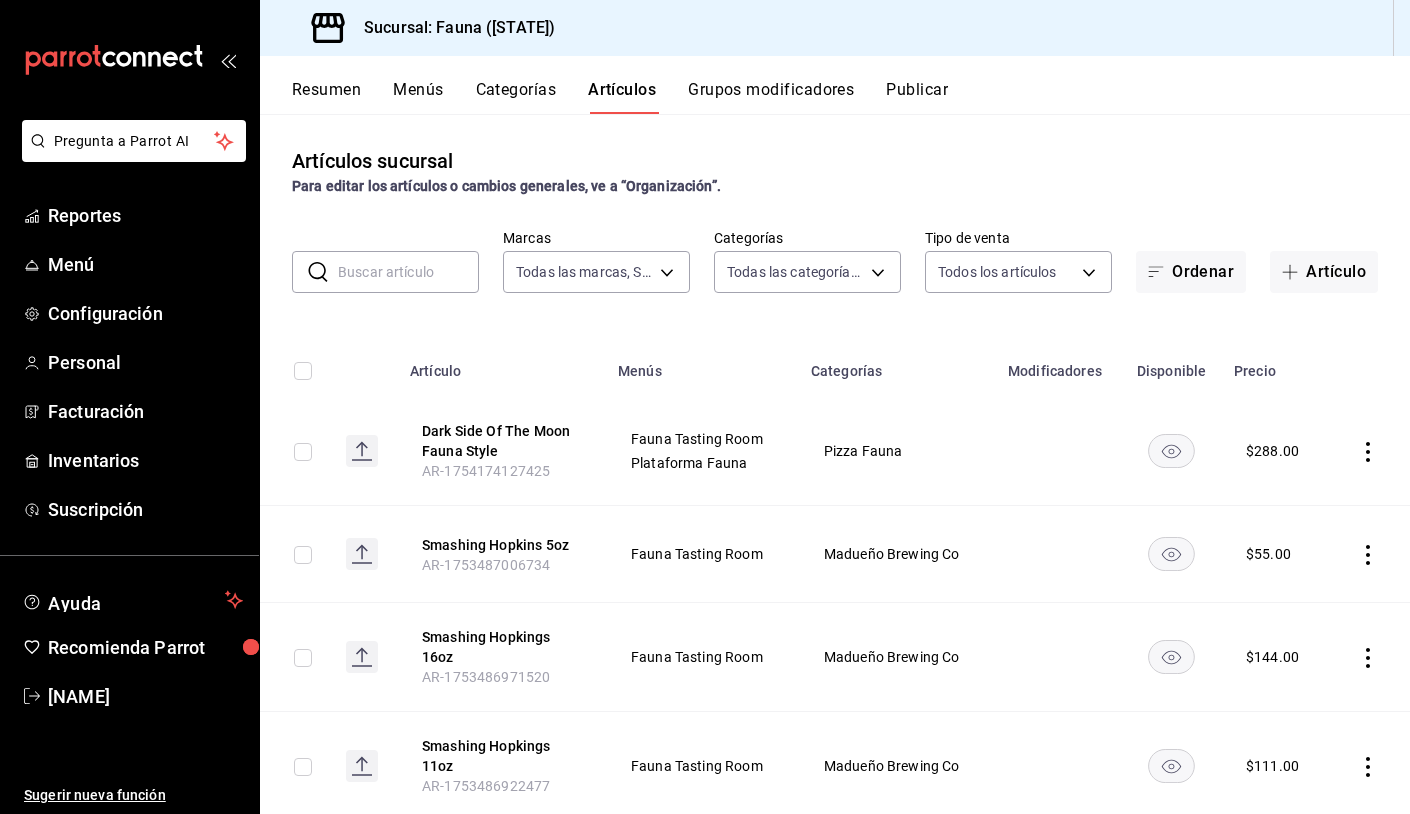 type on "7199fe71-9f49-491c-9eb5-f8f510207ec4,aec1dd0c-f475-4e09-a2b4-432f5a7fae89,8abf2a64-67c3-4606-a3bc-2507774696dc,9bc0cb99-1ffc-4457-a5f6-0fc680404226,6825a4e2-7b8d-47c9-8bd2-4c3a10734e62,650bc226-e7fc-4d5c-a87a-53af2740799f,fffcbf24-94c5-41ca-aaca-254e1867489f,1305dec2-1503-4685-af69-64840d8916c7,ccd45b07-4e3b-4142-9e0a-b6ba15cf85fc,e8dbe1c8-6ddd-4dd9-988a-706f80aea7a8,15e5ea94-661d-4fa6-b2f9-ebb66e49e31b,05c4e3b9-0a00-4869-917d-7c8f5586cb08,fbd8c1e3-7f5d-48a7-9ac5-074aba775561,f58dcc5c-86a7-4f58-a7a6-fd26299b85fa,1d7ee648-b18d-49c3-af22-227dd152b707,caa2555b-5880-410d-a155-0682bac89d37,9c5d04d5-81e6-41e0-8757-4293759bebff" 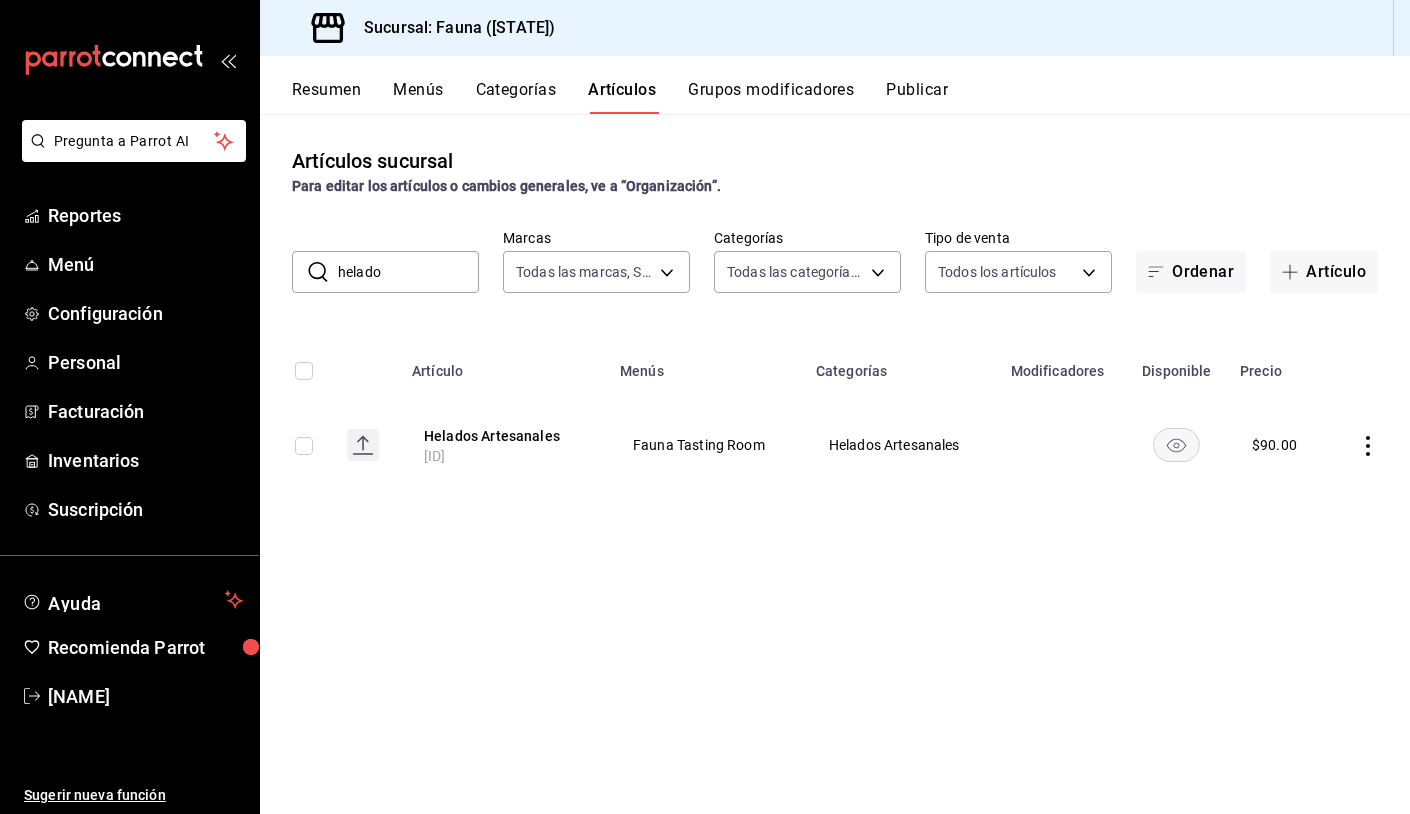 click on "helado" at bounding box center [408, 272] 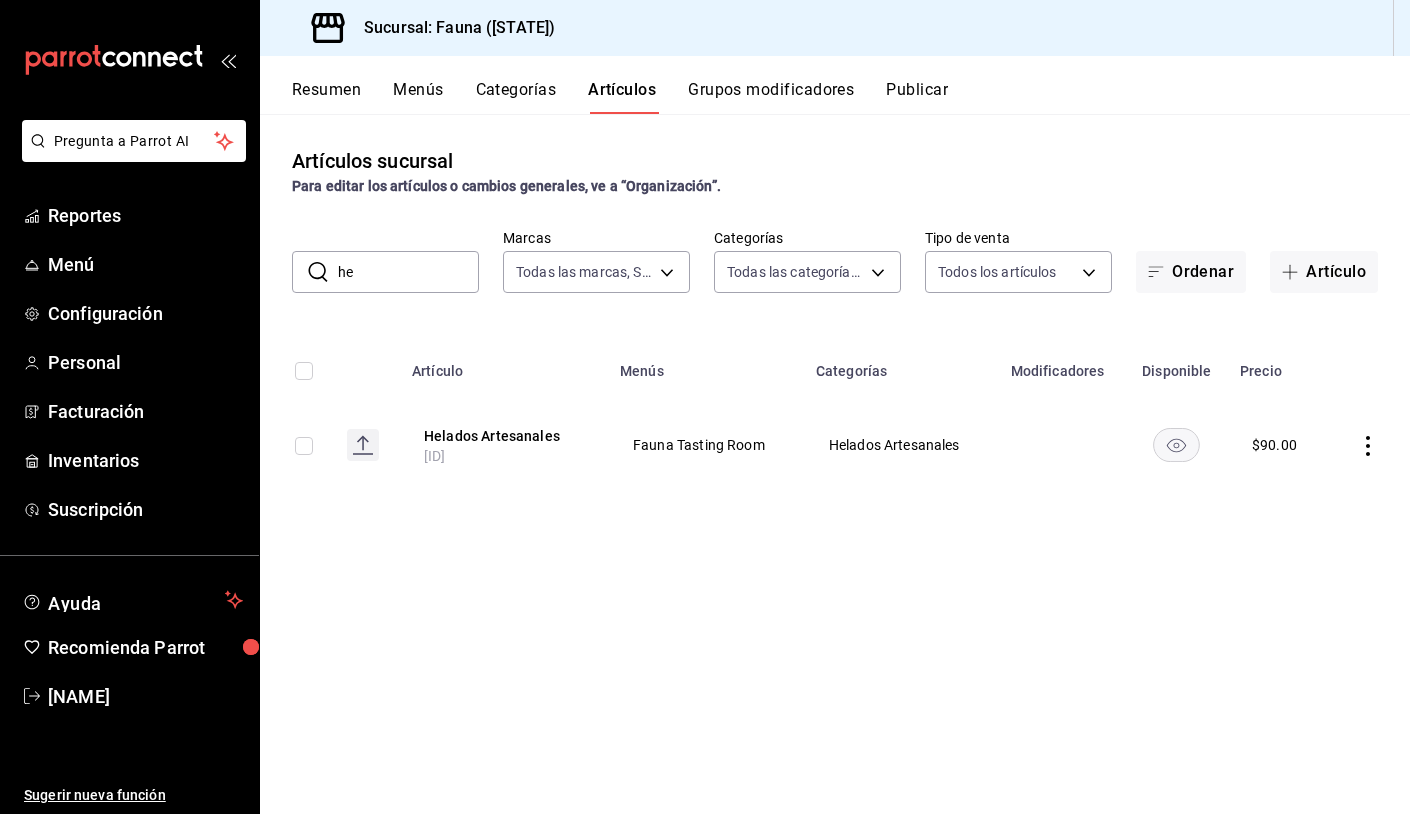 type on "h" 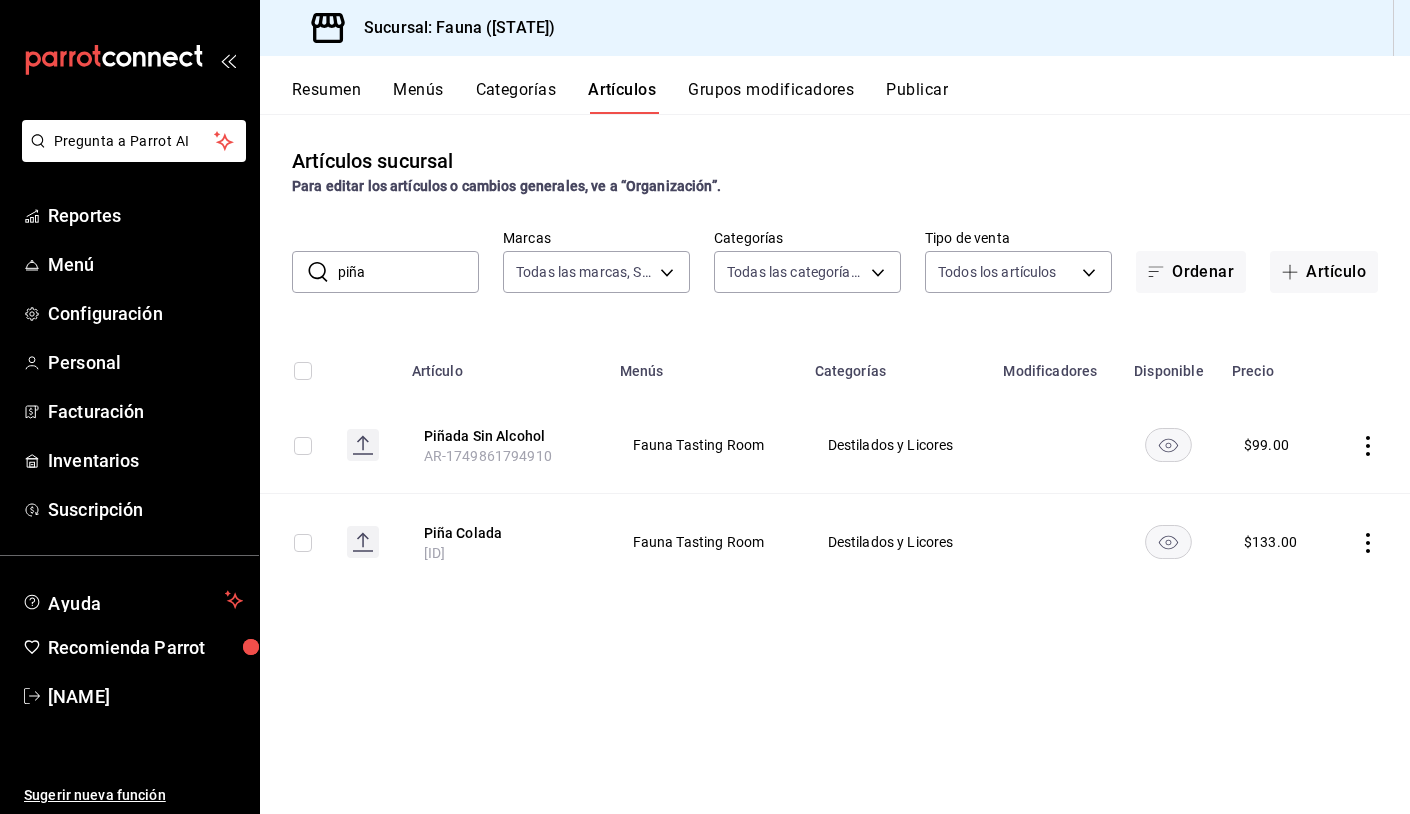 click on "Artículos sucursal Para editar los artículos o cambios generales, ve a “Organización”. ​ piña ​ Marcas Todas las marcas, Sin marca [ID] Categorías Todas las categorías, Sin categoría [ID], [ID], [ID], [ID], [ID], [ID], [ID], [ID], [ID], [ID], [ID], [ID], [ID], [ID], [ID], [ID] Tipo de venta Todos los artículos ALL Ordenar Artículo Artículo Menús Categorías Modificadores Disponible Precio Piñada Sin Alcohol [ID] $ 99.00 $" at bounding box center [835, 463] 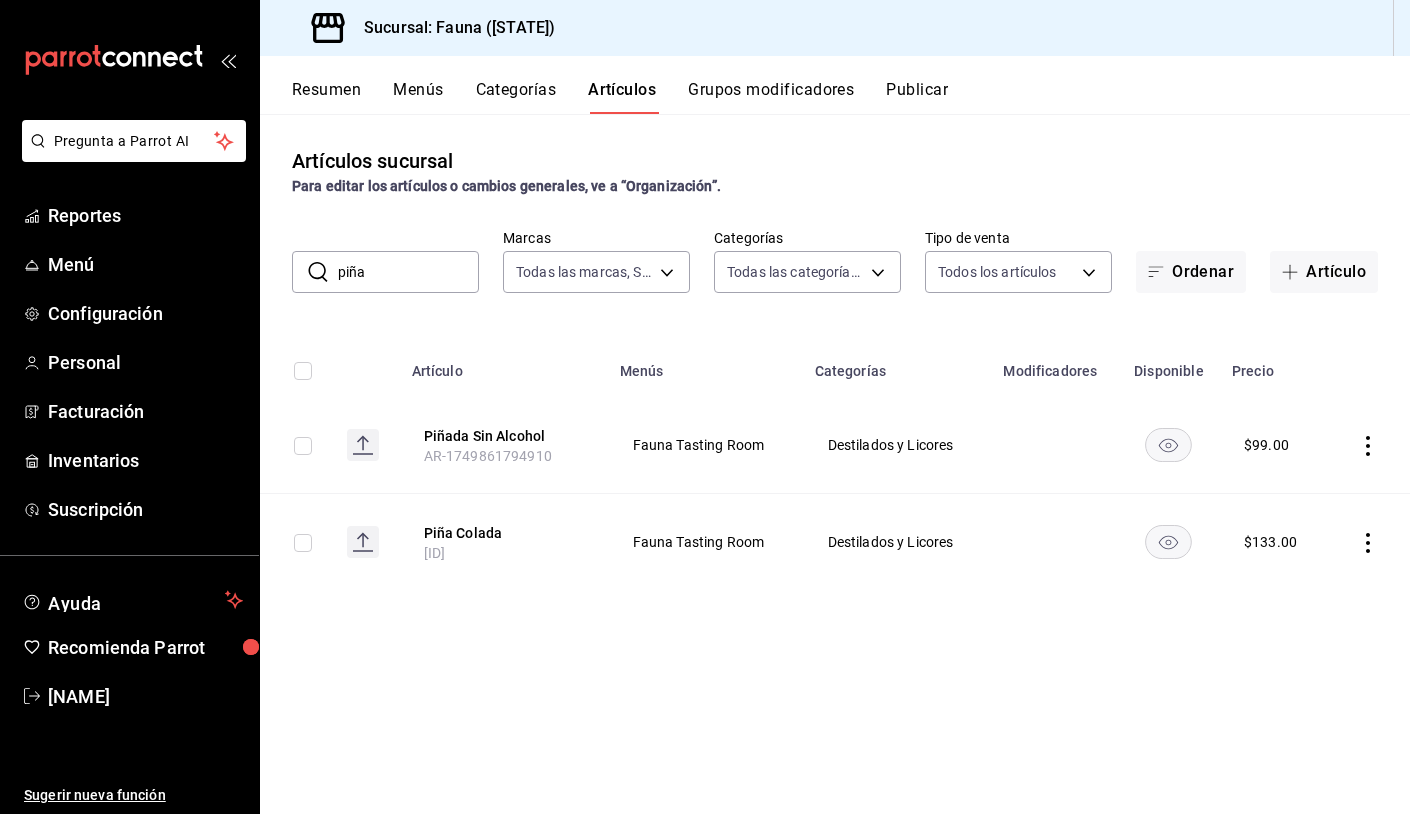 click on "piña" at bounding box center (408, 272) 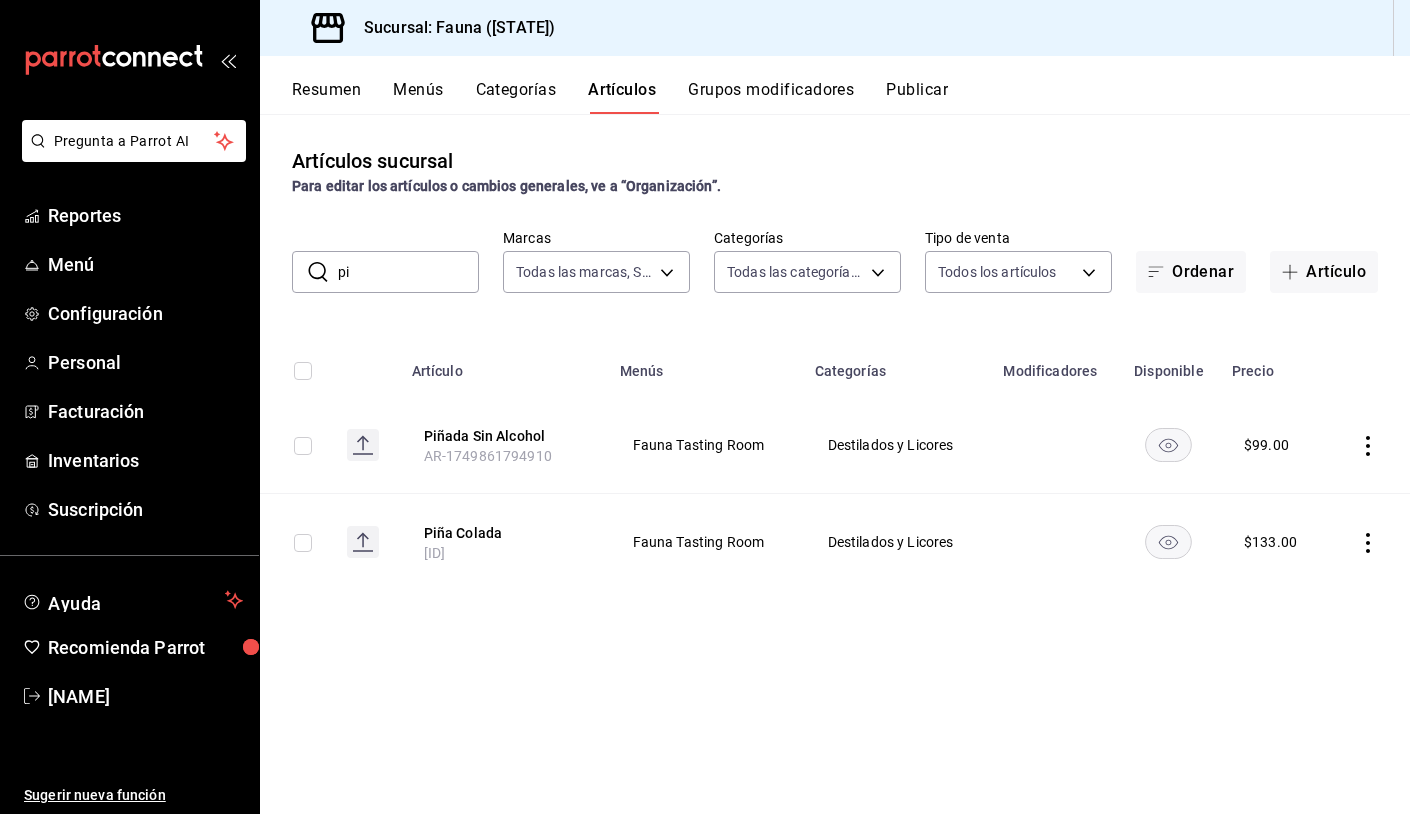 type on "p" 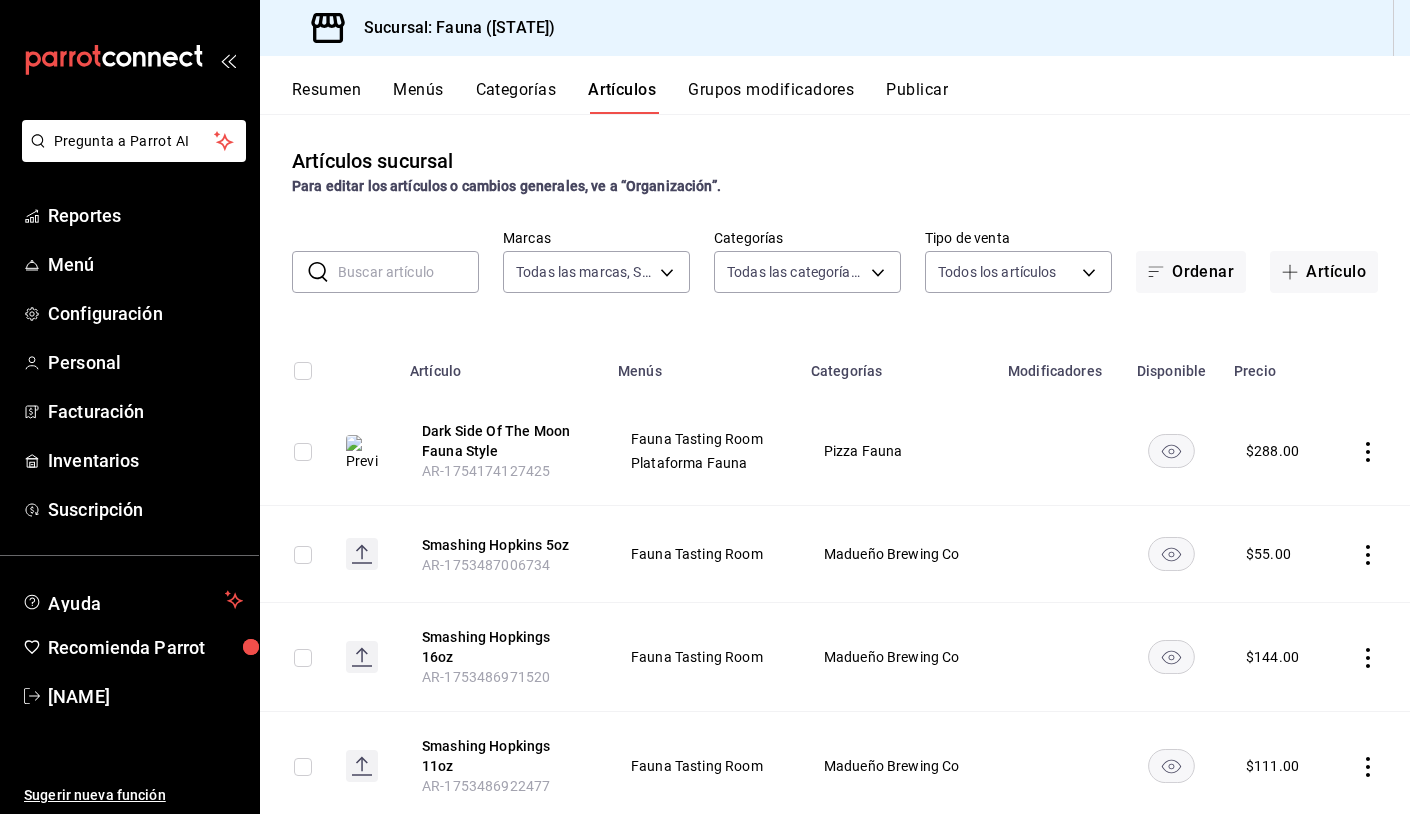 click at bounding box center [408, 272] 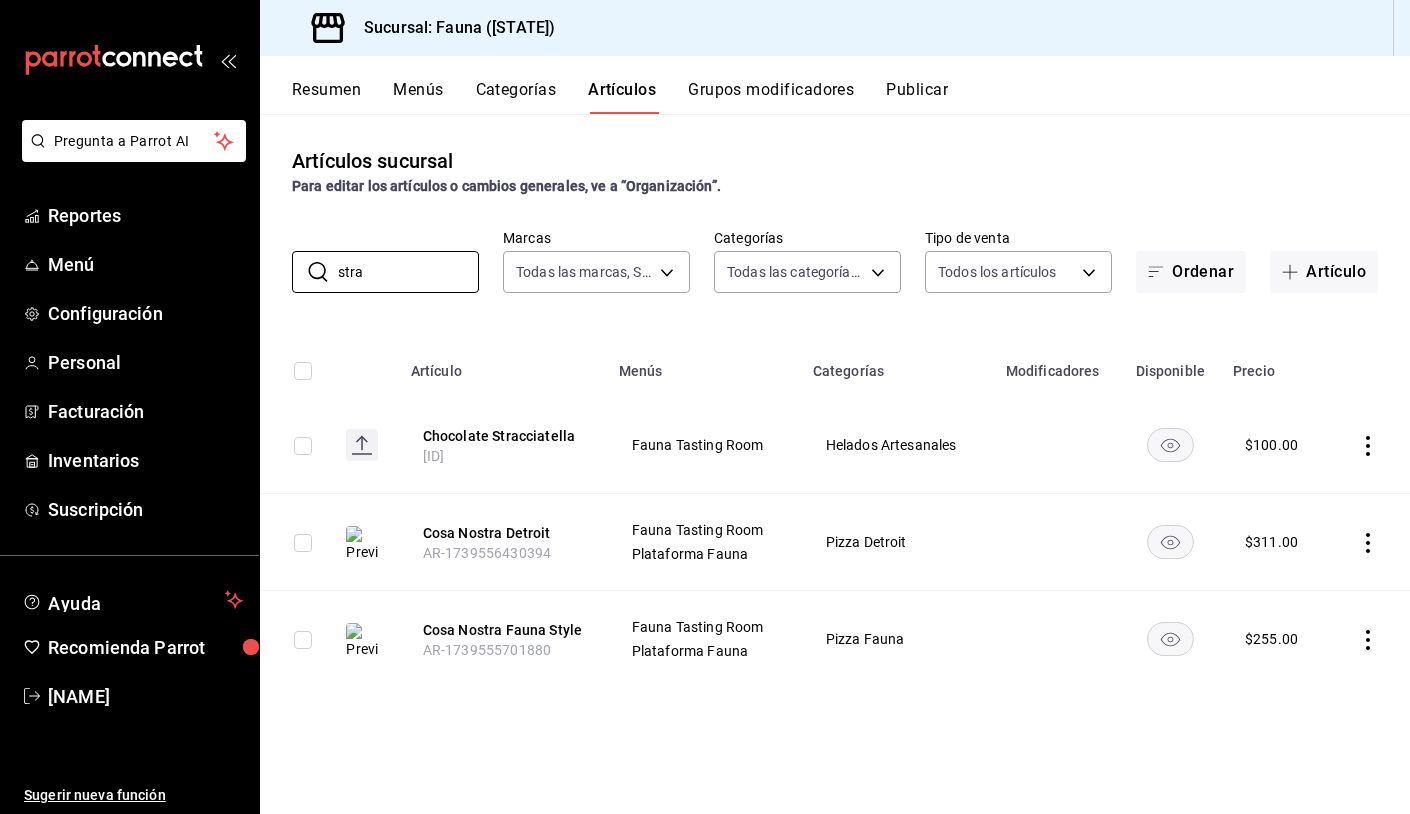 click 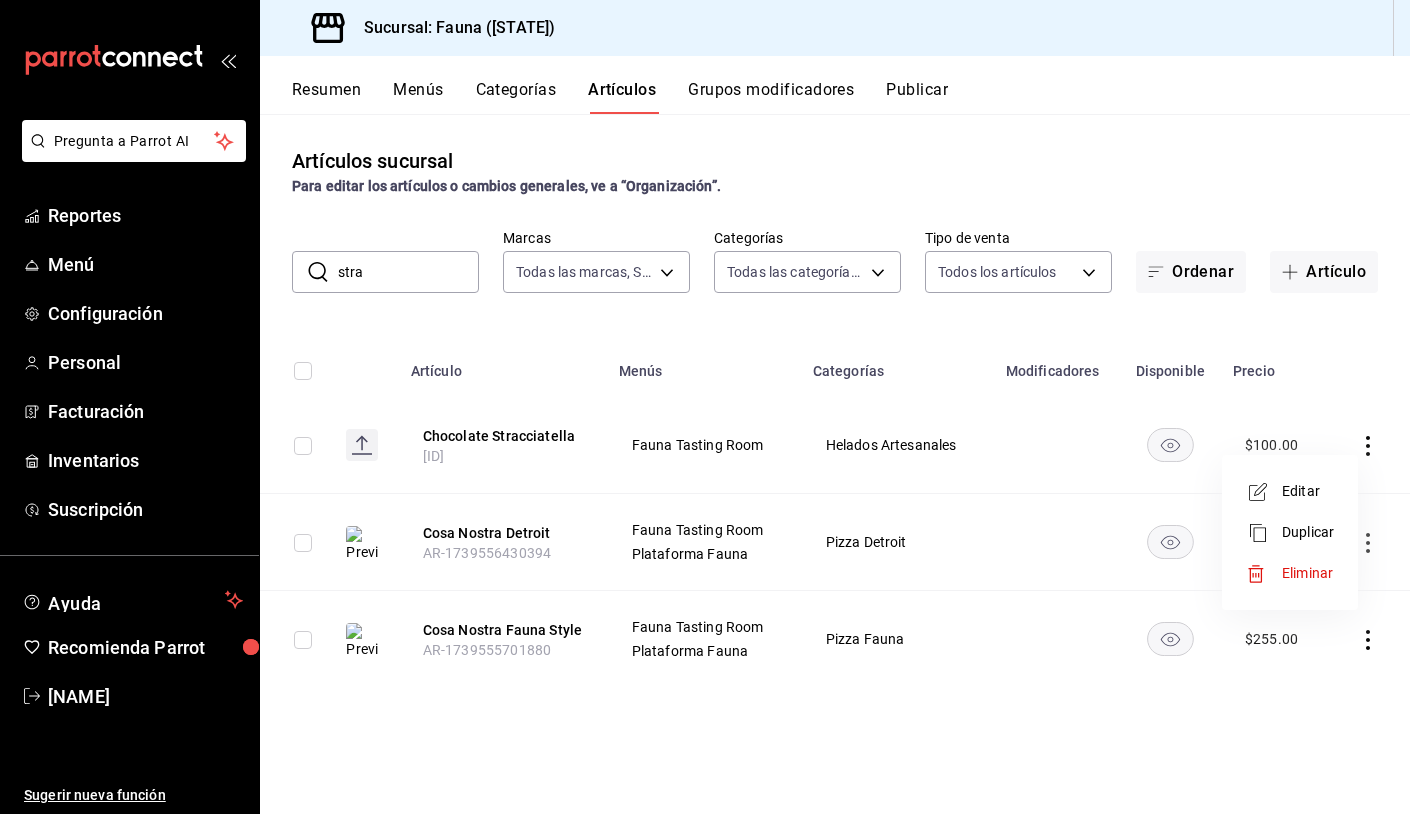 click on "Eliminar" at bounding box center (1307, 573) 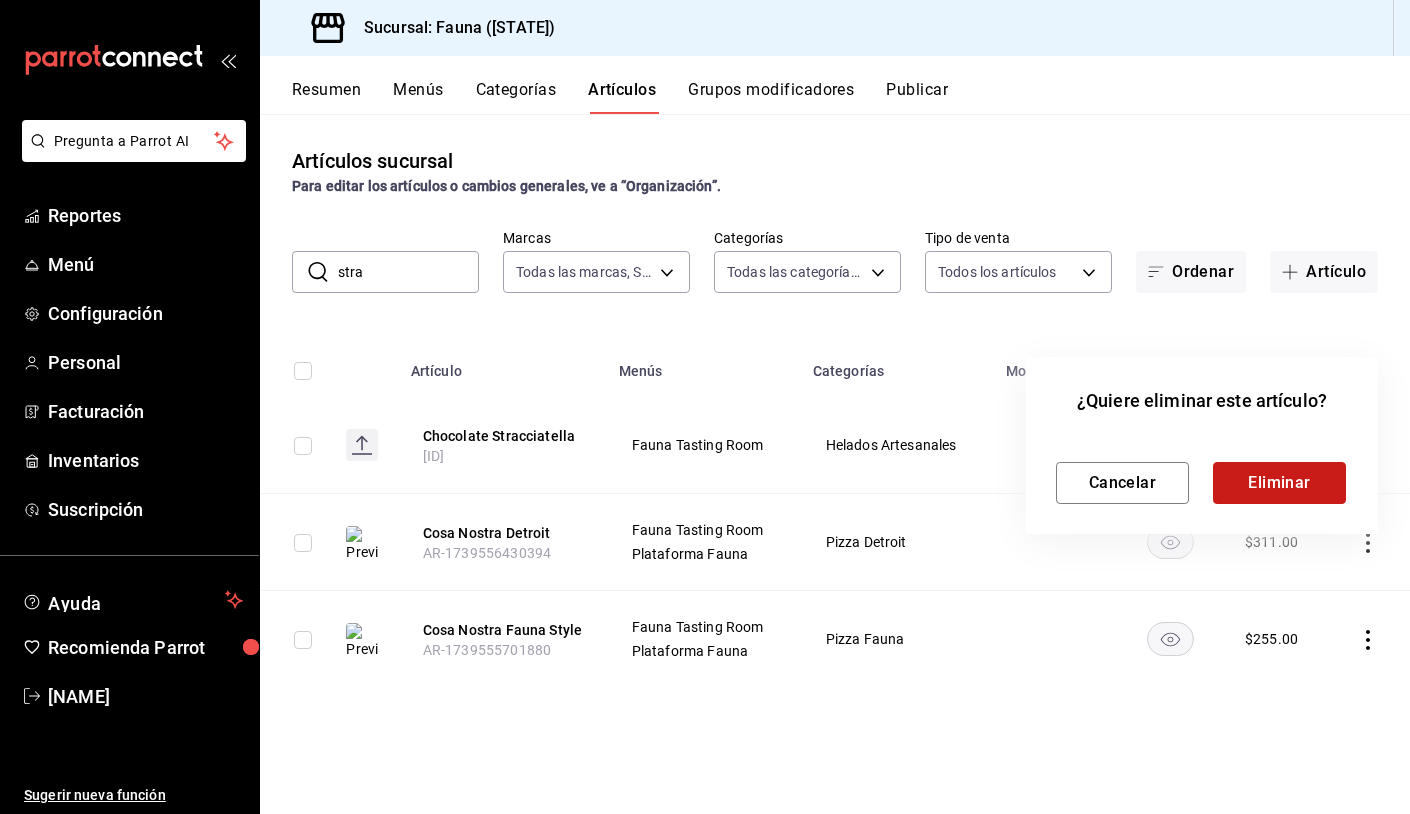 click on "Eliminar" at bounding box center (1279, 483) 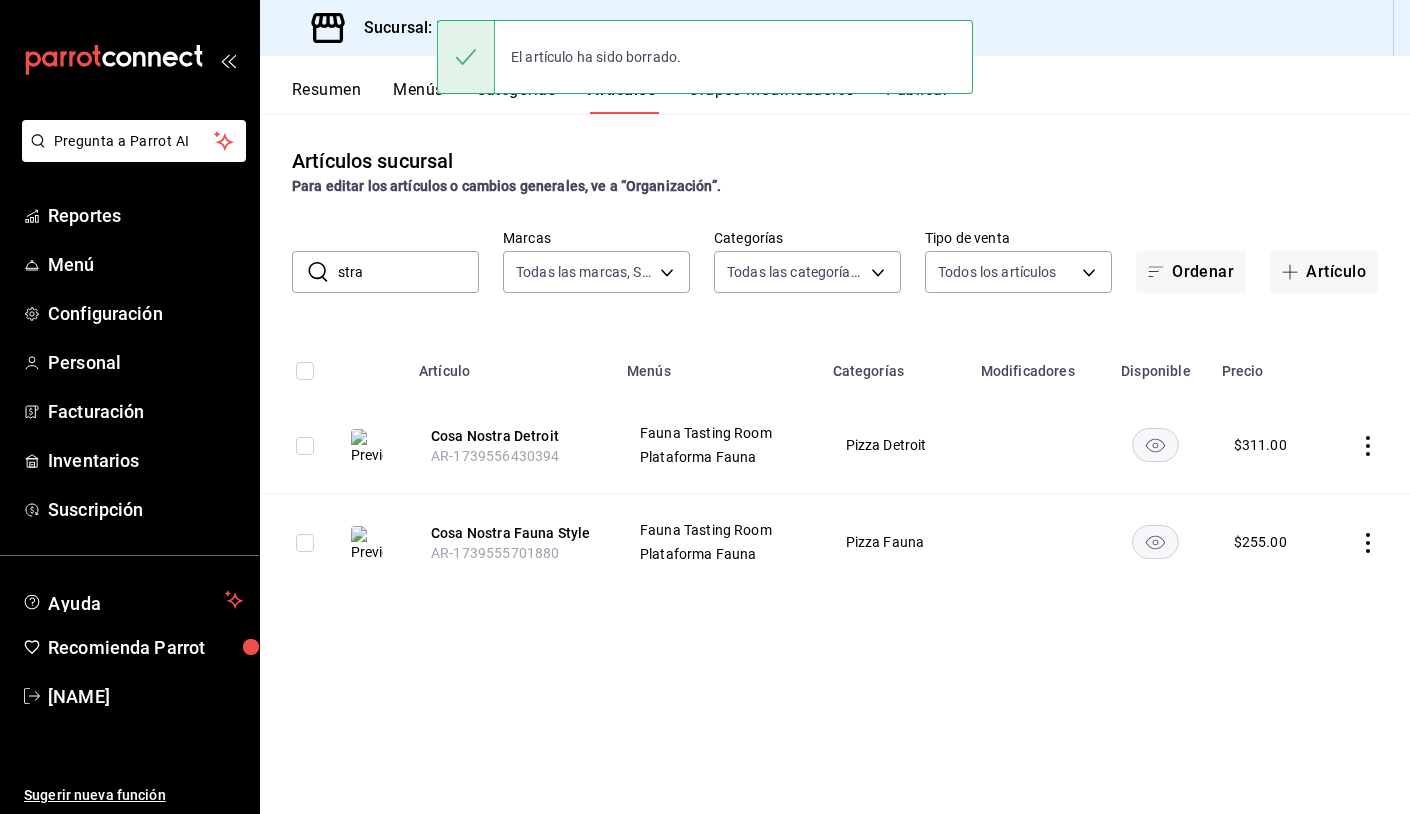 click on "Para editar los artículos o cambios generales, ve a “Organización”." at bounding box center [835, 186] 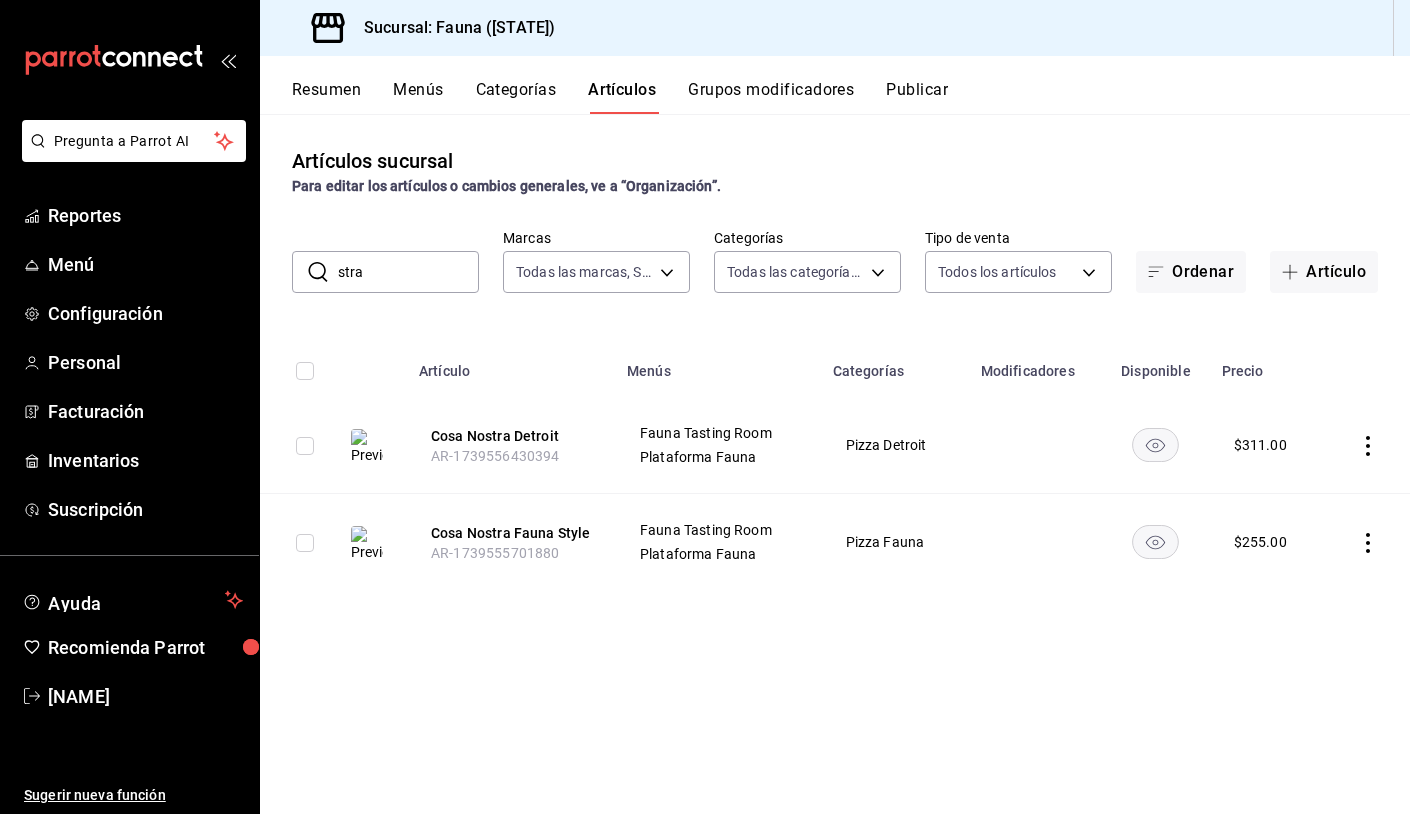 click on "stra" at bounding box center [408, 272] 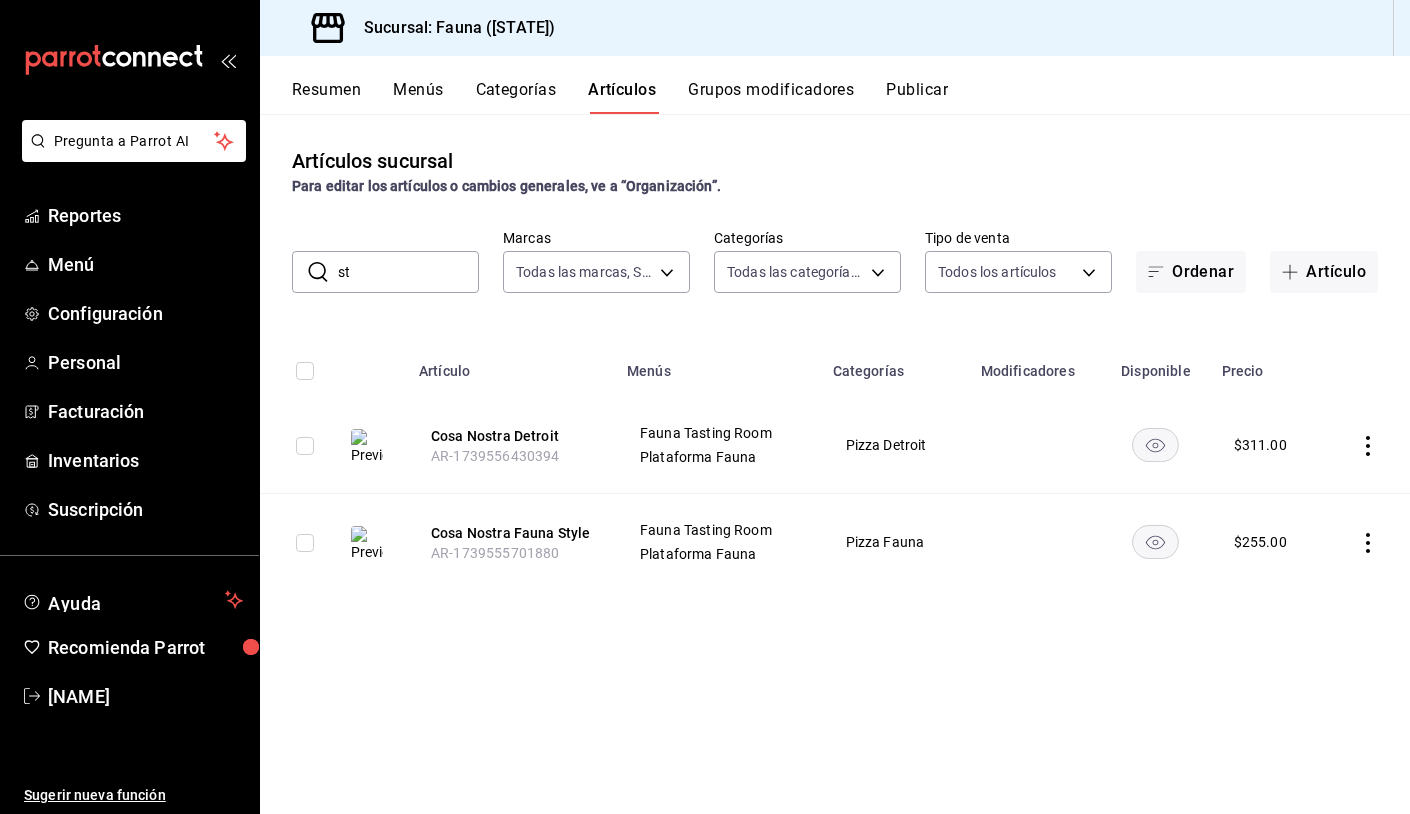 type on "s" 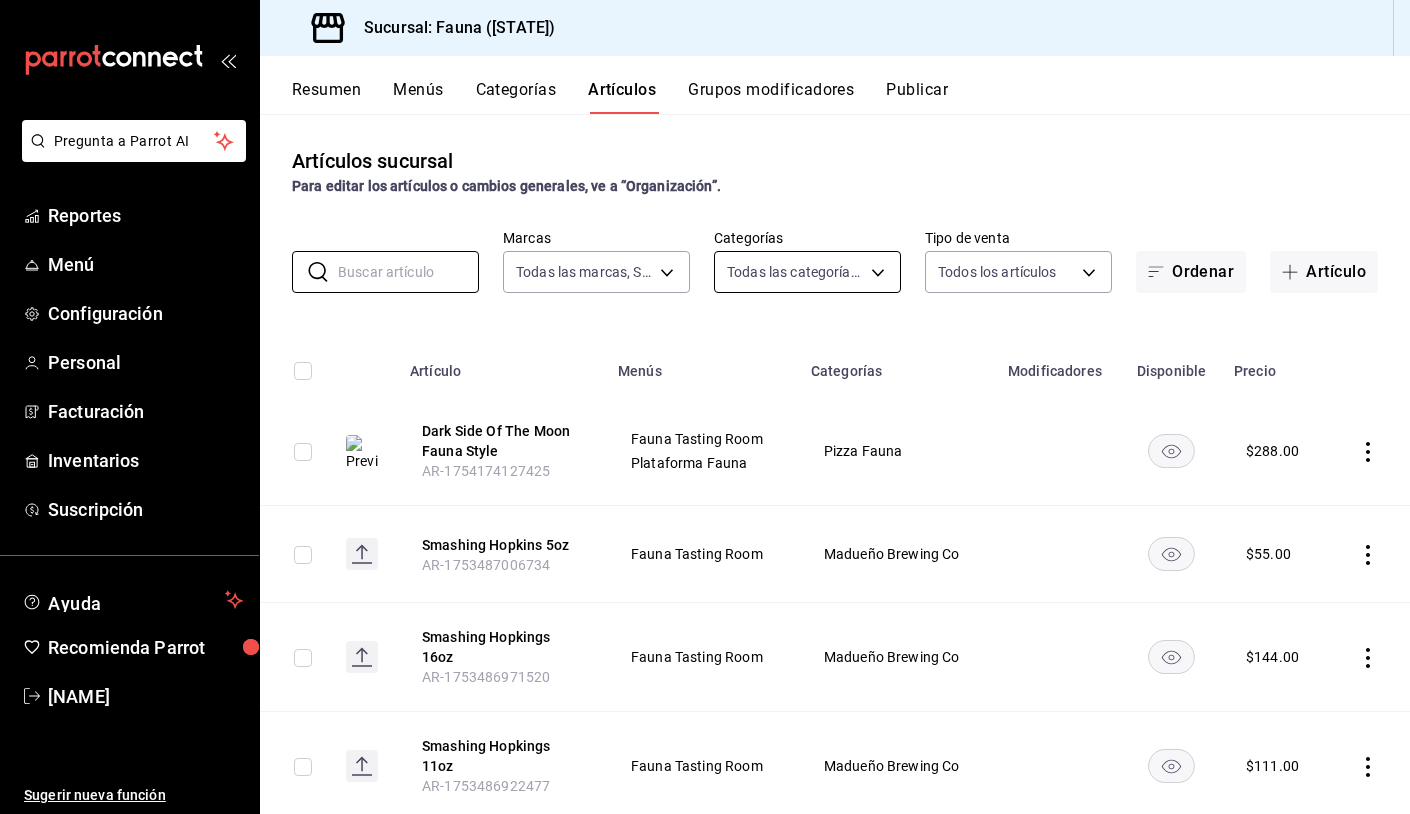 type 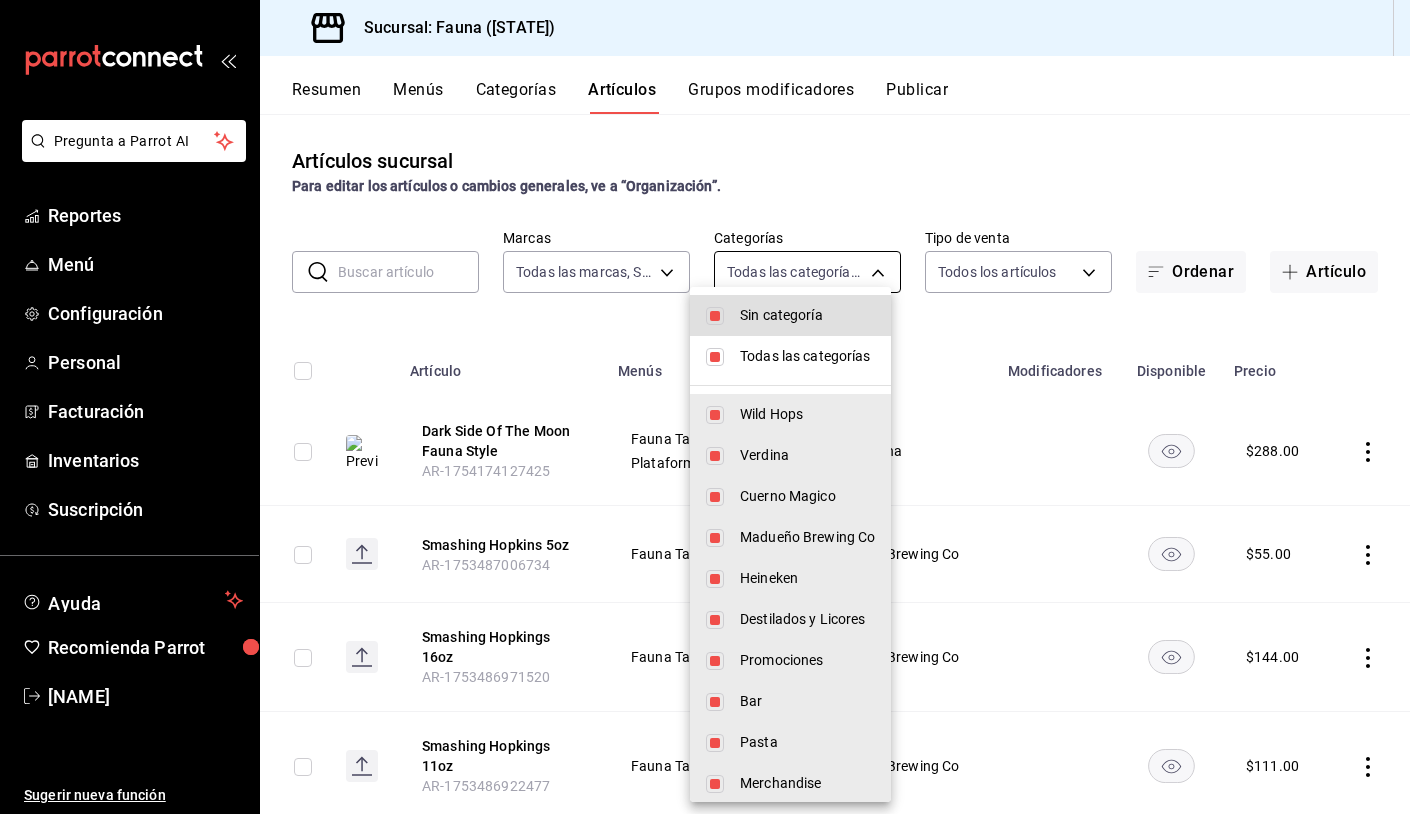 click on "Sucursal: Fauna ([STATE]) Resumen Menús Categorías Artículos Grupos modificadores Publicar Artículos sucursal Para editar los artículos o cambios generales, ve a “Organización”. ​ ​ Marcas Todas las marcas, Sin marca [ID] Categorías Todas las categorías, Sin categoría Tipo de venta Todos los artículos ALL Ordenar Artículo Artículo Menús Categorías Modificadores Disponible Precio Dark Side Of The Moon Fauna Style [ID] Fauna Tasting Room Plataforma Fauna Pizza Fauna $ 288.00 Smashing Hopkins 5oz [ID] Fauna Tasting Room Madueño Brewing Co $ 55.00 Smashing Hopkings 16oz [ID] Fauna Tasting Room Madueño Brewing Co $ 144.00 Smashing Hopkings 11oz [ID] Fauna Tasting Room Madueño Brewing Co $ 111.00 Ilicit 5oz $ 55.00 $ $ $" at bounding box center [705, 407] 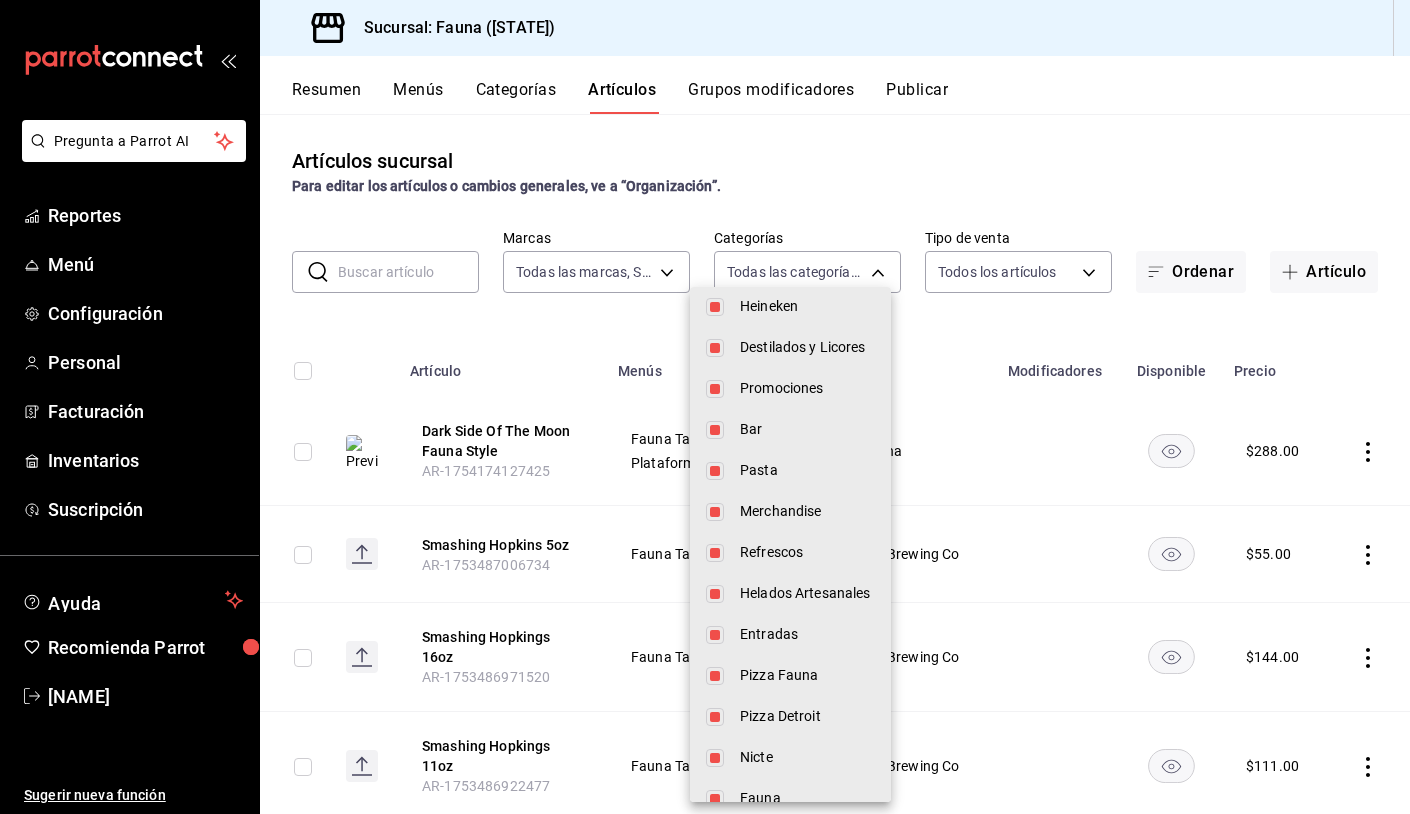scroll, scrollTop: 297, scrollLeft: 0, axis: vertical 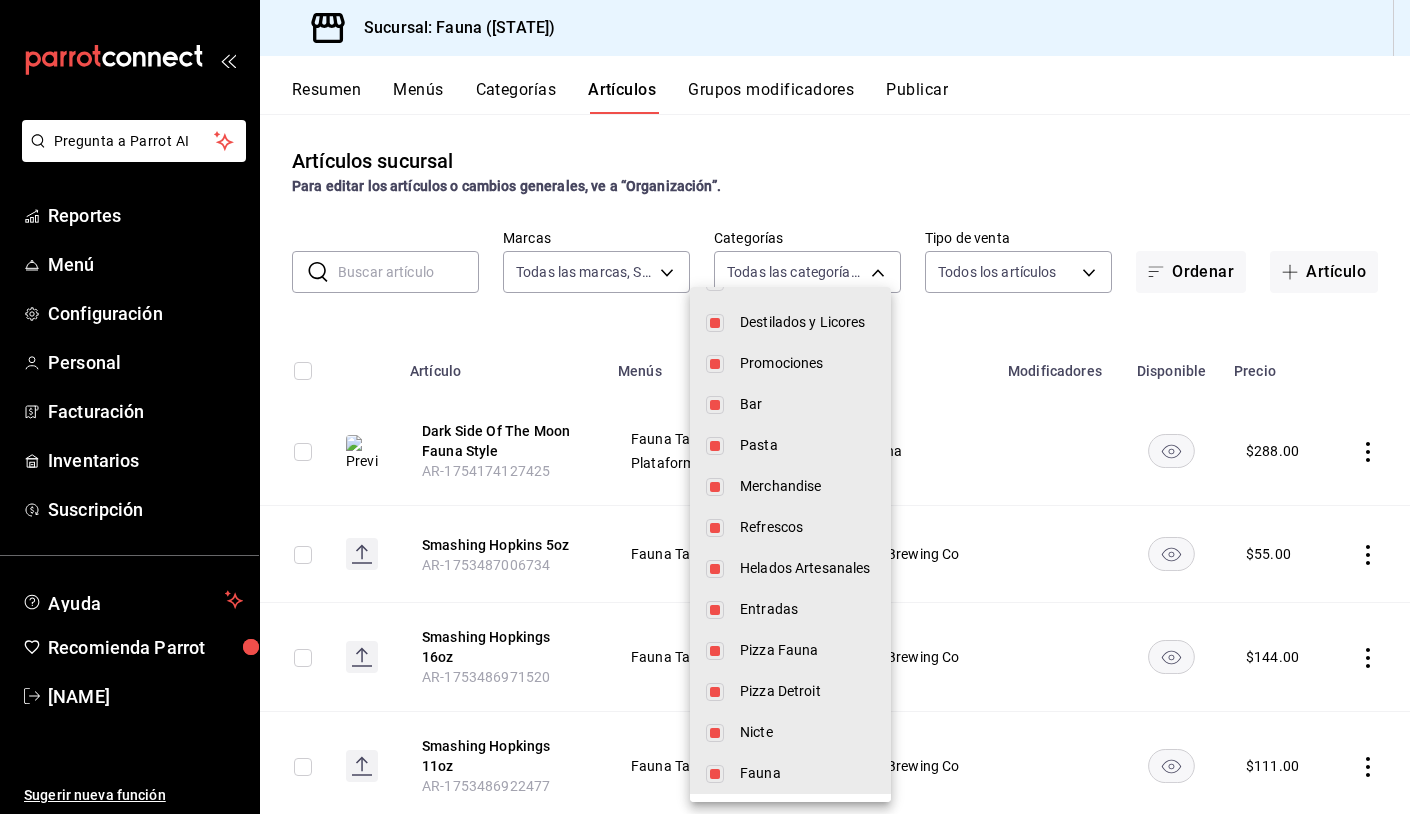 click at bounding box center [715, 610] 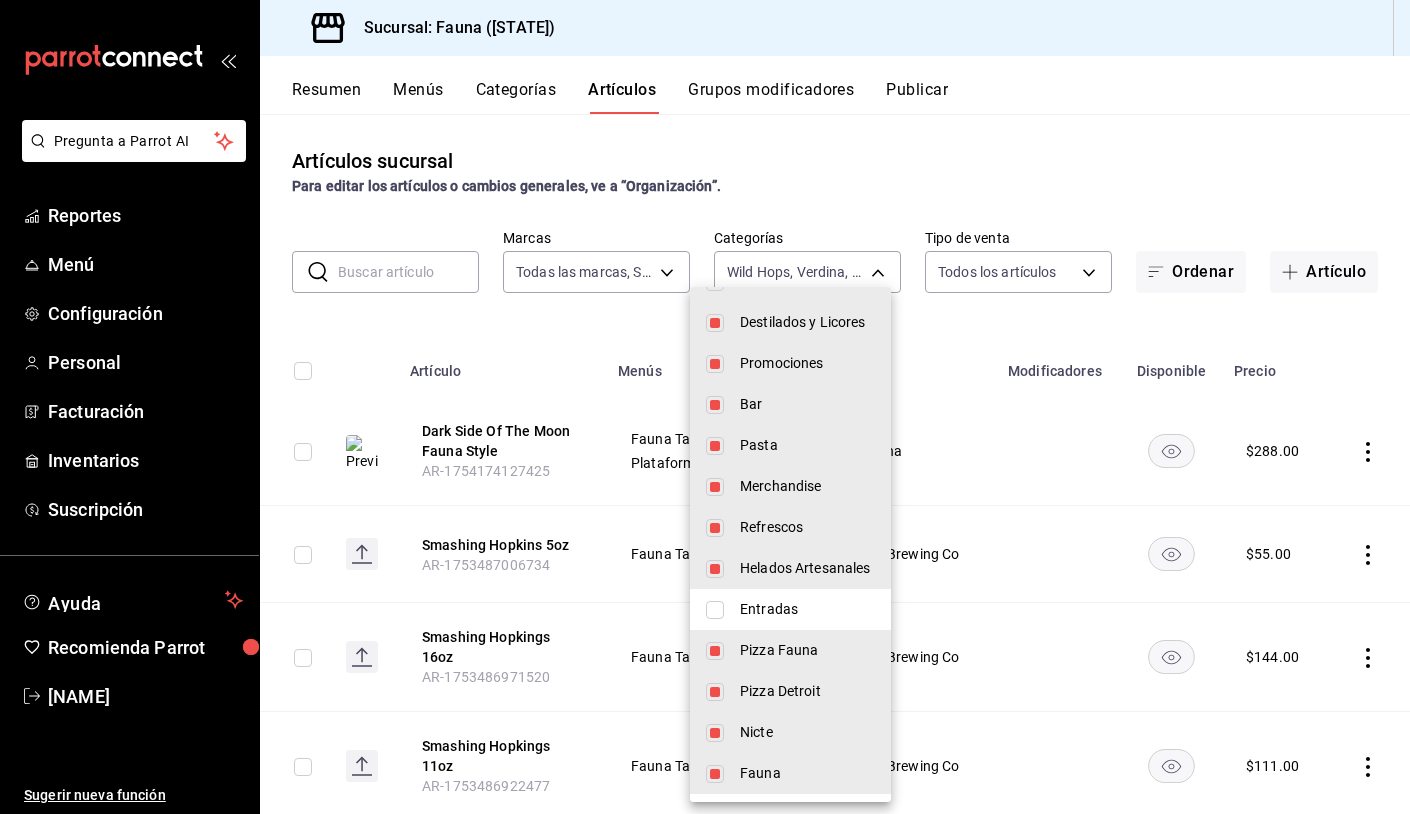 click at bounding box center (715, 651) 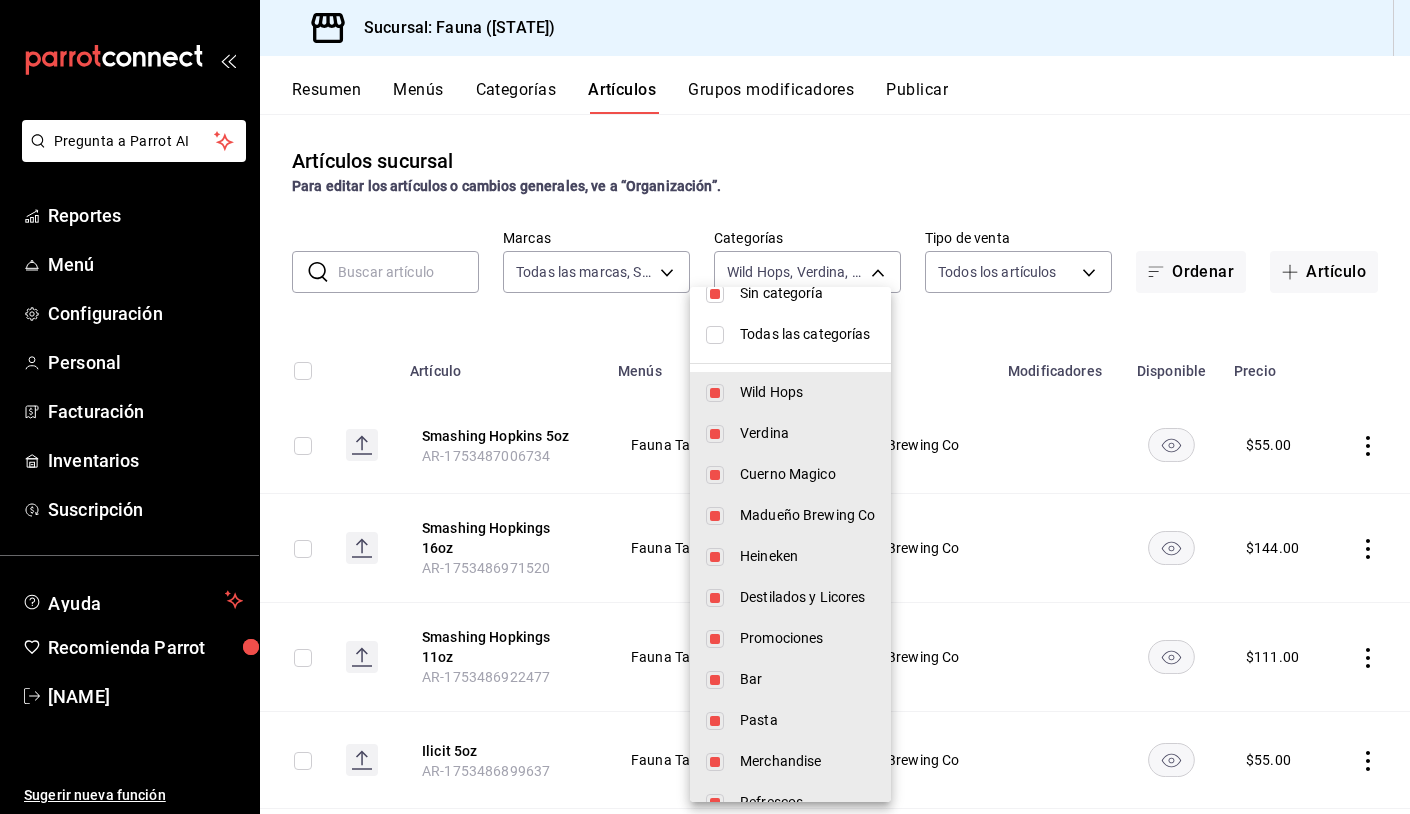 scroll, scrollTop: 0, scrollLeft: 0, axis: both 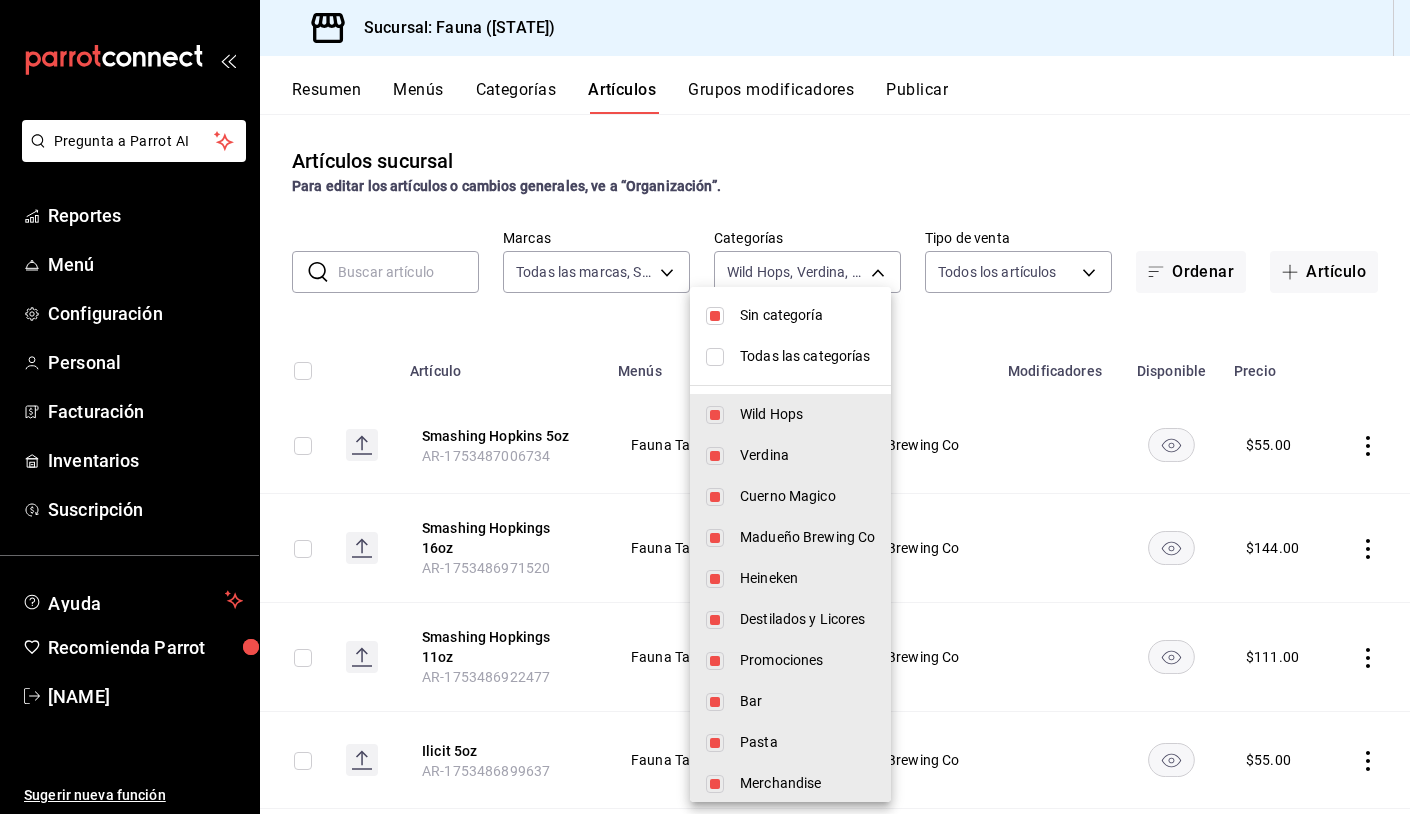 click on "Sin categoría" at bounding box center [790, 315] 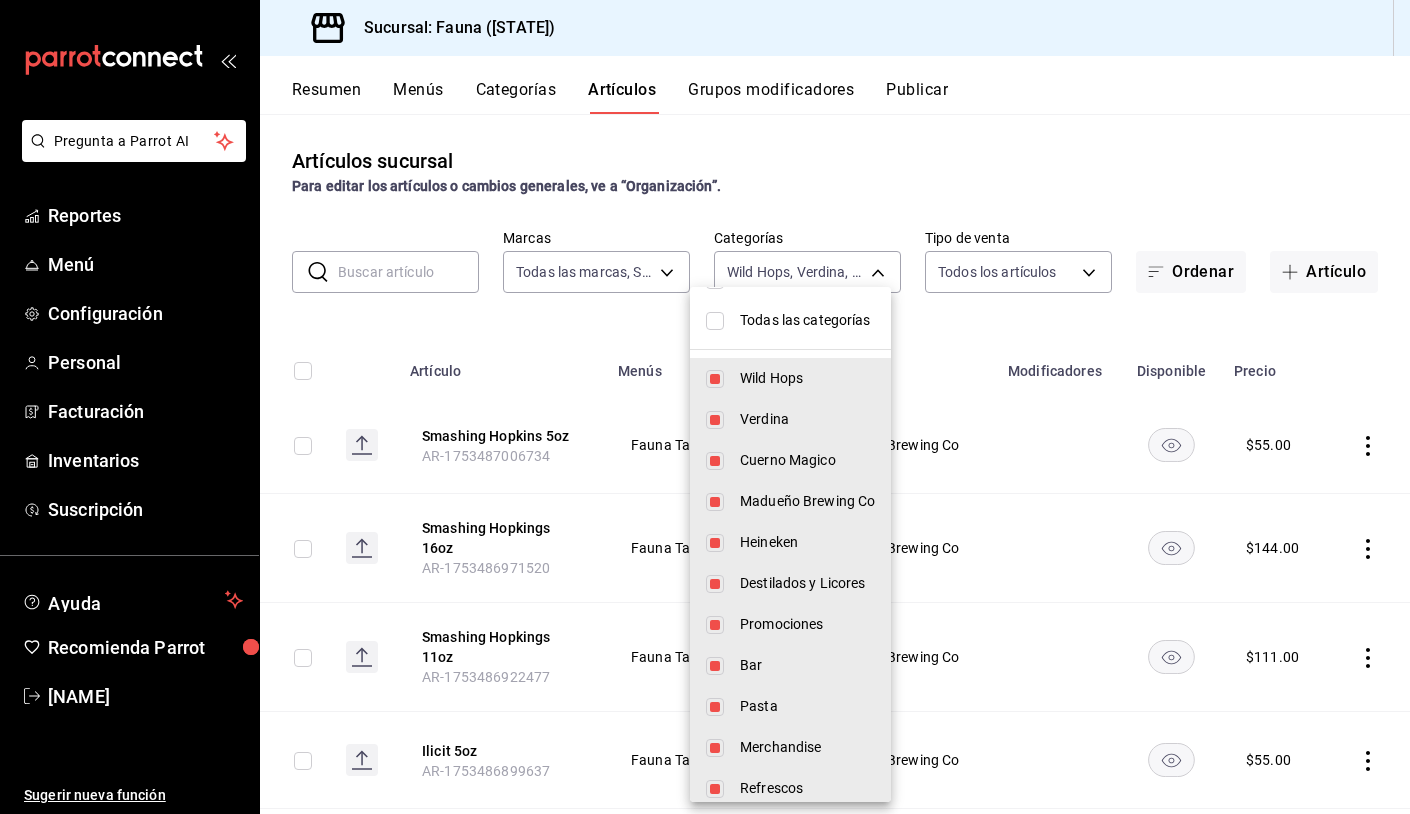 scroll, scrollTop: 0, scrollLeft: 0, axis: both 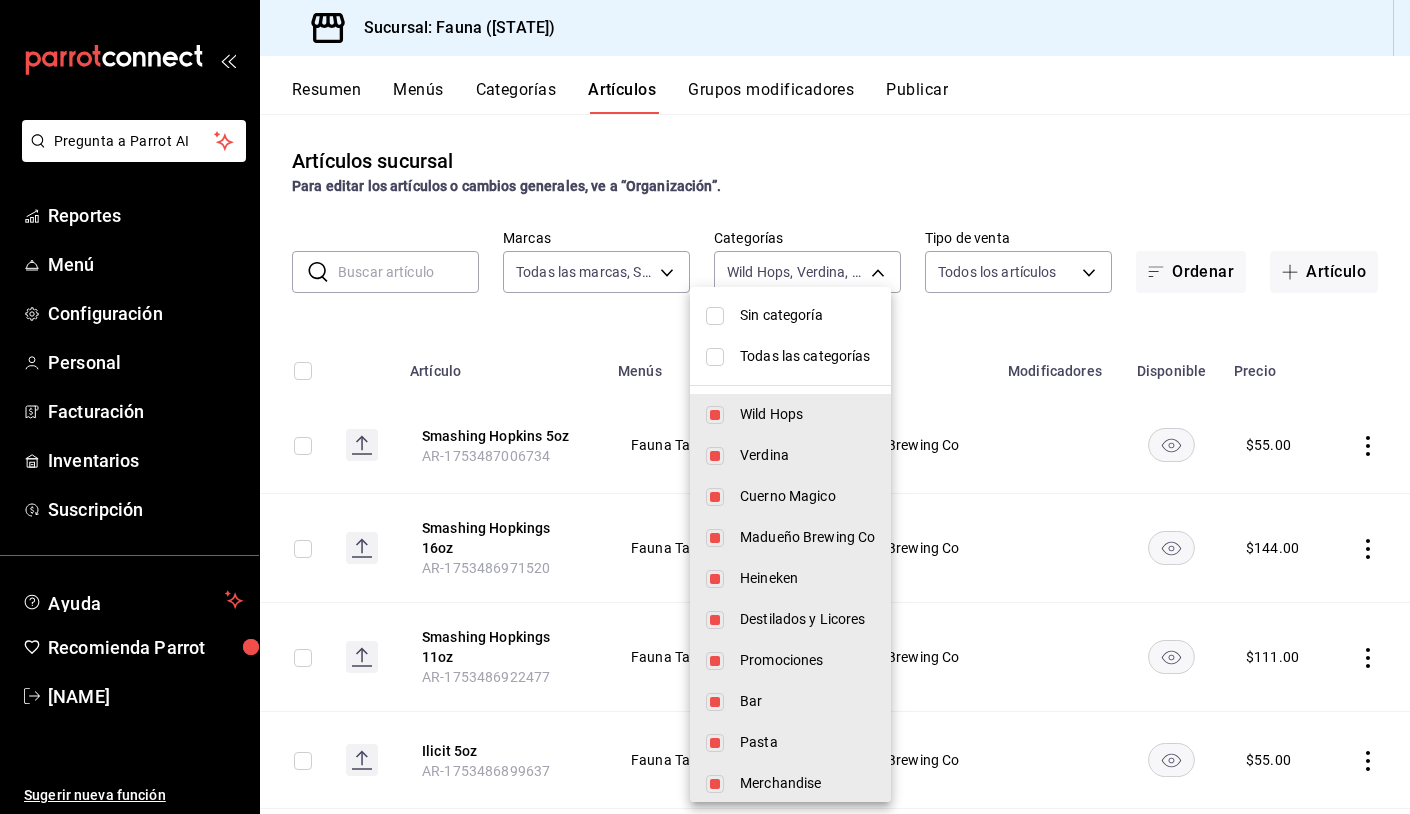 click at bounding box center [715, 357] 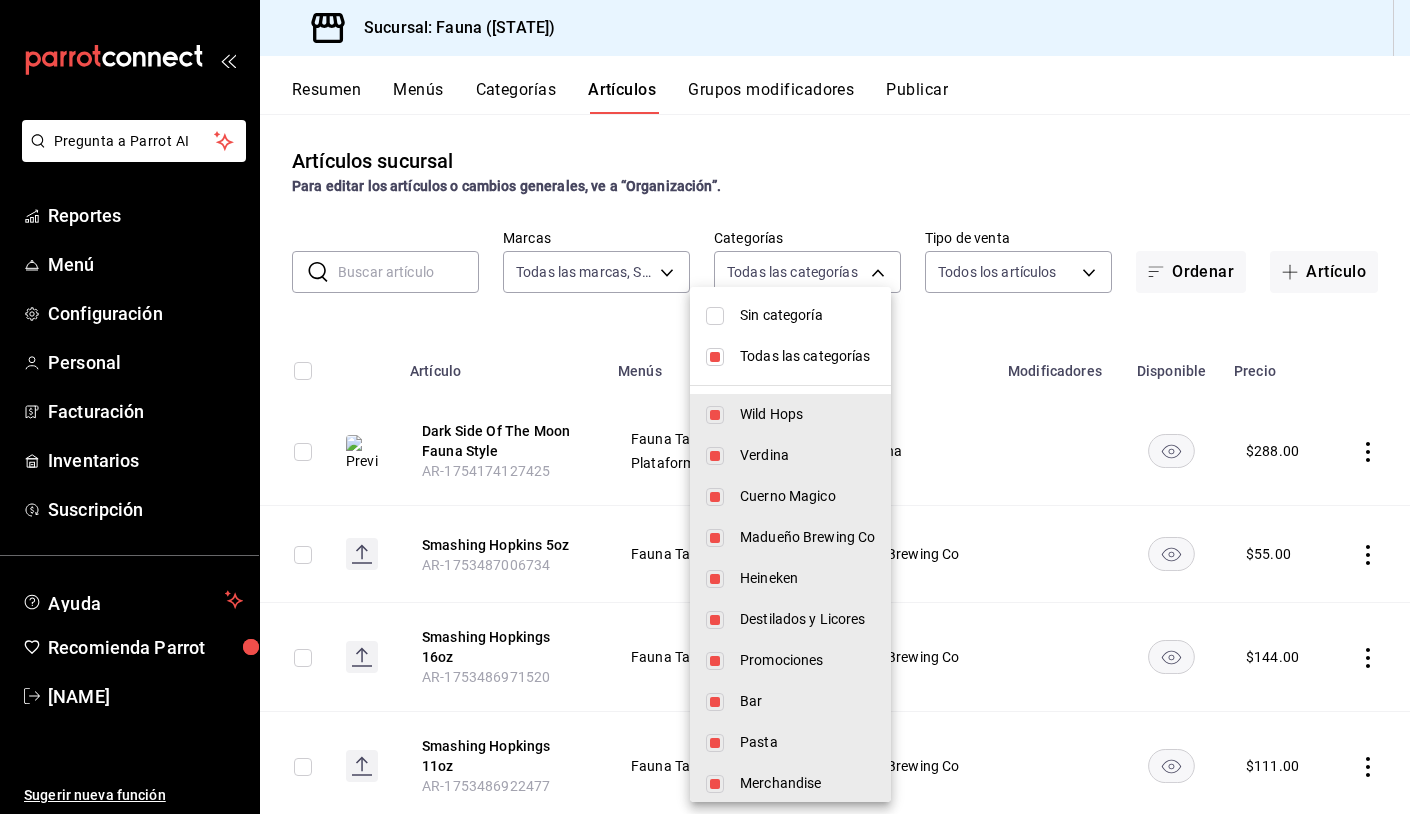 click at bounding box center (715, 316) 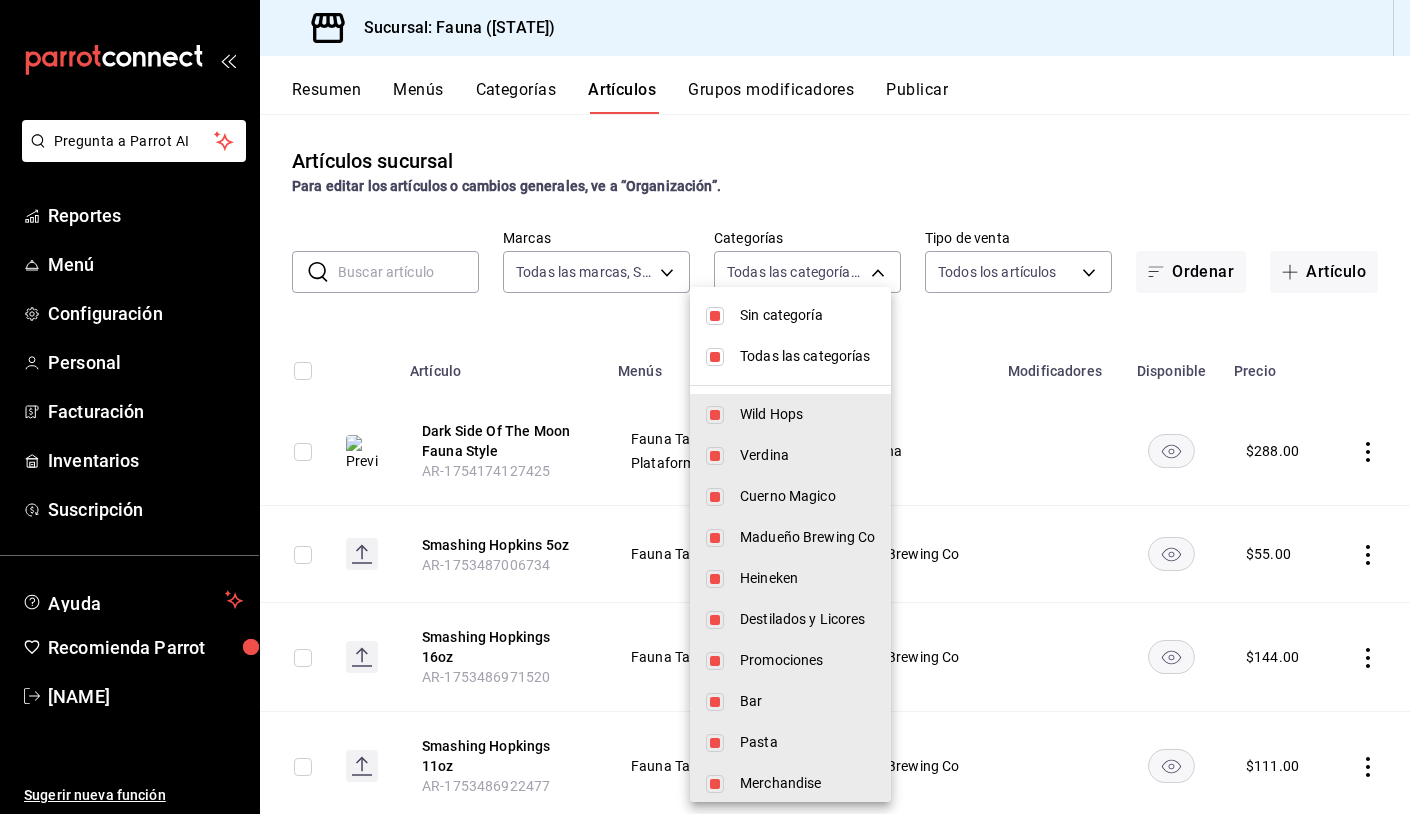 click at bounding box center [715, 316] 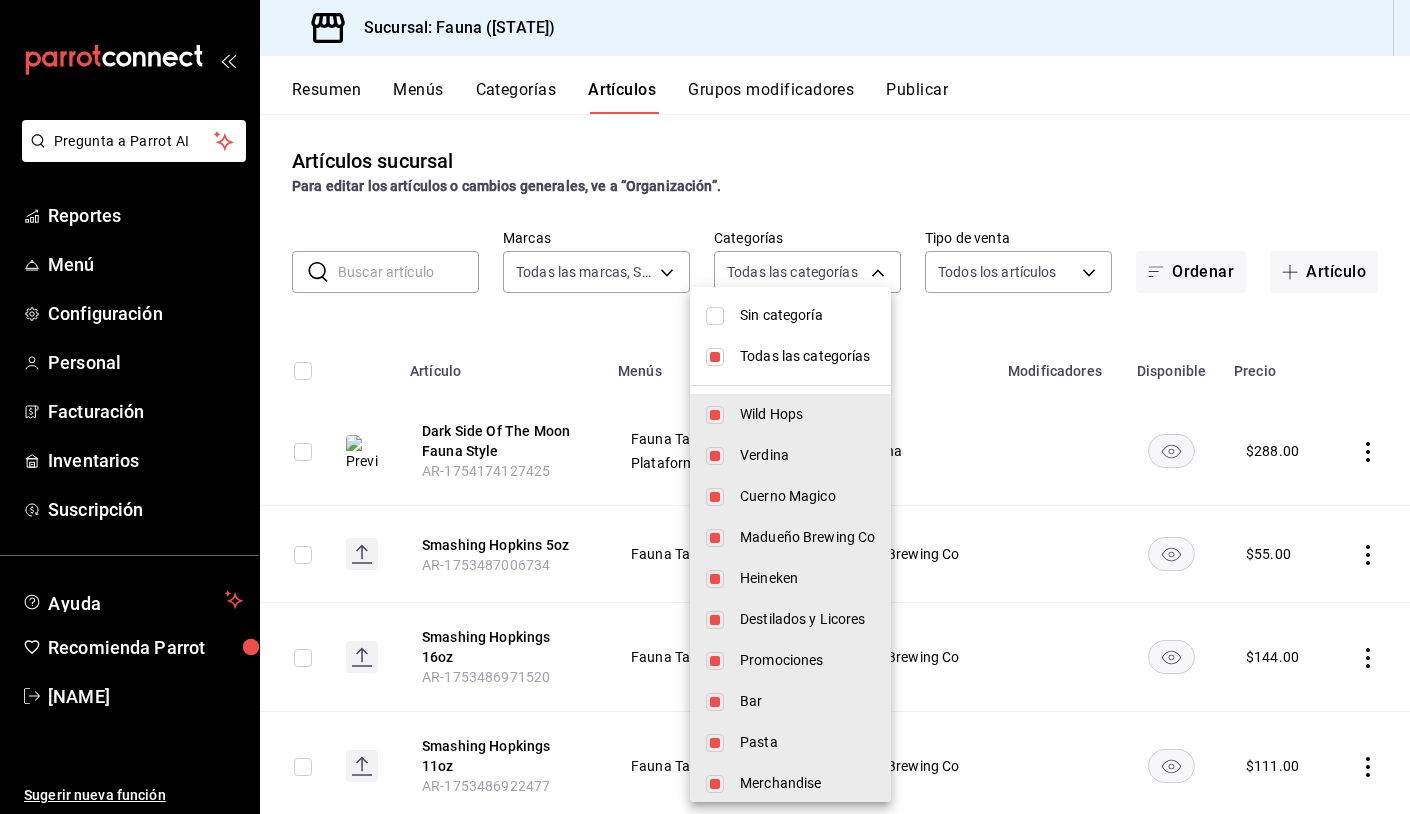 click at bounding box center [715, 357] 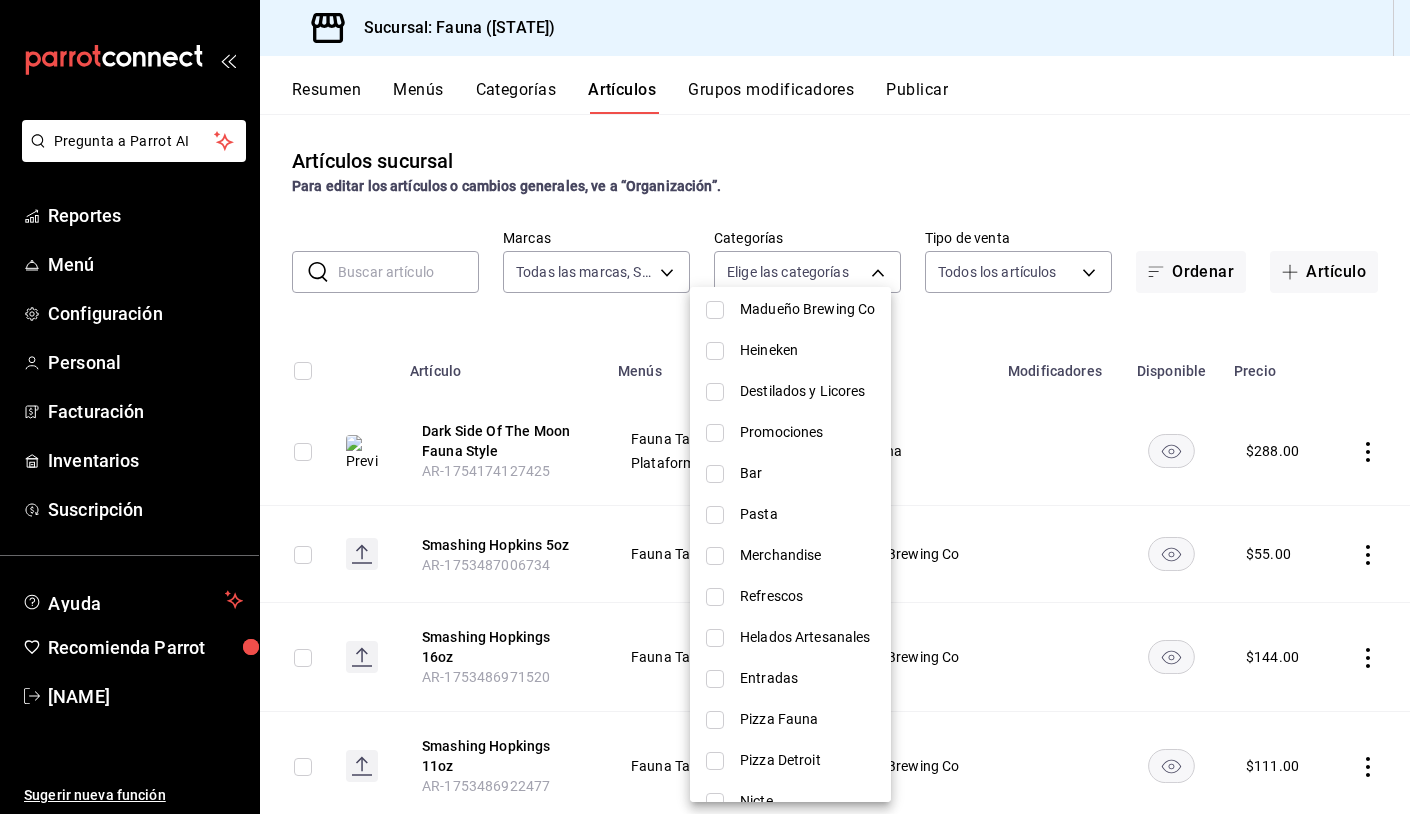scroll, scrollTop: 228, scrollLeft: 0, axis: vertical 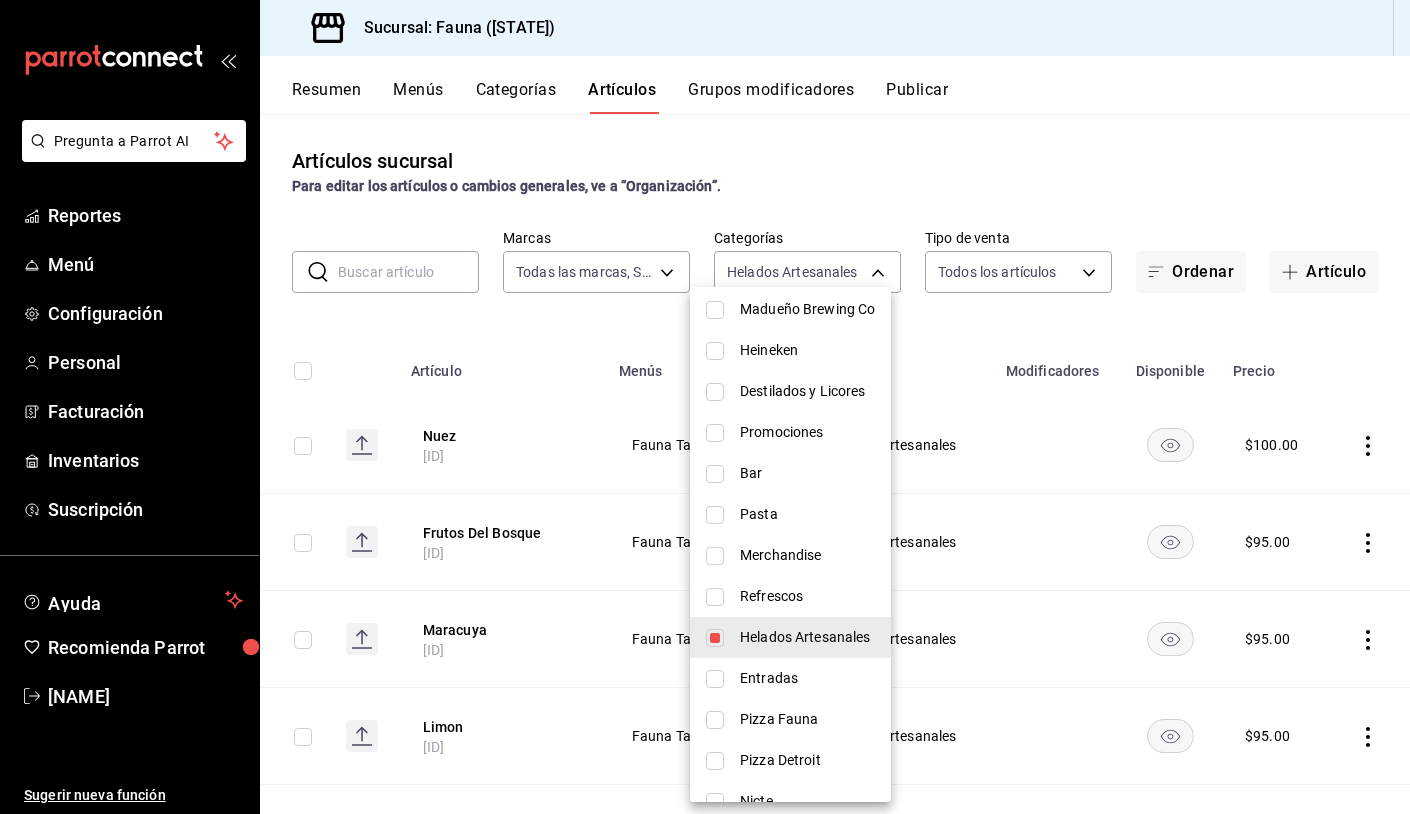 click at bounding box center (705, 407) 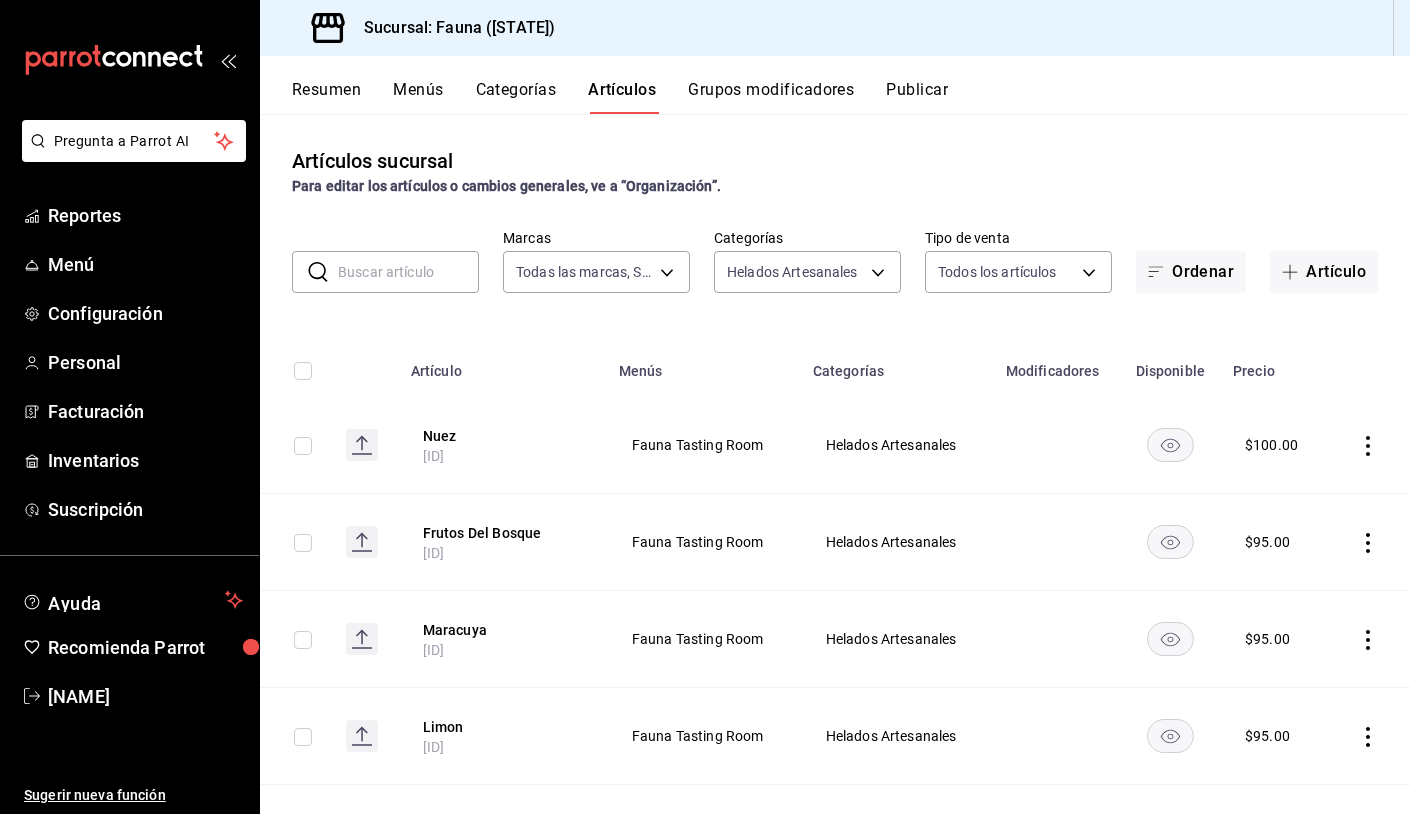 click at bounding box center (303, 446) 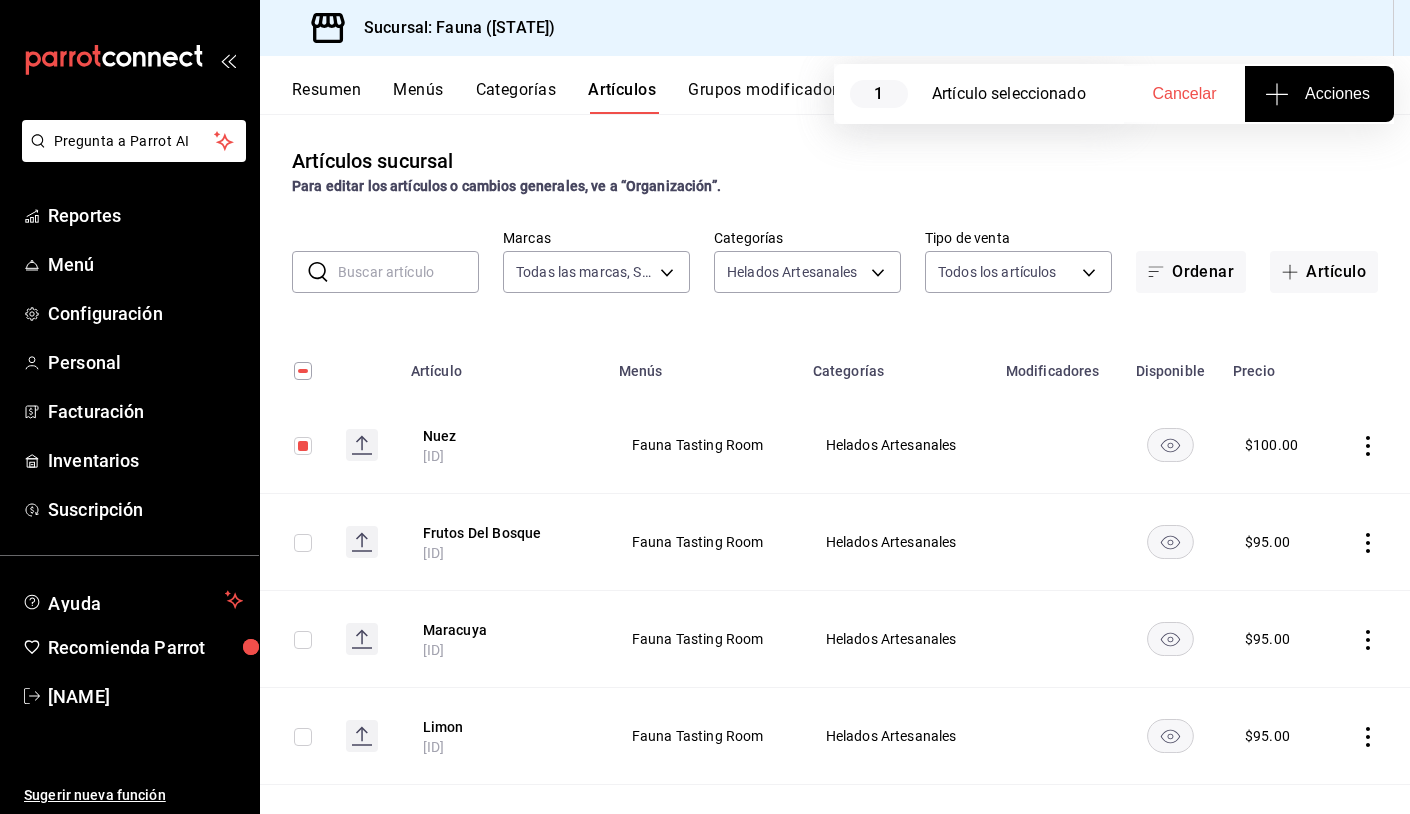 click at bounding box center (303, 543) 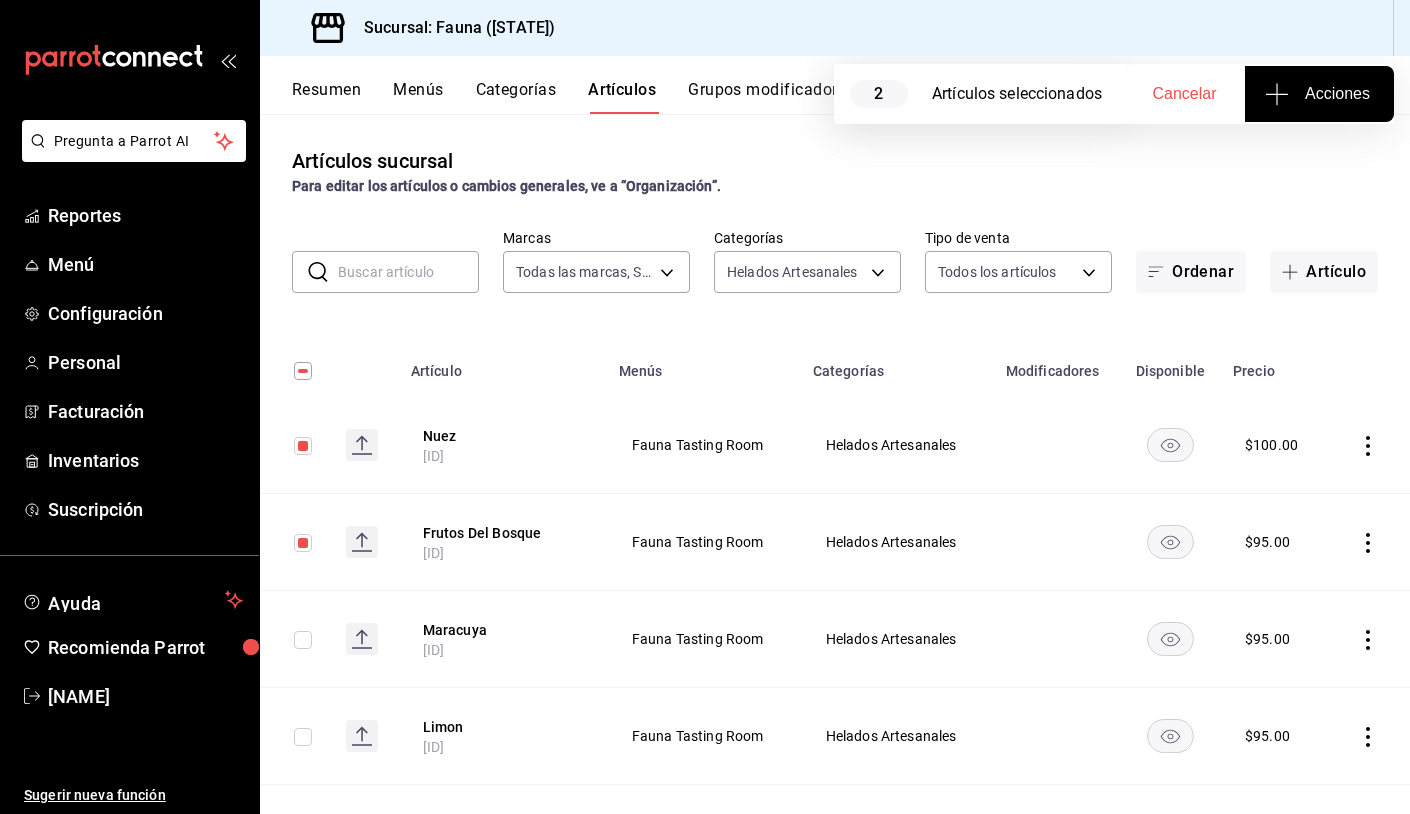 click at bounding box center [303, 640] 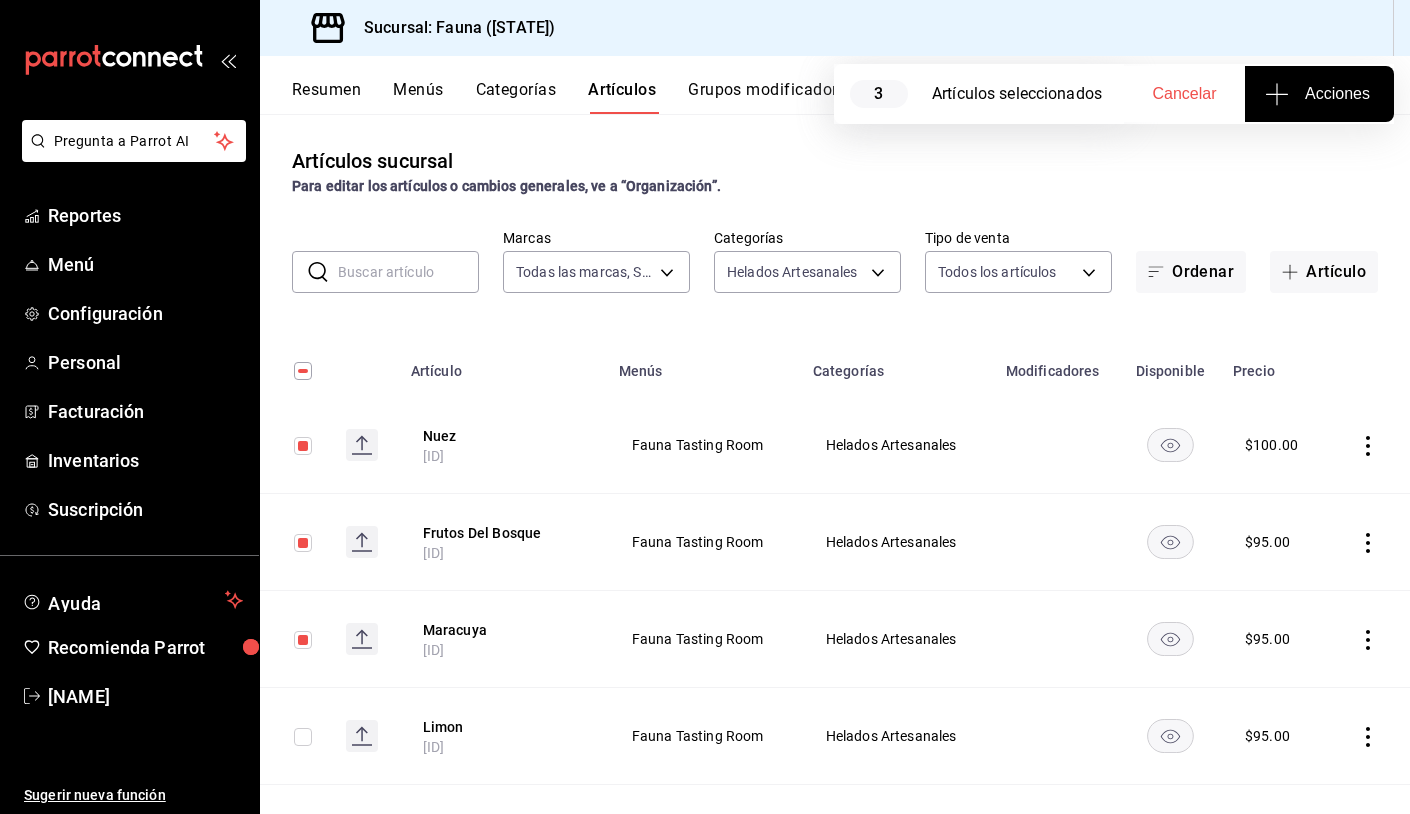 click at bounding box center (303, 737) 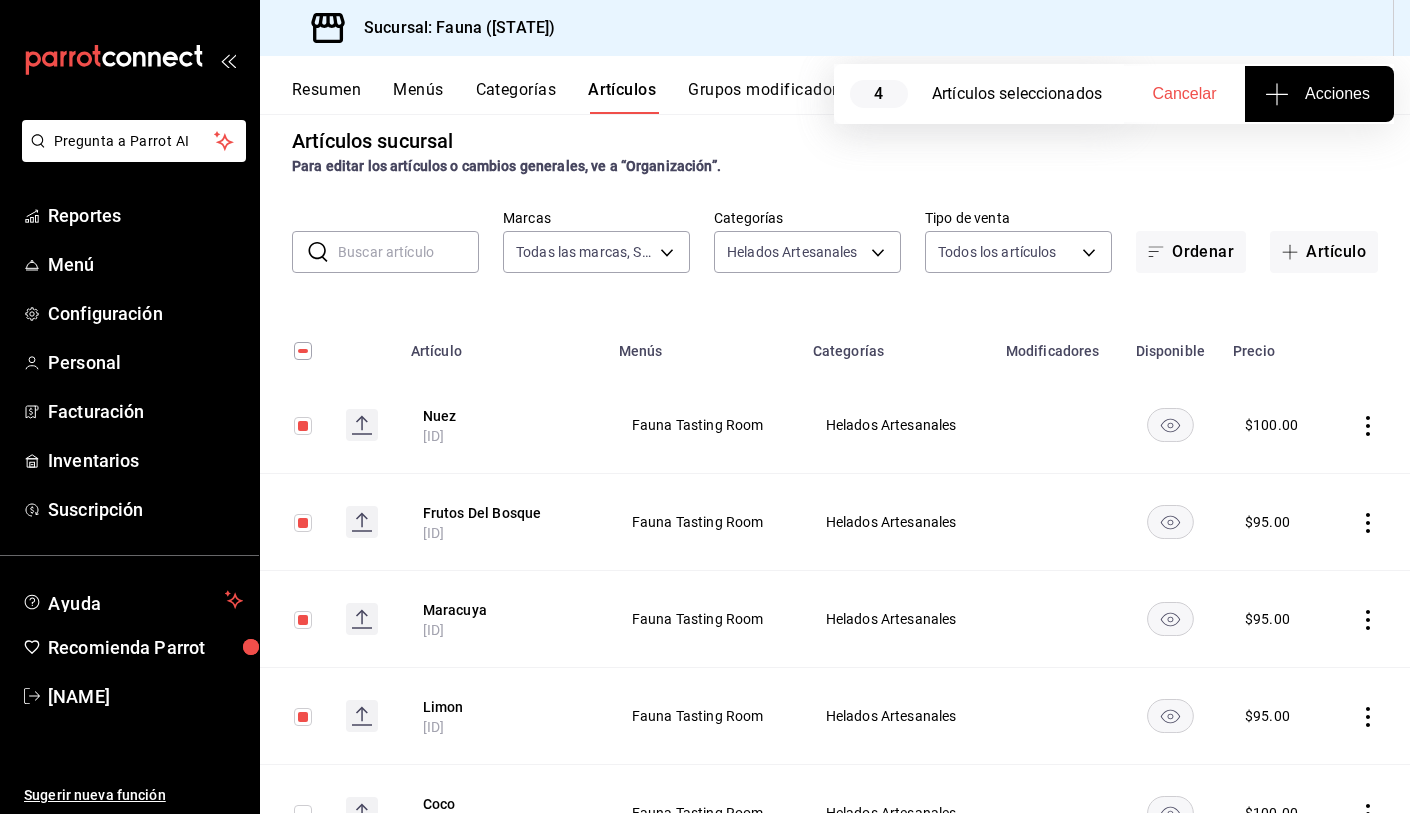 scroll, scrollTop: 0, scrollLeft: 0, axis: both 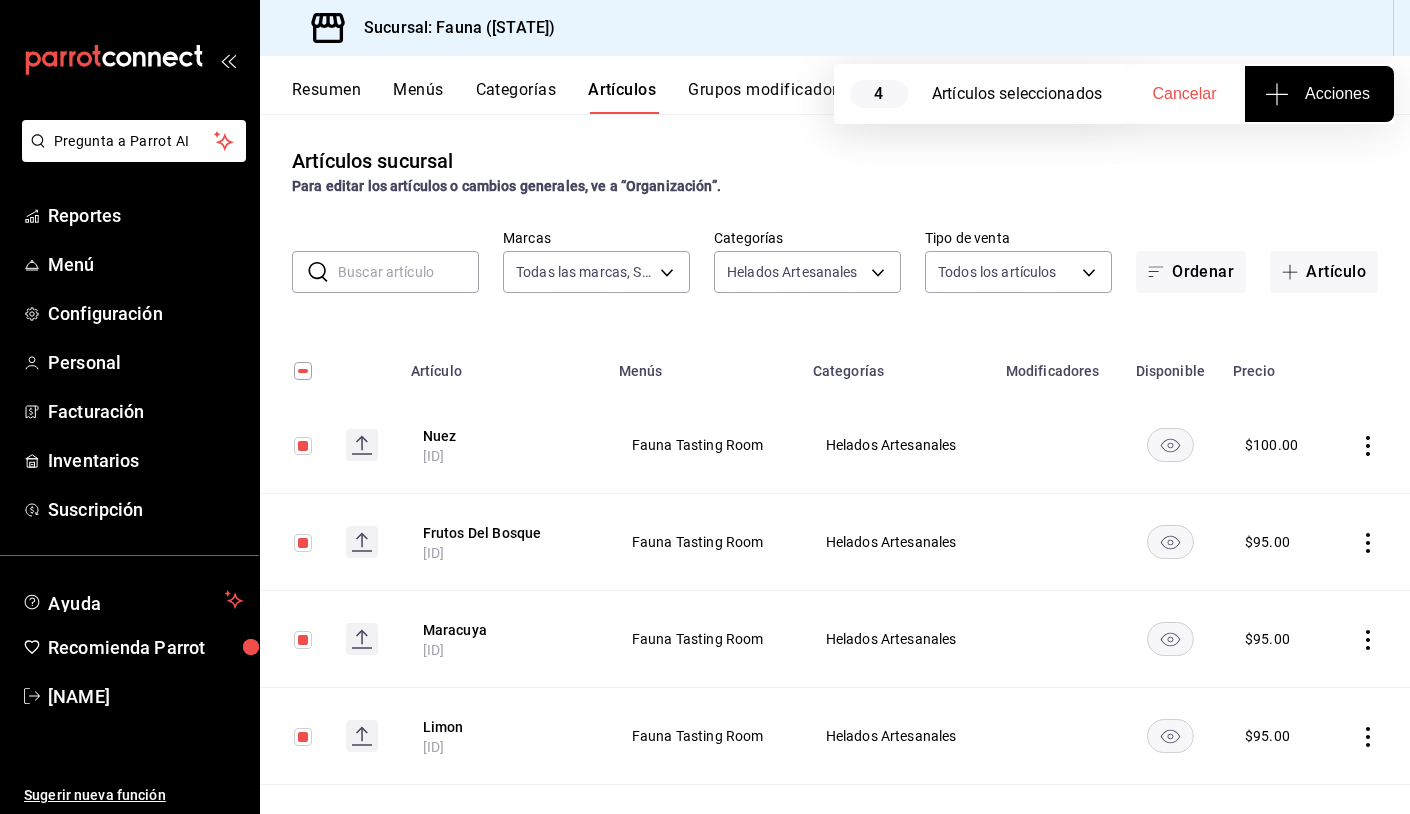 click on "Acciones" at bounding box center [1319, 94] 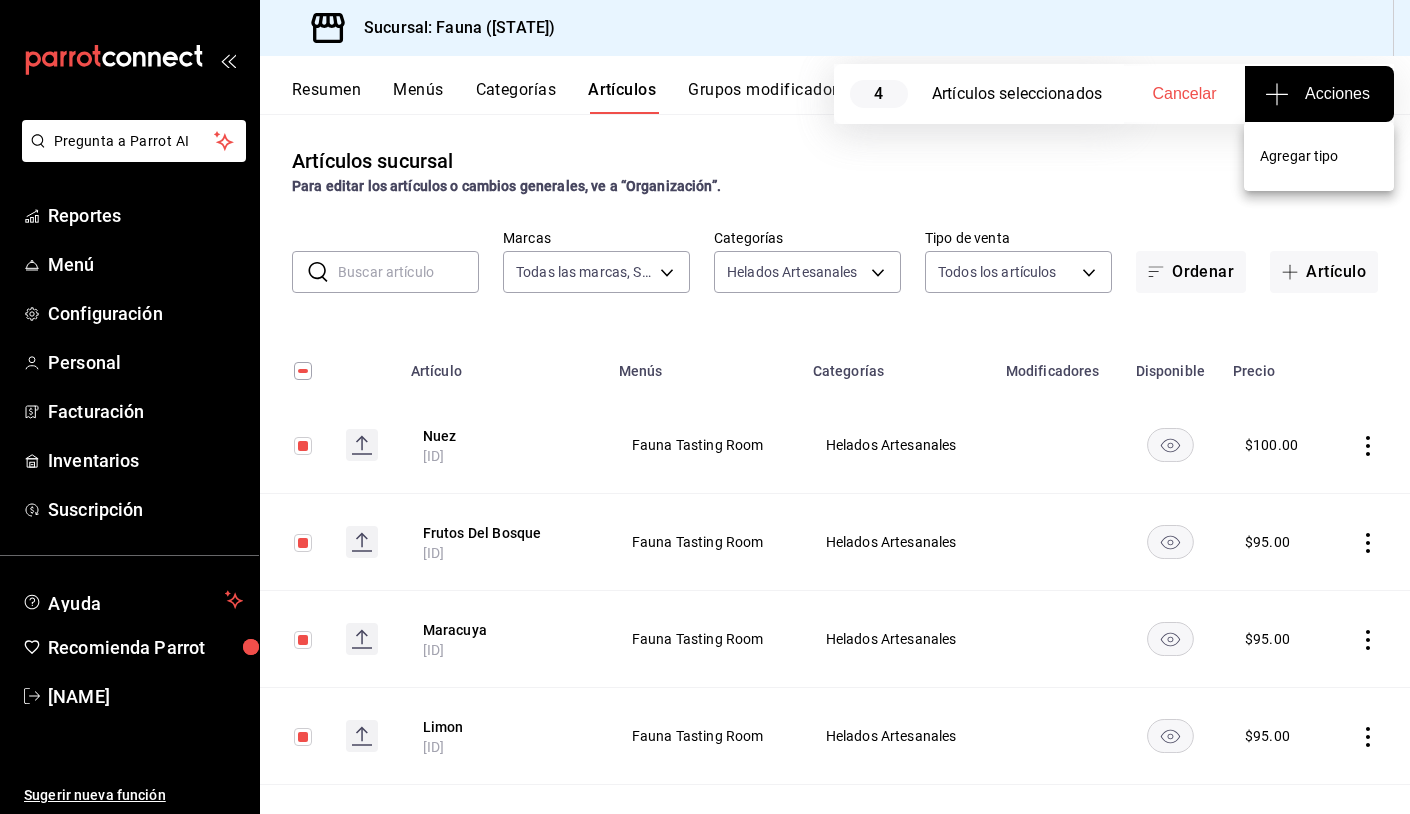 click at bounding box center [705, 407] 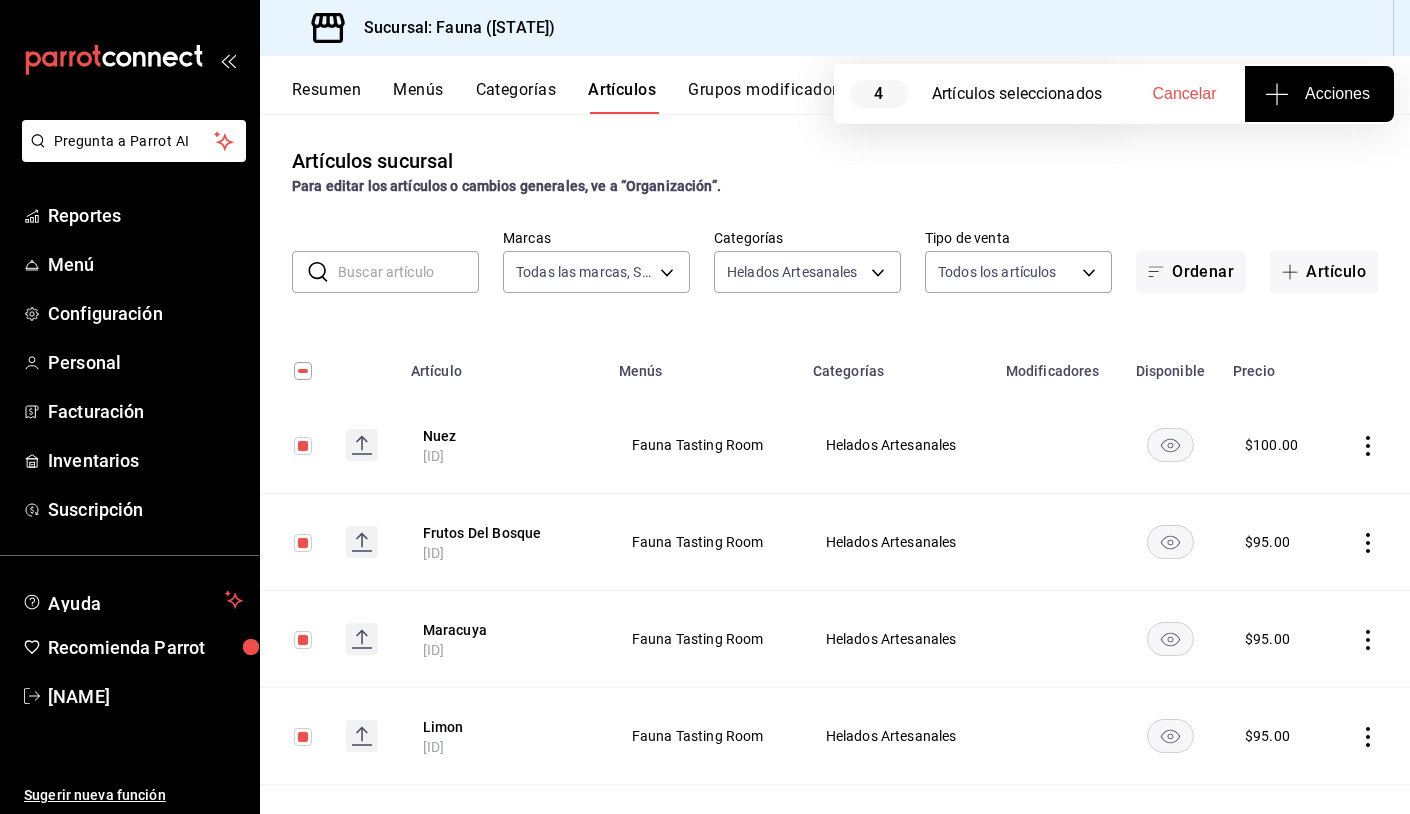 click 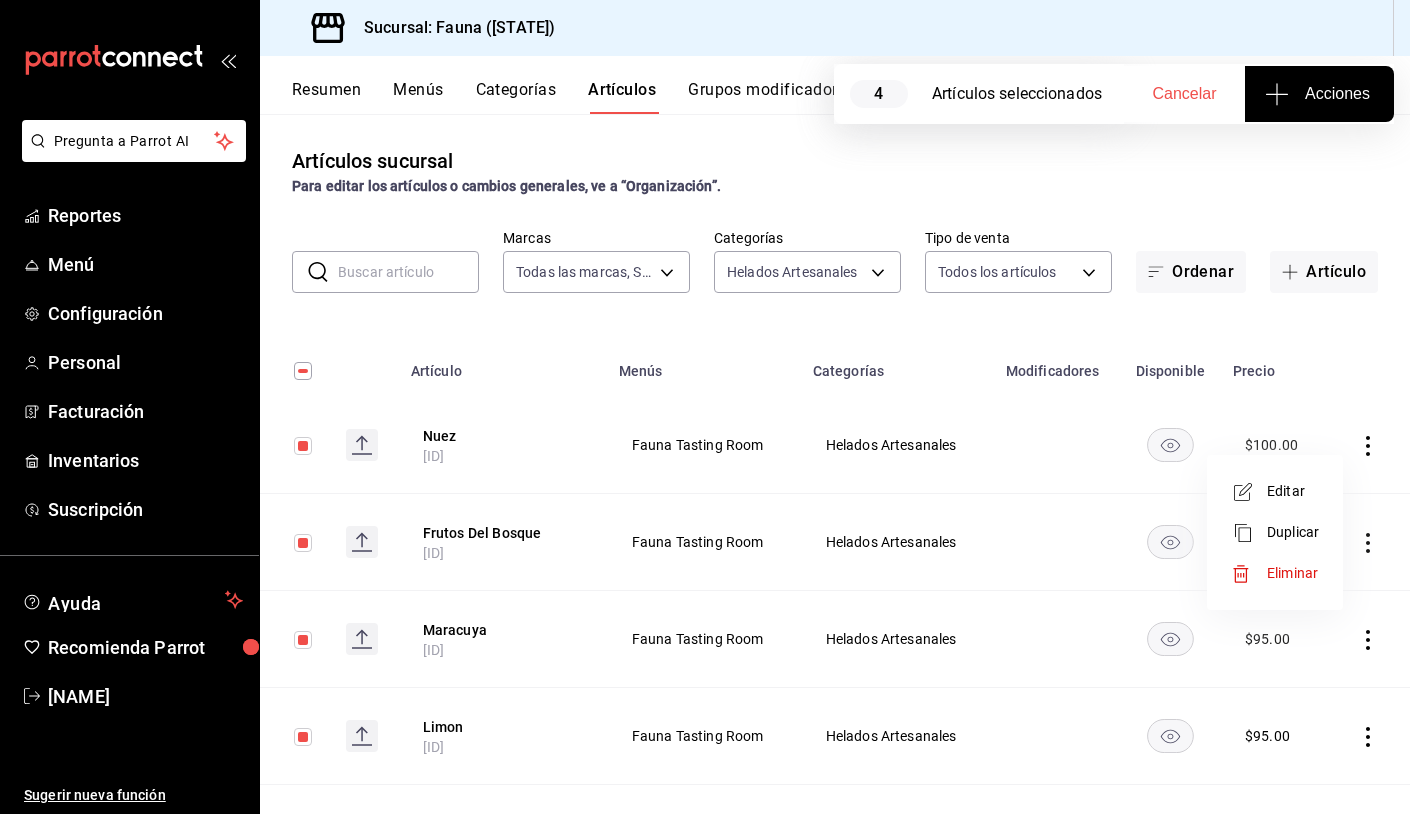 click on "Eliminar" at bounding box center [1292, 573] 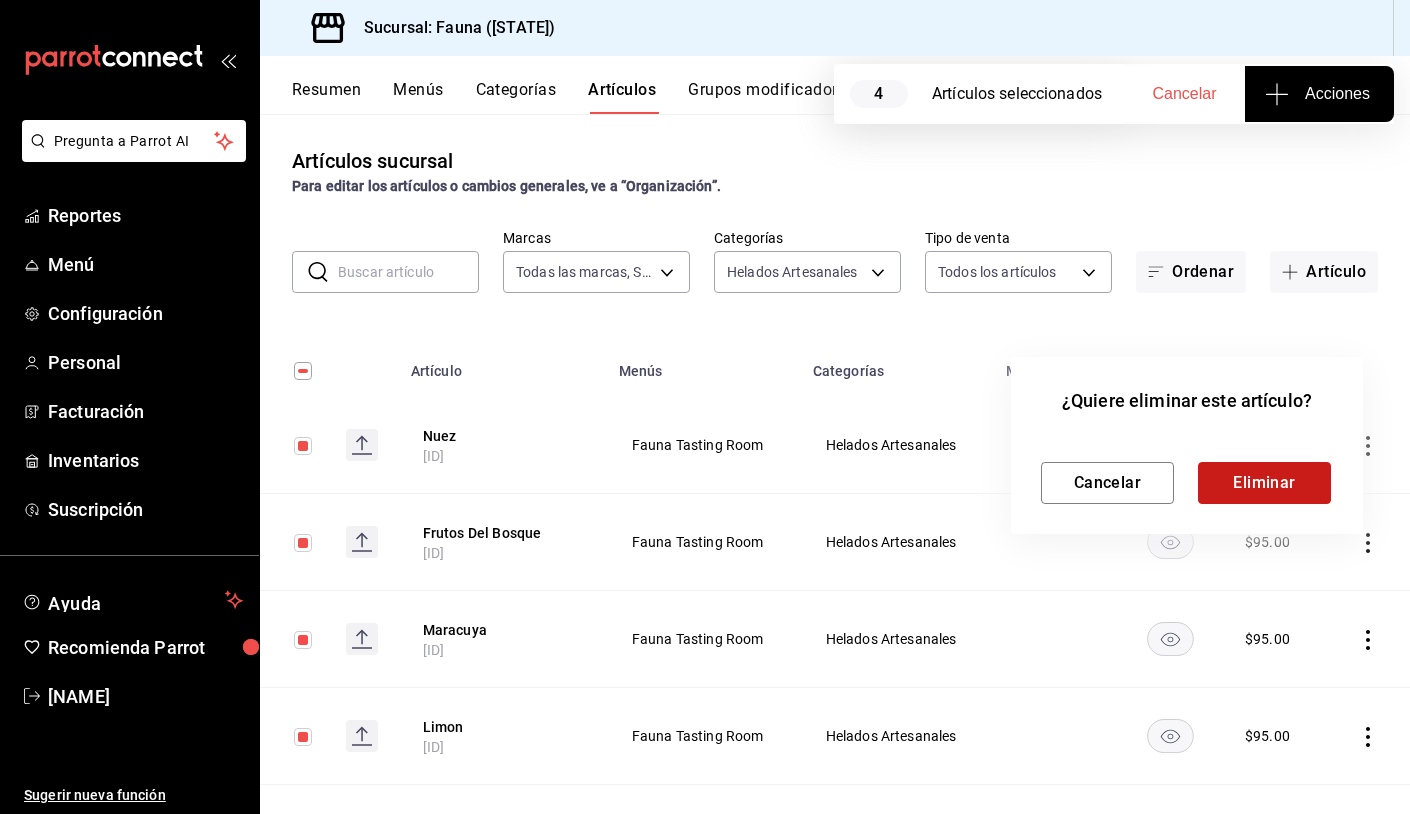 click on "Eliminar" at bounding box center [1264, 483] 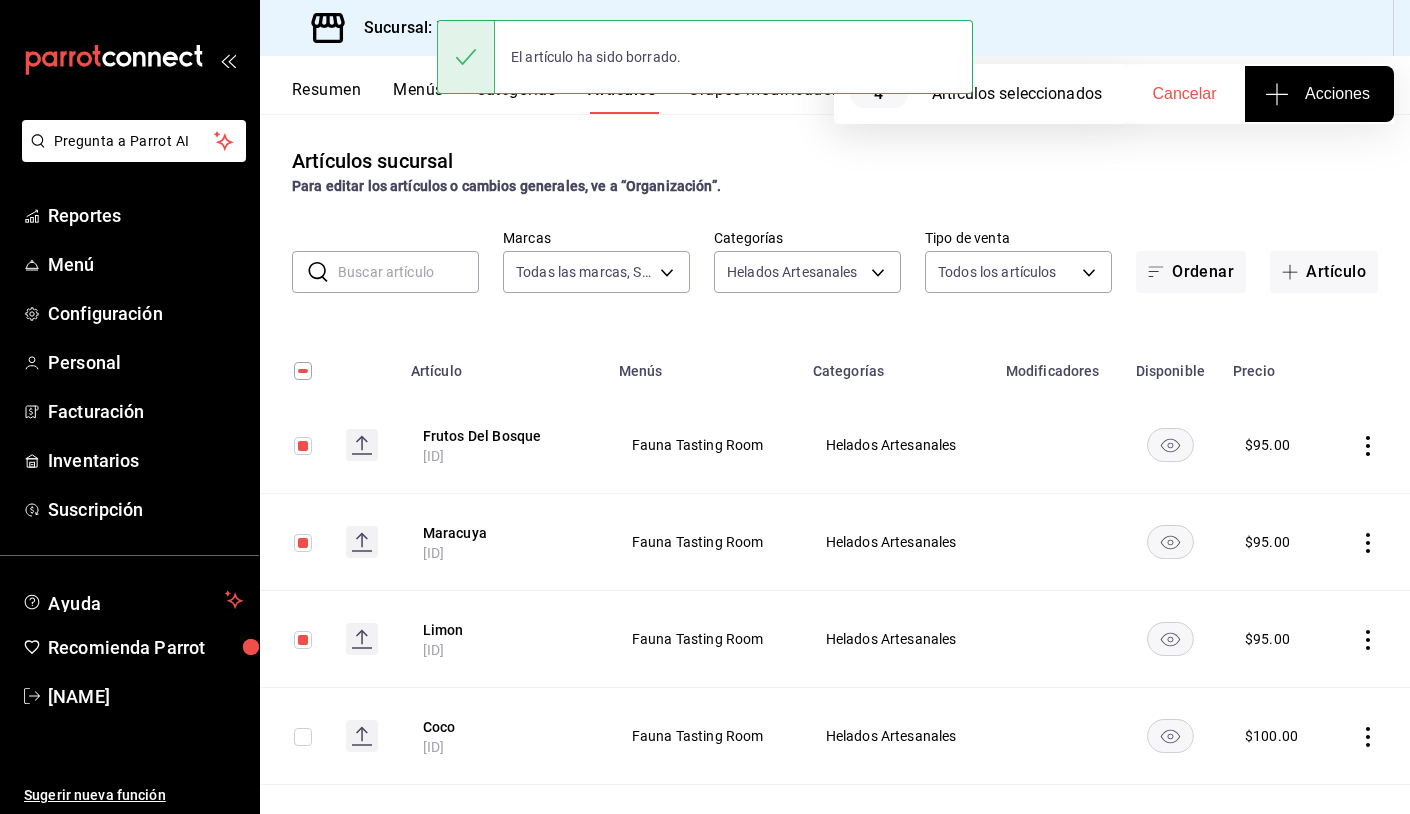 click 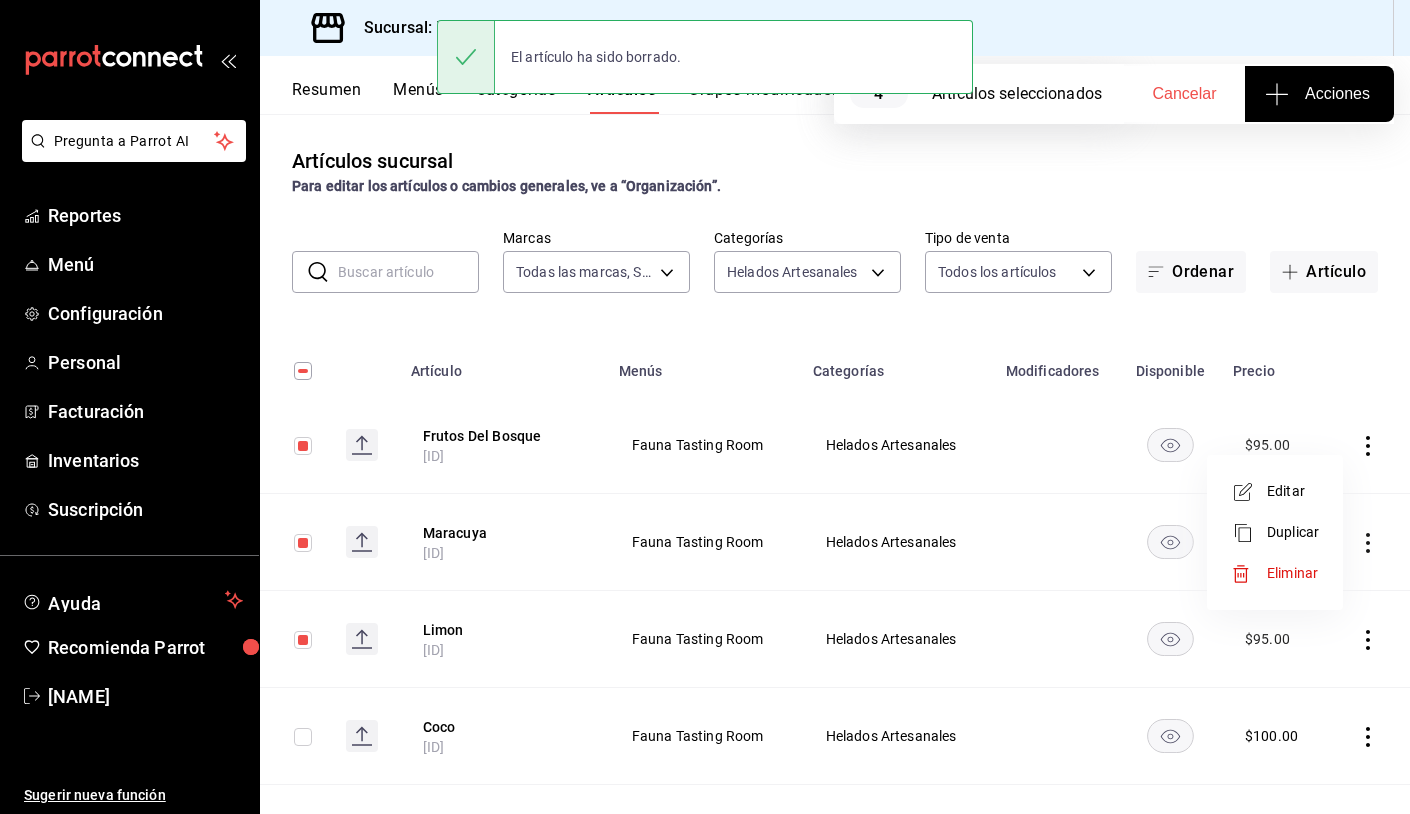 click on "Eliminar" at bounding box center (1292, 573) 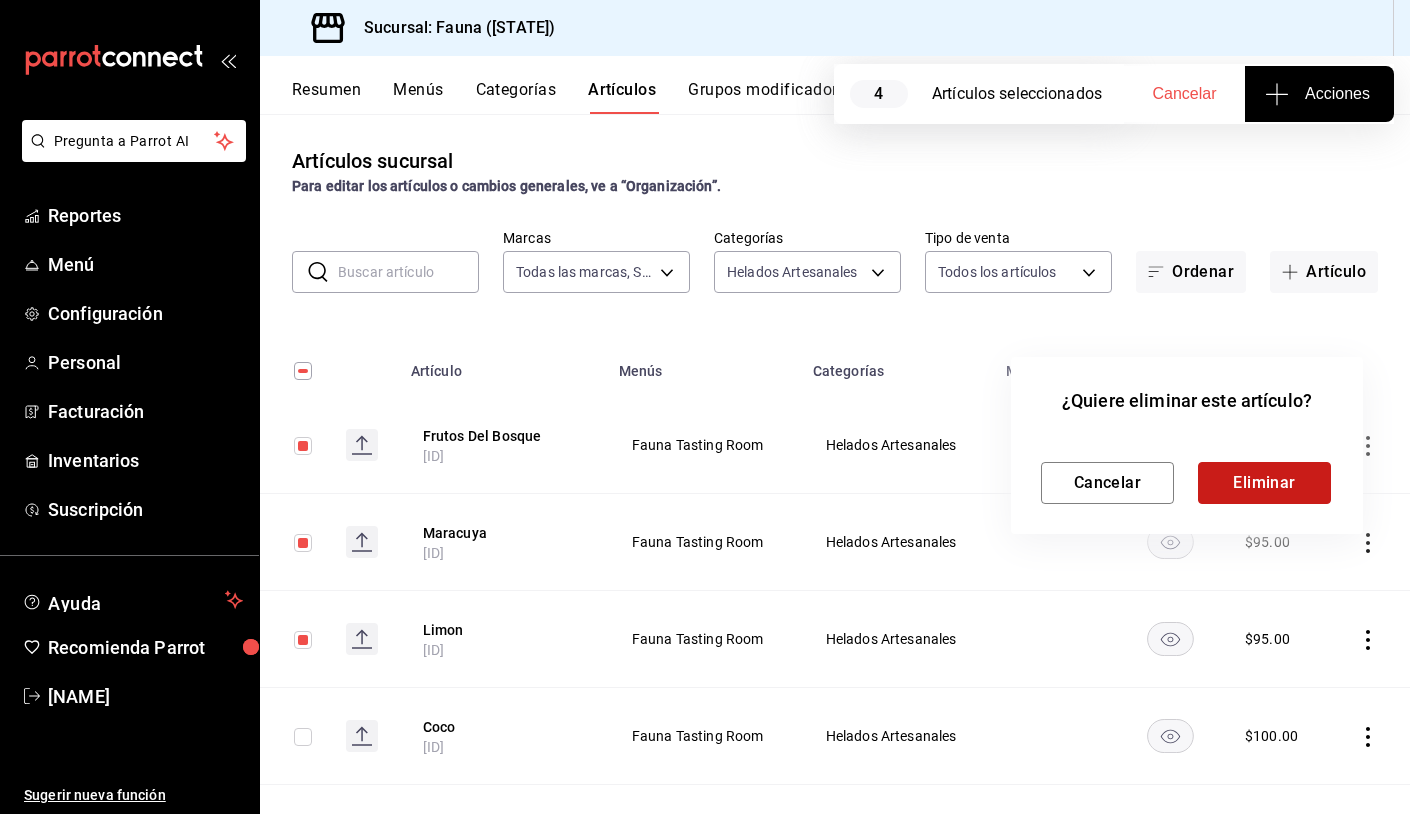 click on "Eliminar" at bounding box center [1264, 483] 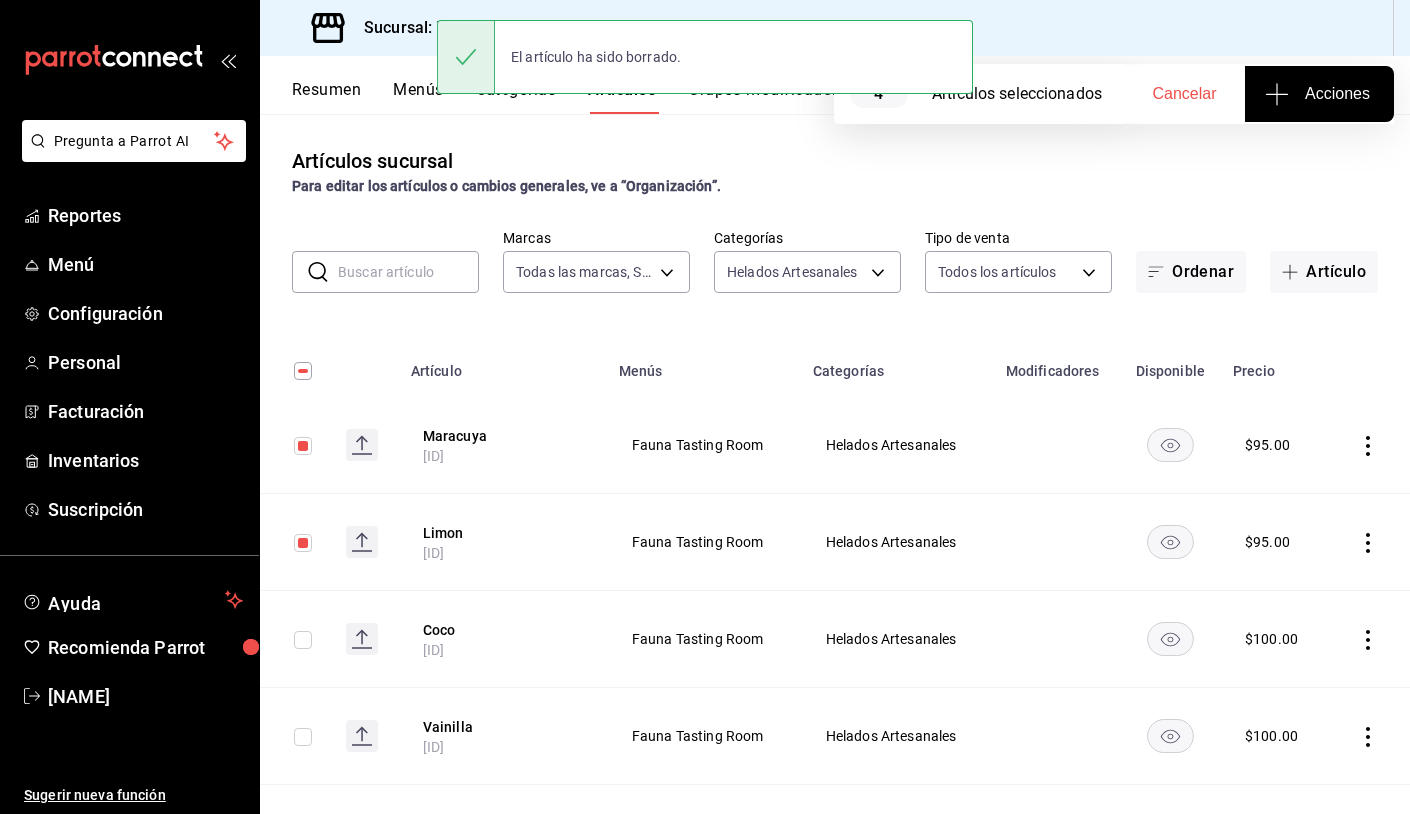 click 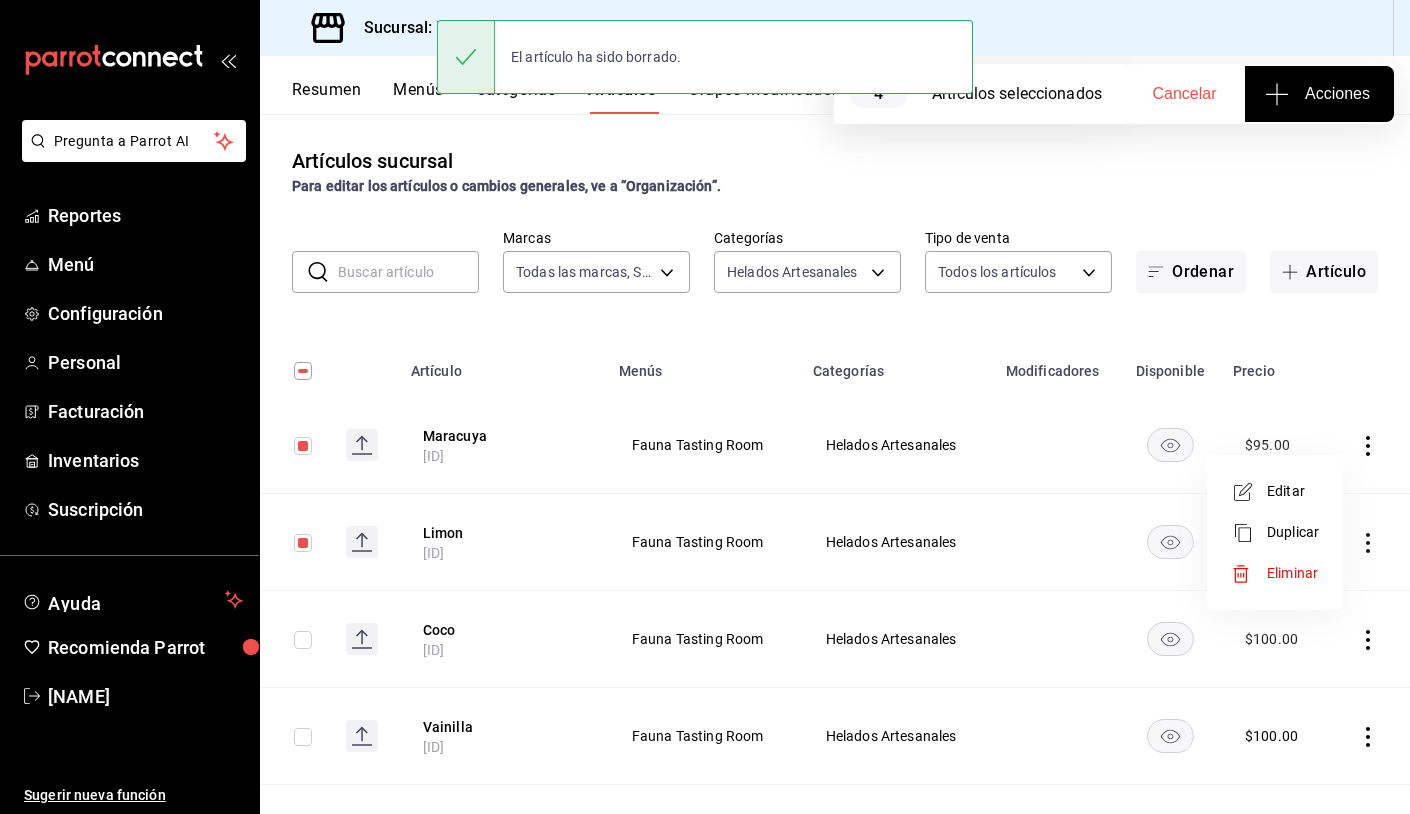click on "Eliminar" at bounding box center (1292, 573) 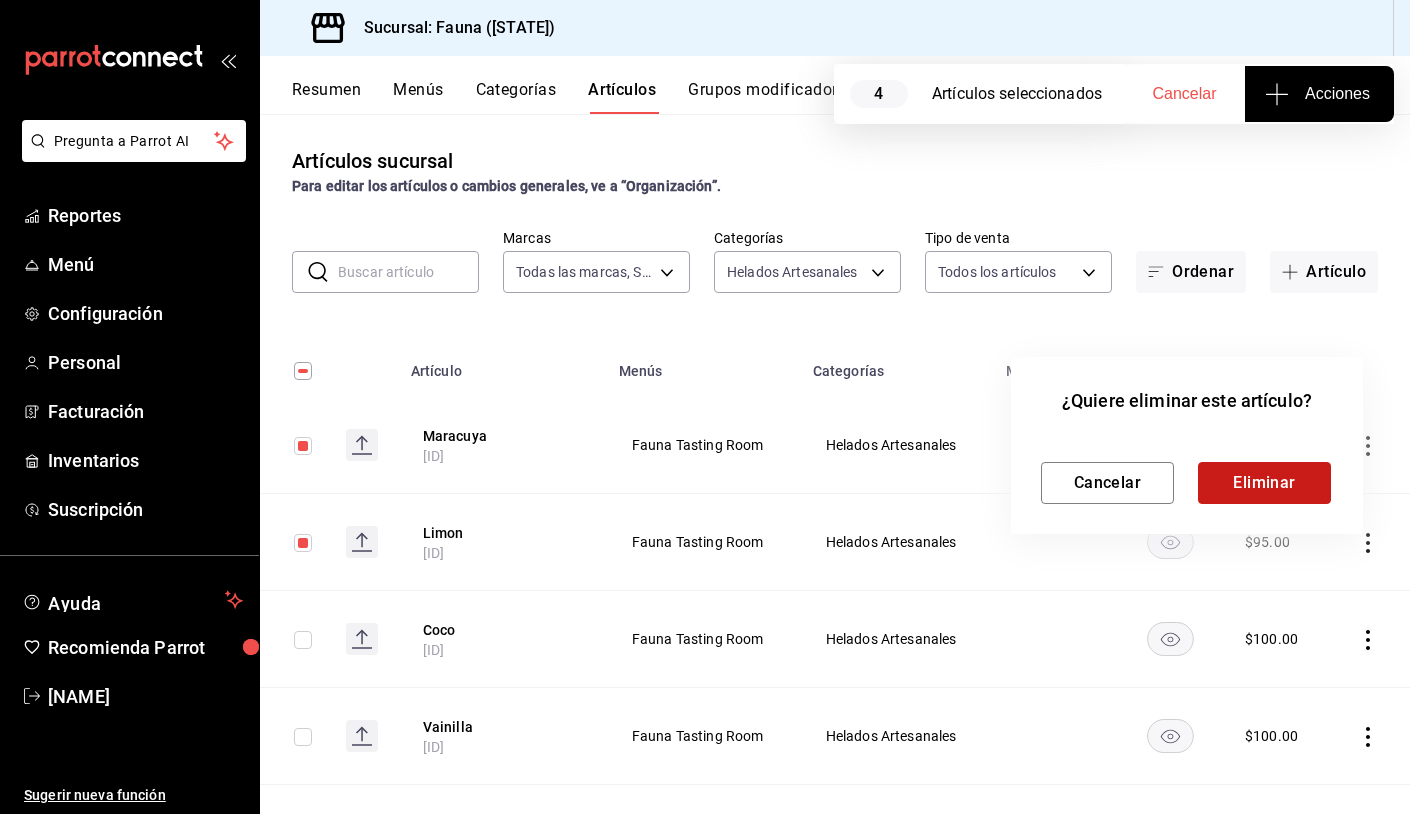click on "Eliminar" at bounding box center (1264, 483) 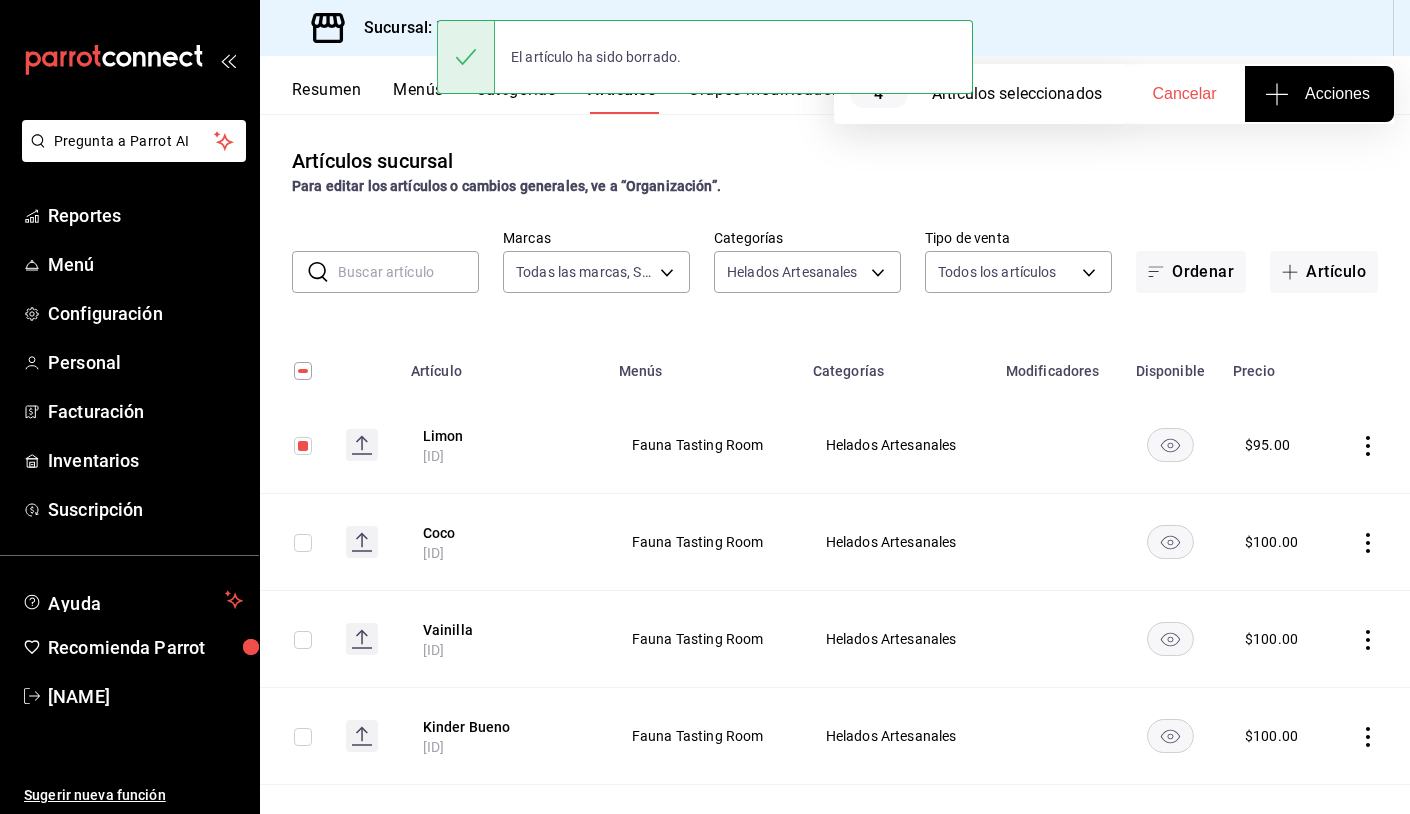 click 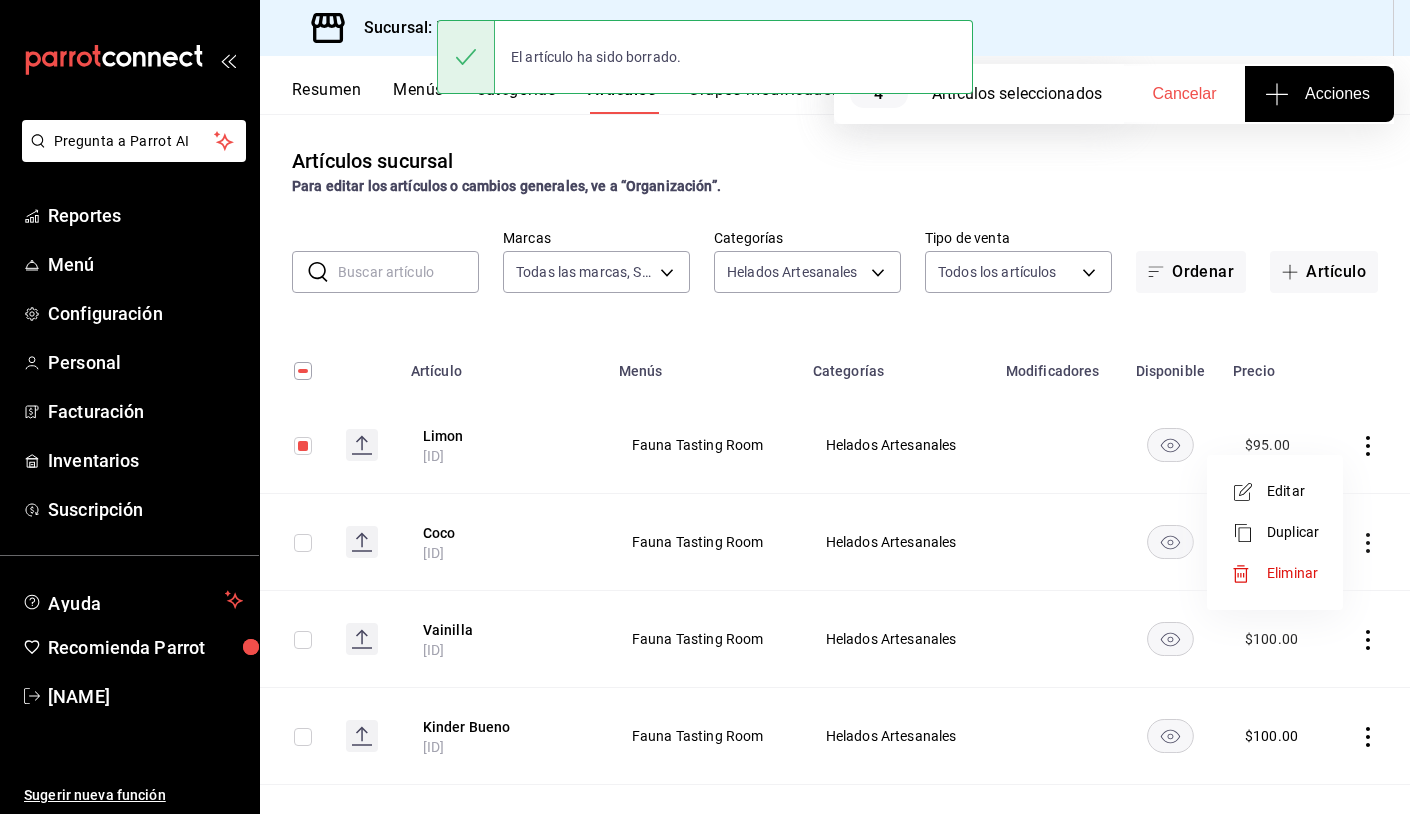 click on "Eliminar" at bounding box center [1292, 573] 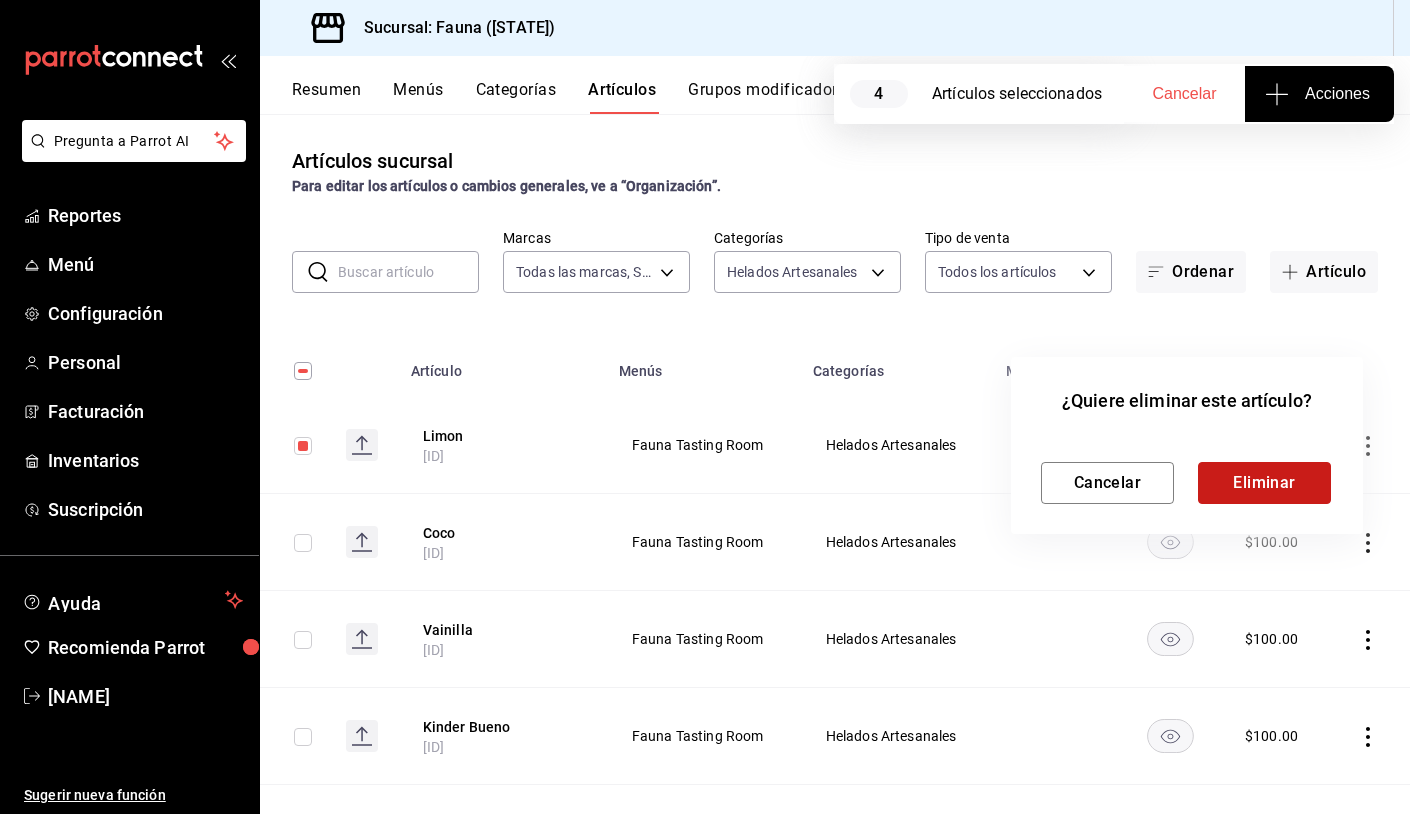 click on "Eliminar" at bounding box center [1264, 483] 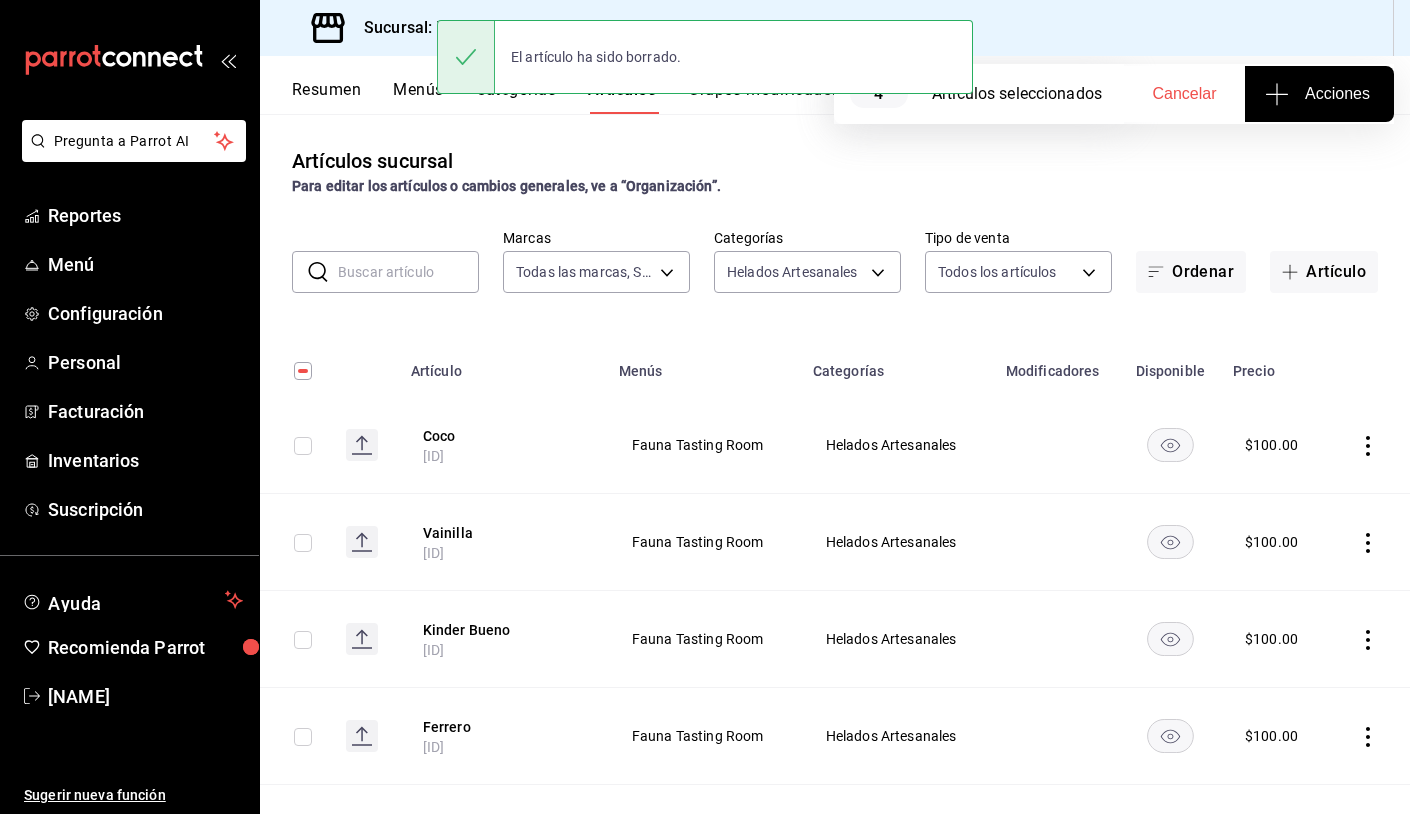 click at bounding box center [303, 446] 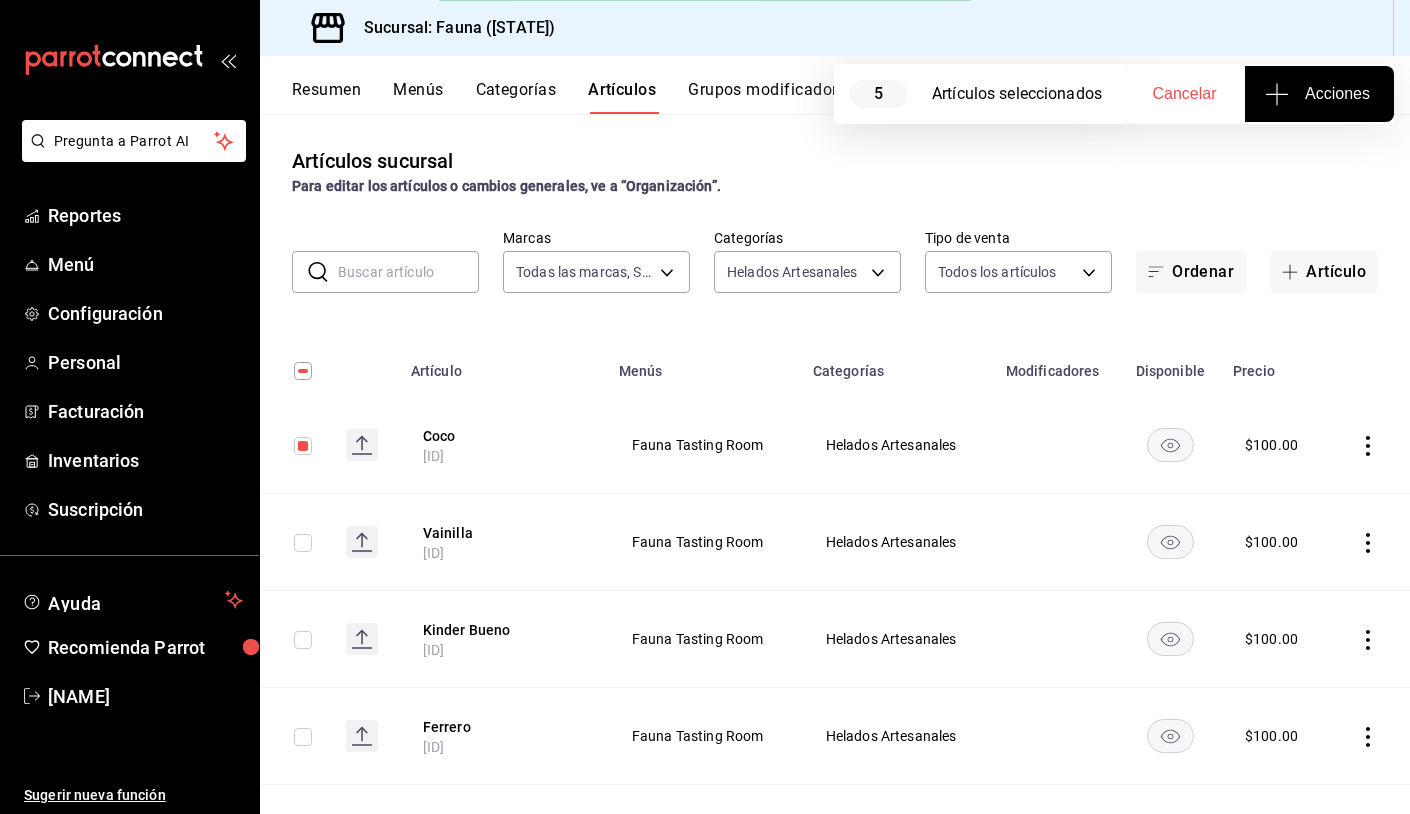 click at bounding box center [303, 543] 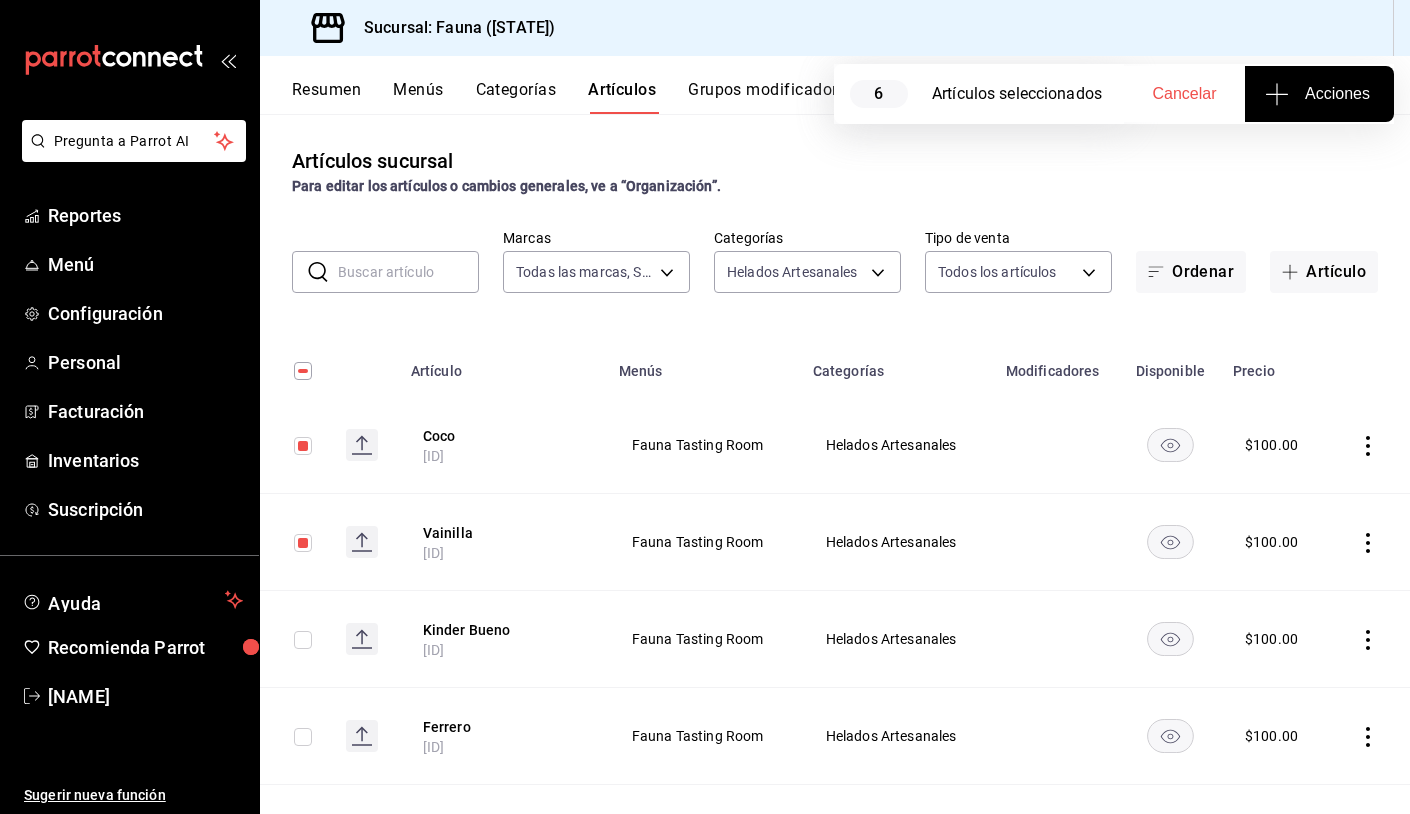 click at bounding box center [303, 640] 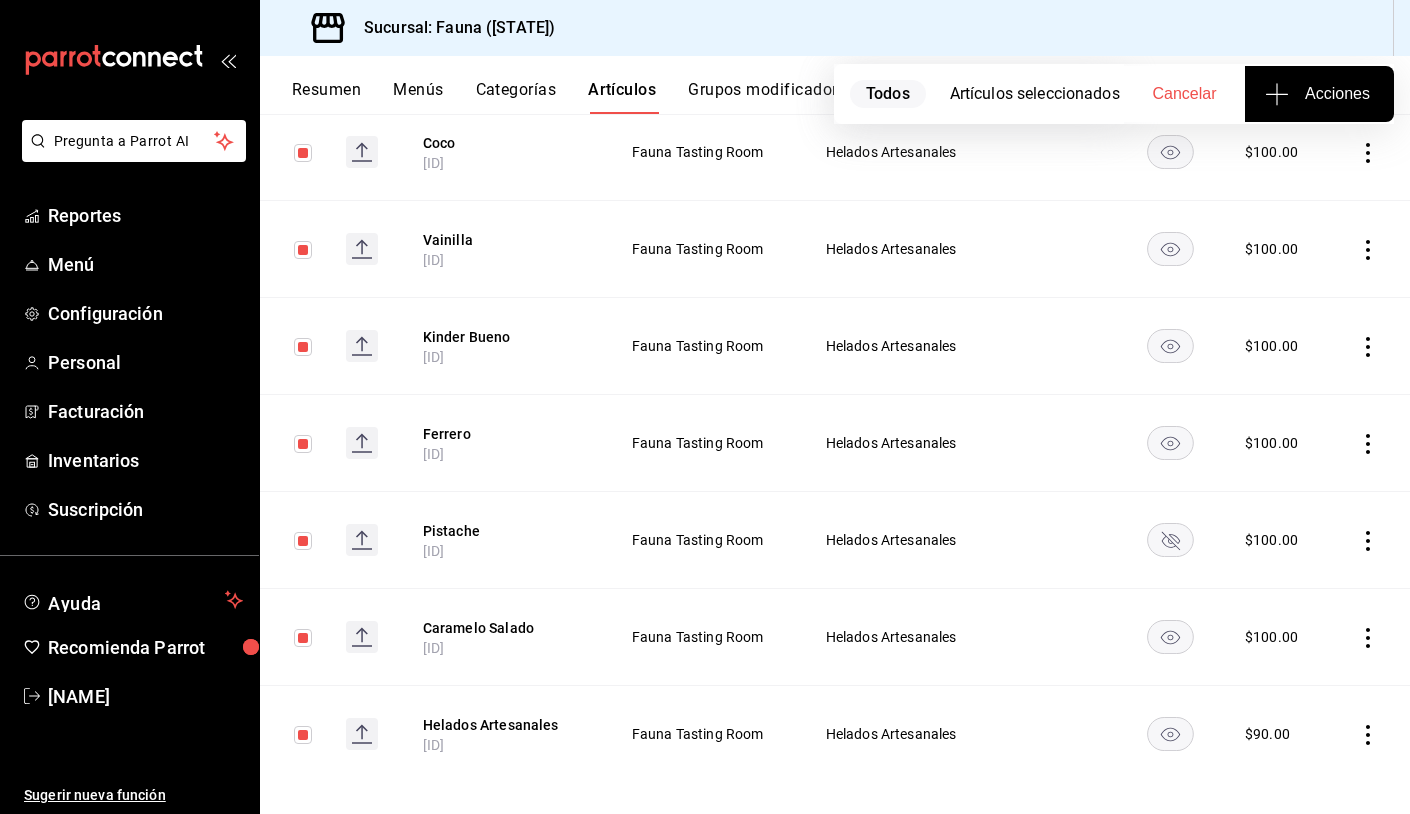 scroll, scrollTop: 308, scrollLeft: 0, axis: vertical 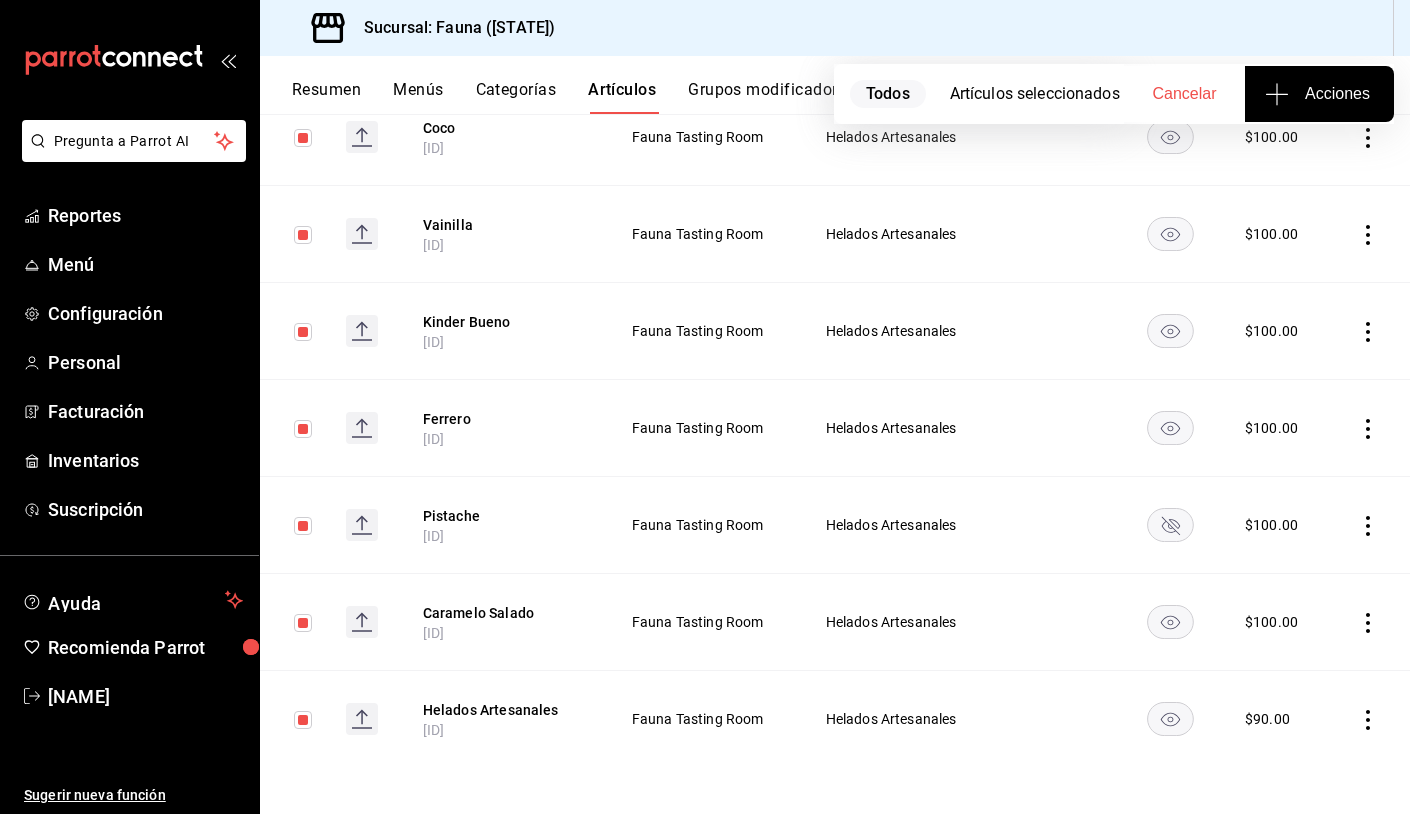 click 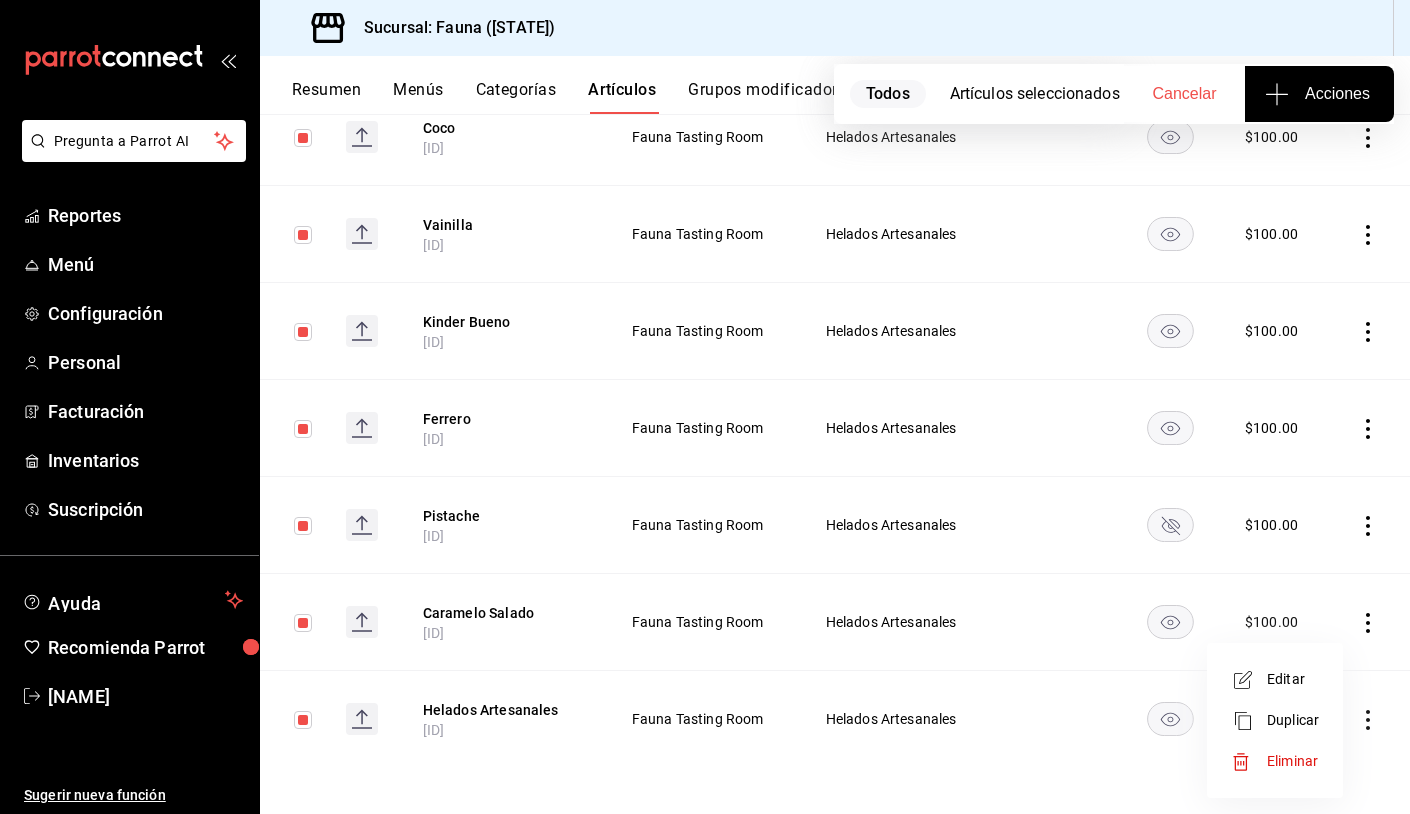 click on "Eliminar" at bounding box center [1292, 761] 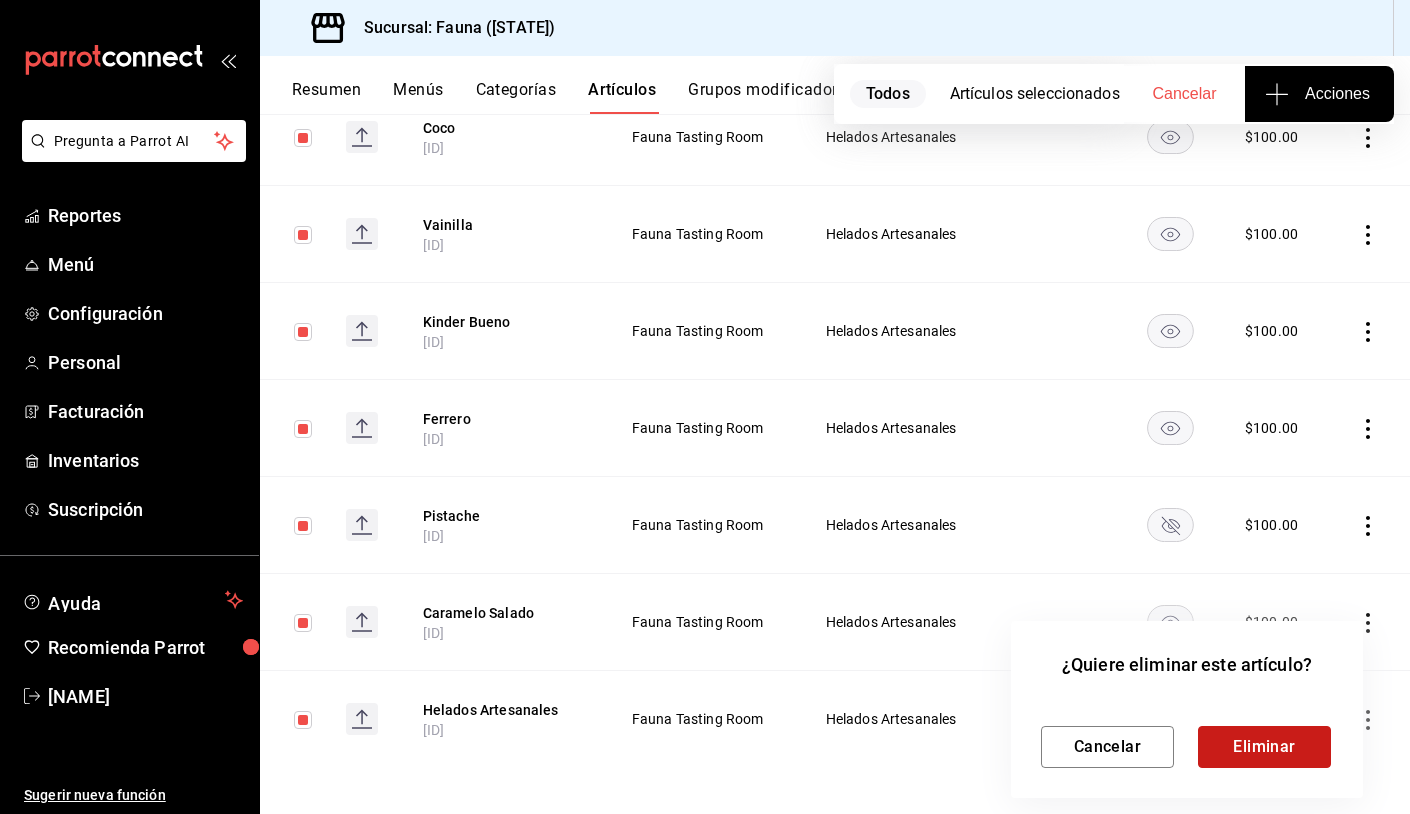 click on "Eliminar" at bounding box center (1264, 747) 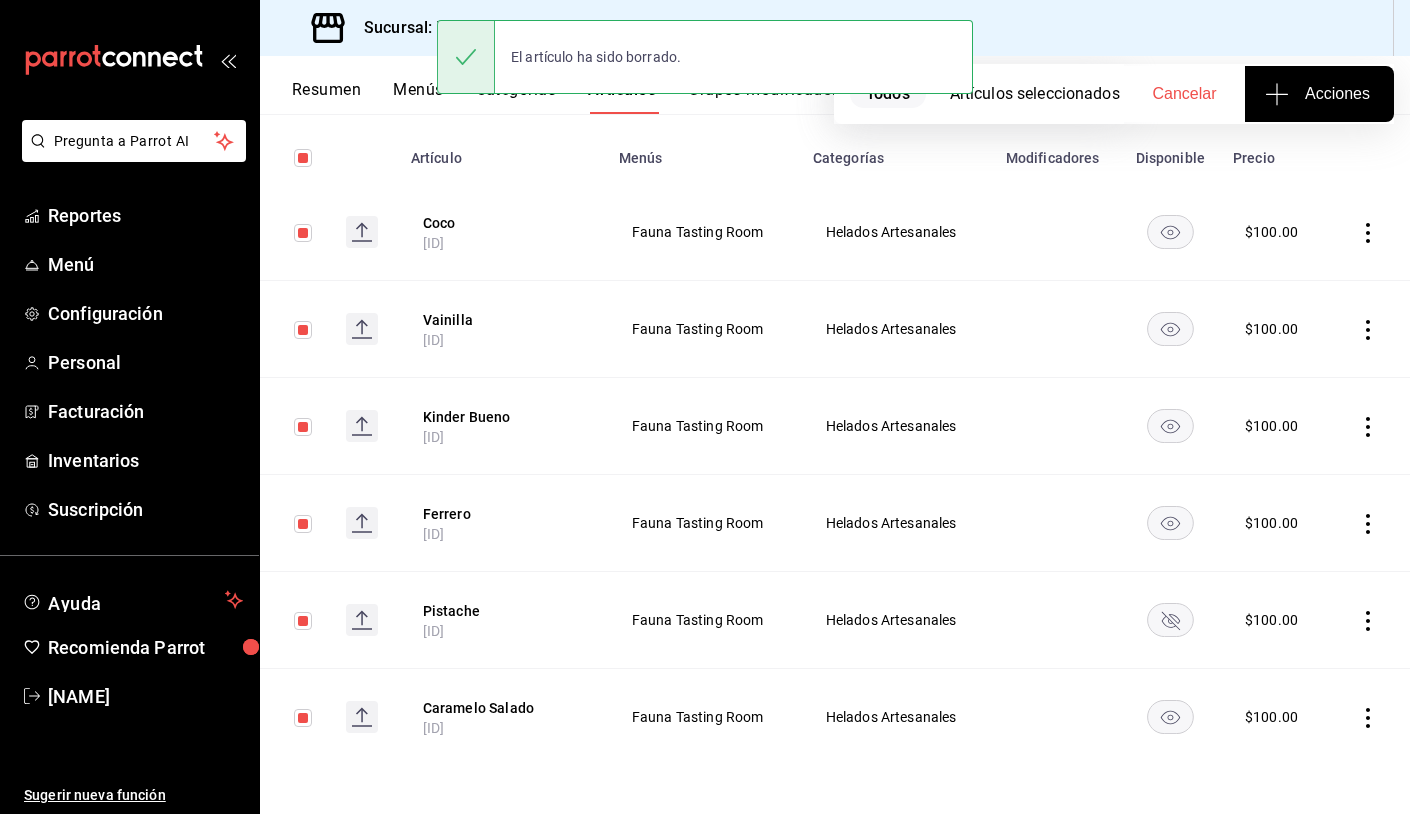 scroll, scrollTop: 211, scrollLeft: 0, axis: vertical 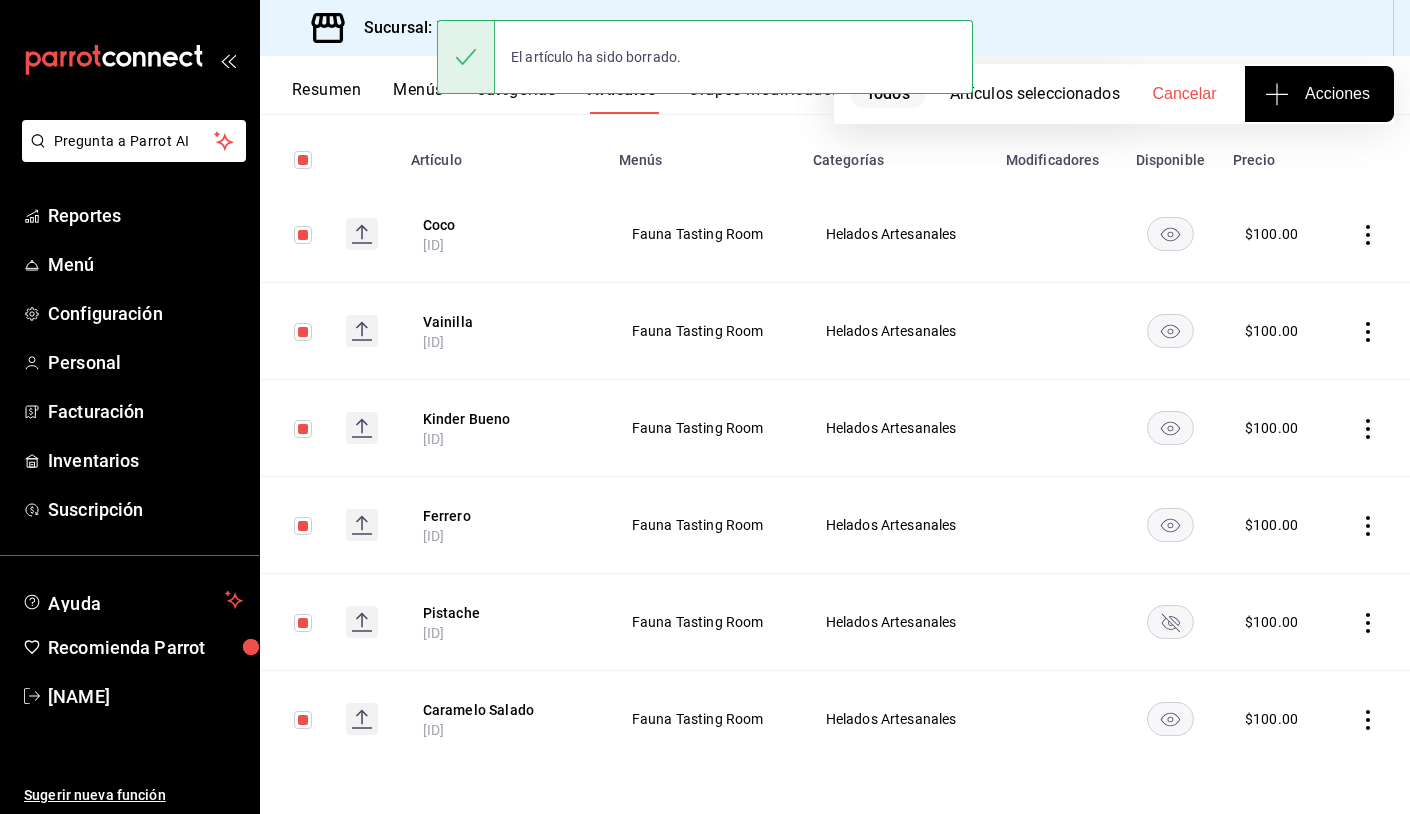 click 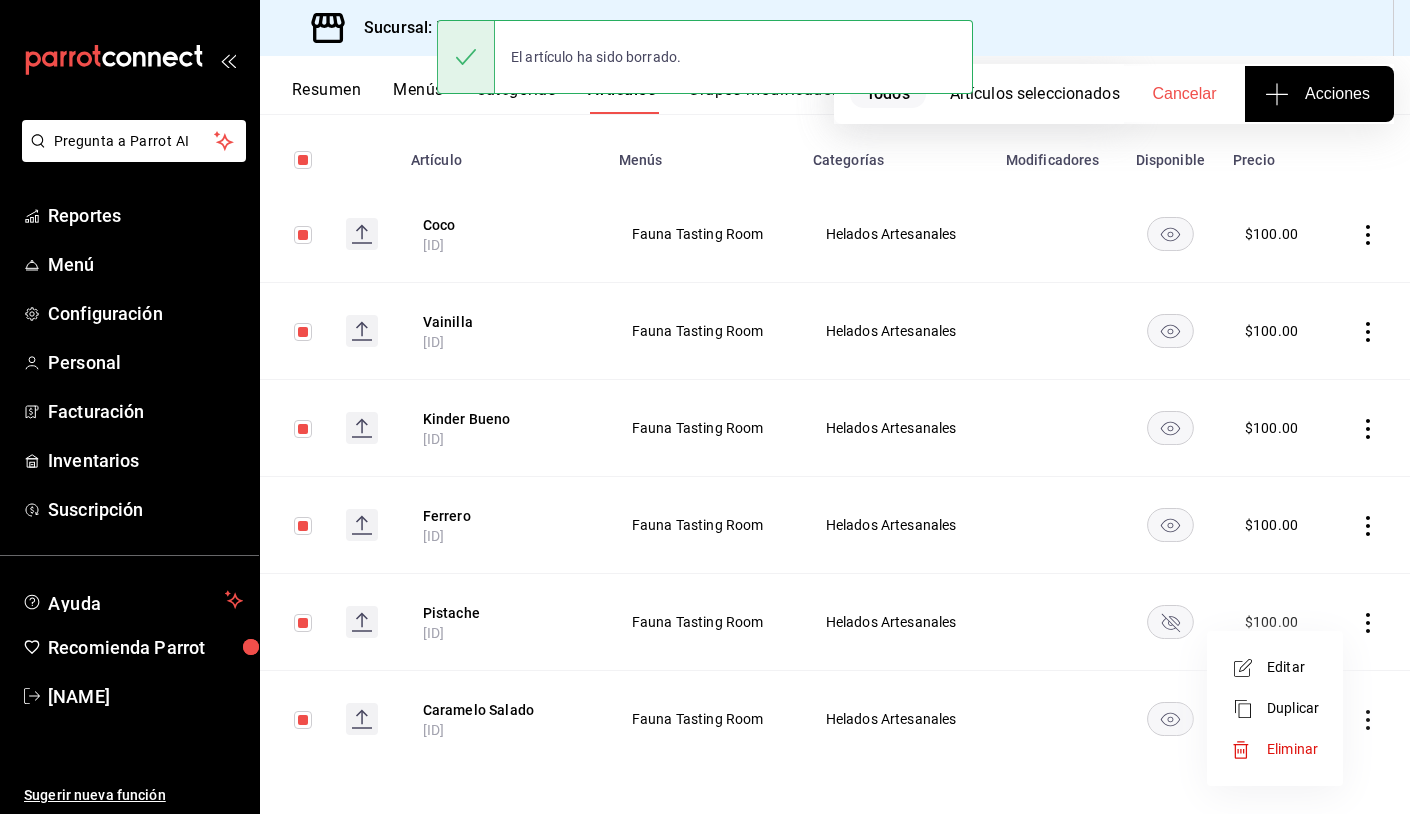 click on "Eliminar" at bounding box center [1293, 749] 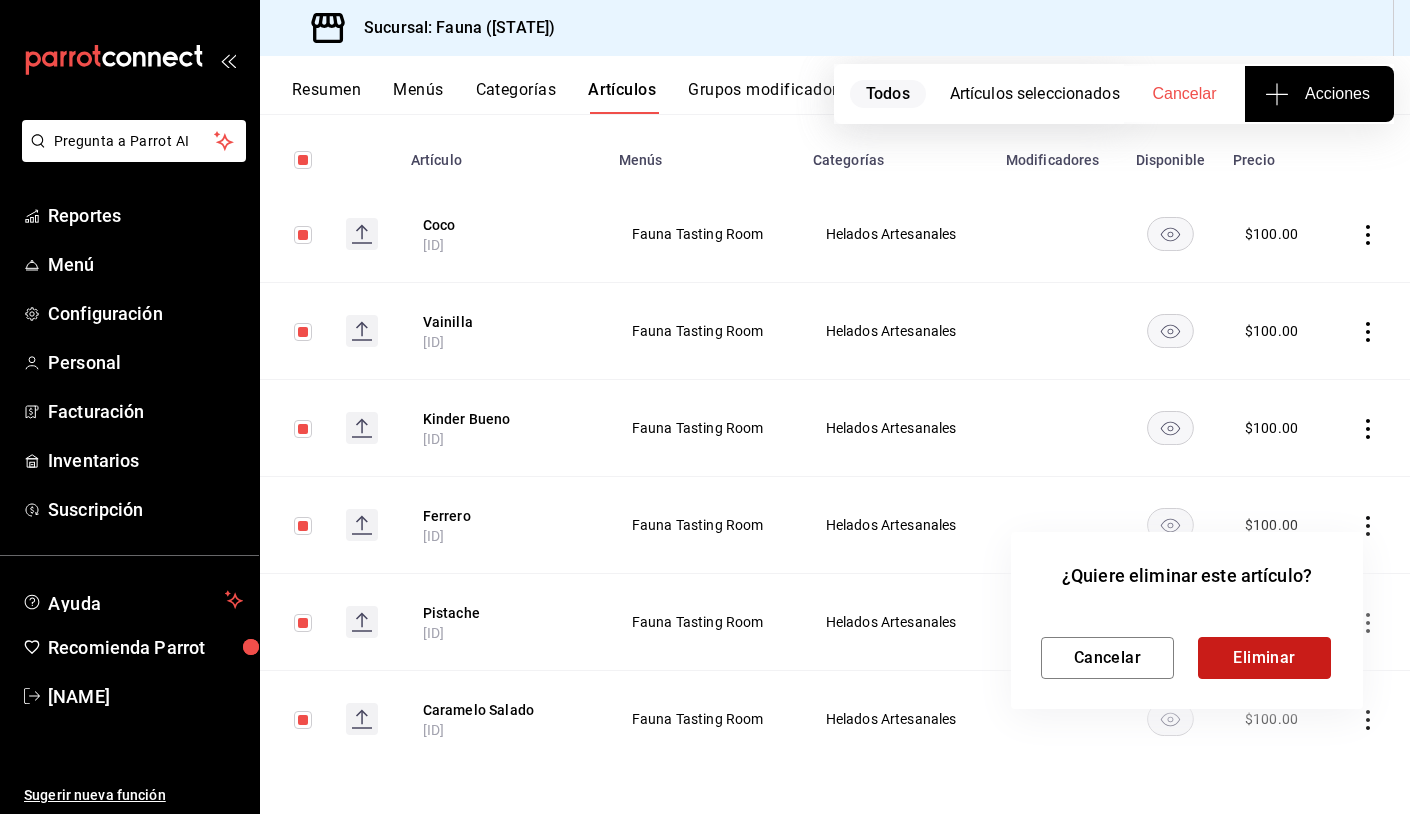 click on "Eliminar" at bounding box center (1264, 658) 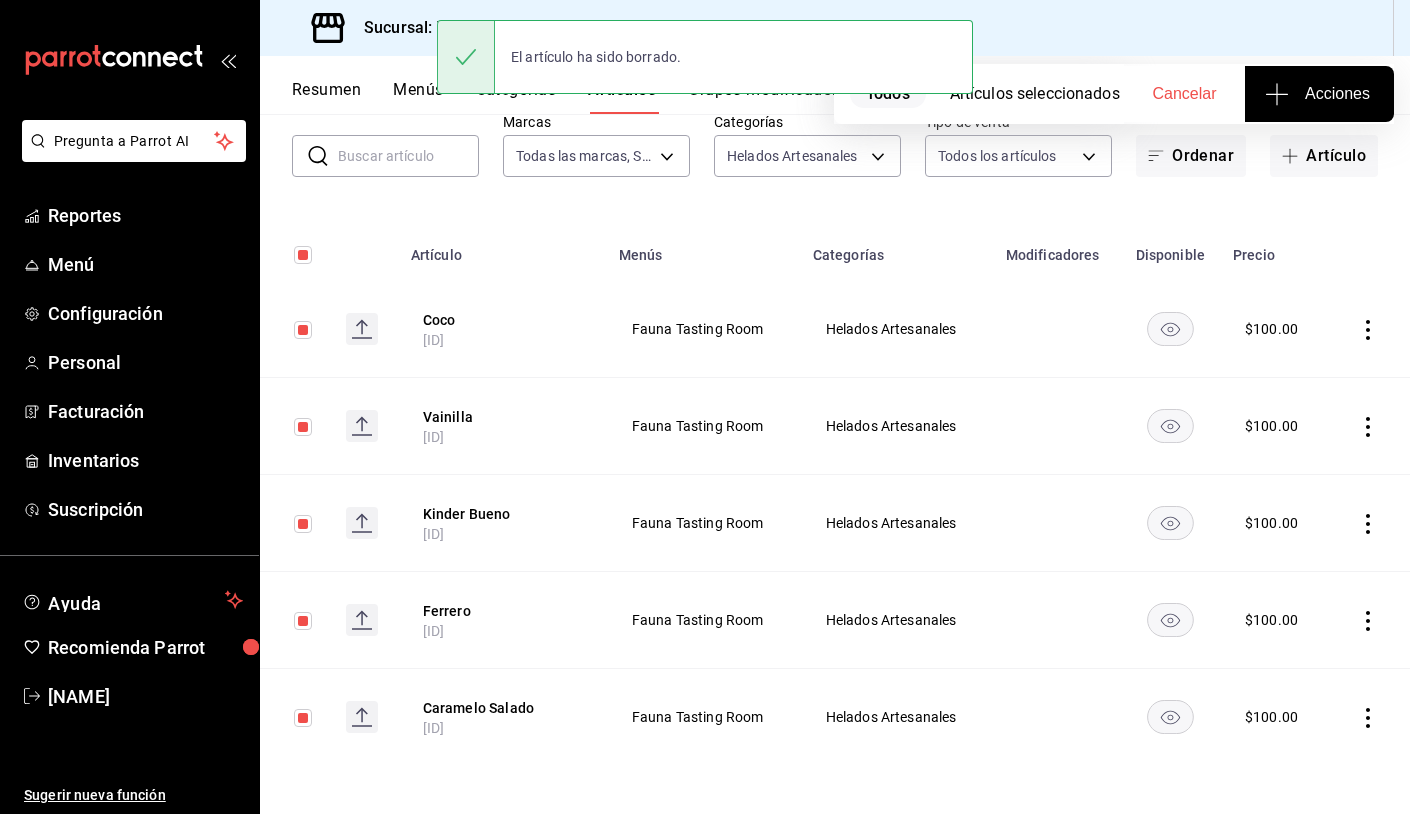 scroll, scrollTop: 114, scrollLeft: 0, axis: vertical 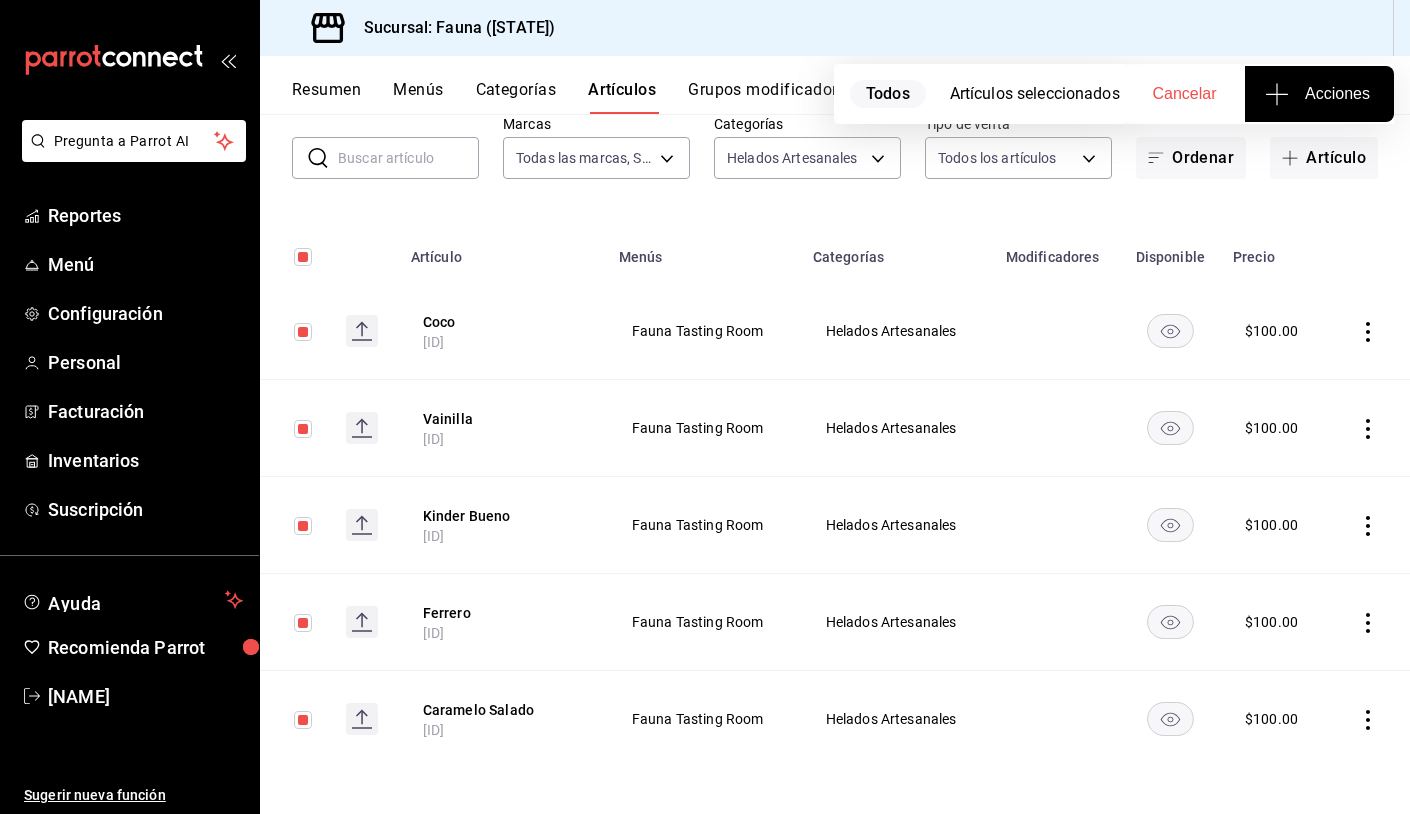 click 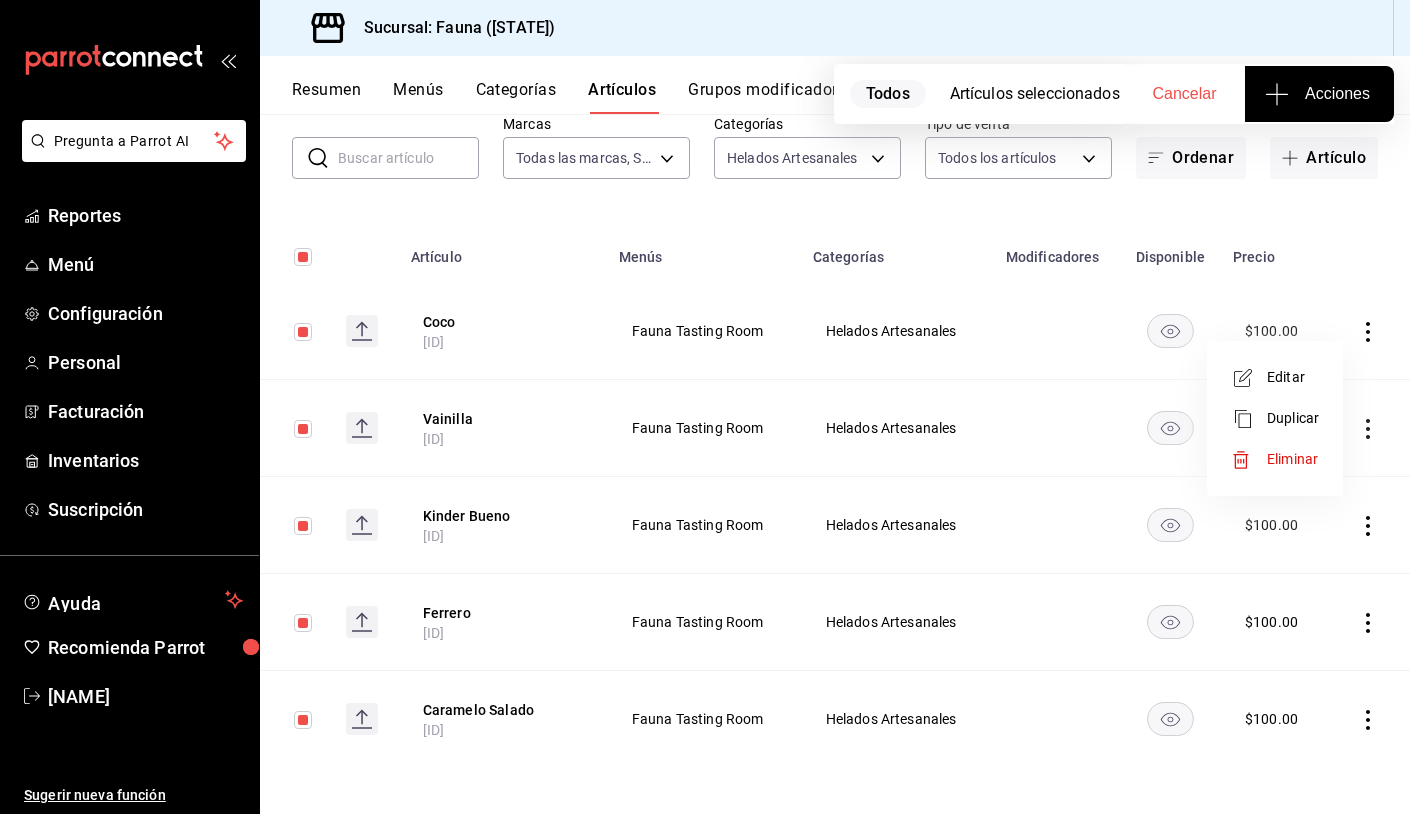 click on "Eliminar" at bounding box center (1293, 459) 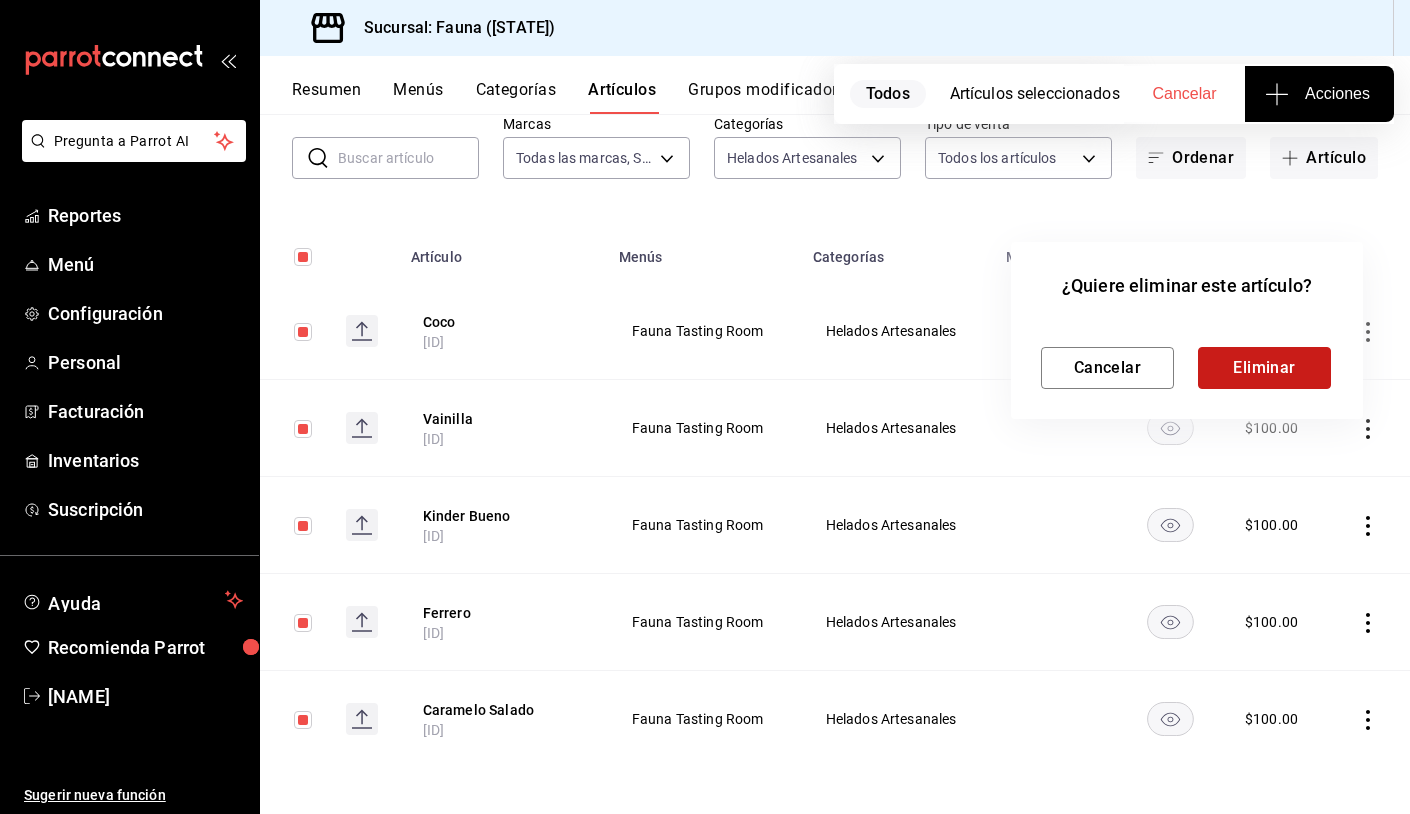 click on "Eliminar" at bounding box center (1264, 368) 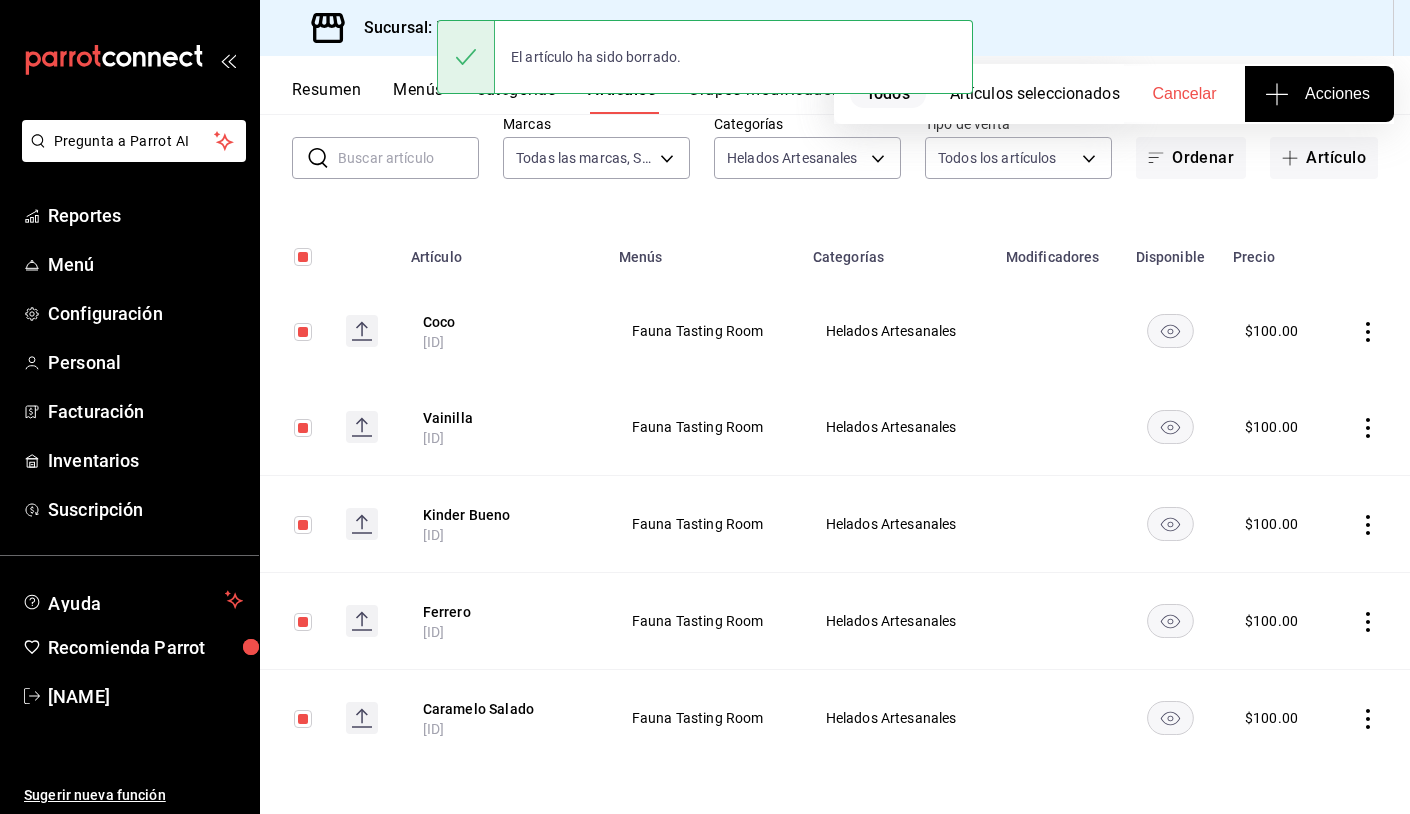 scroll, scrollTop: 18, scrollLeft: 0, axis: vertical 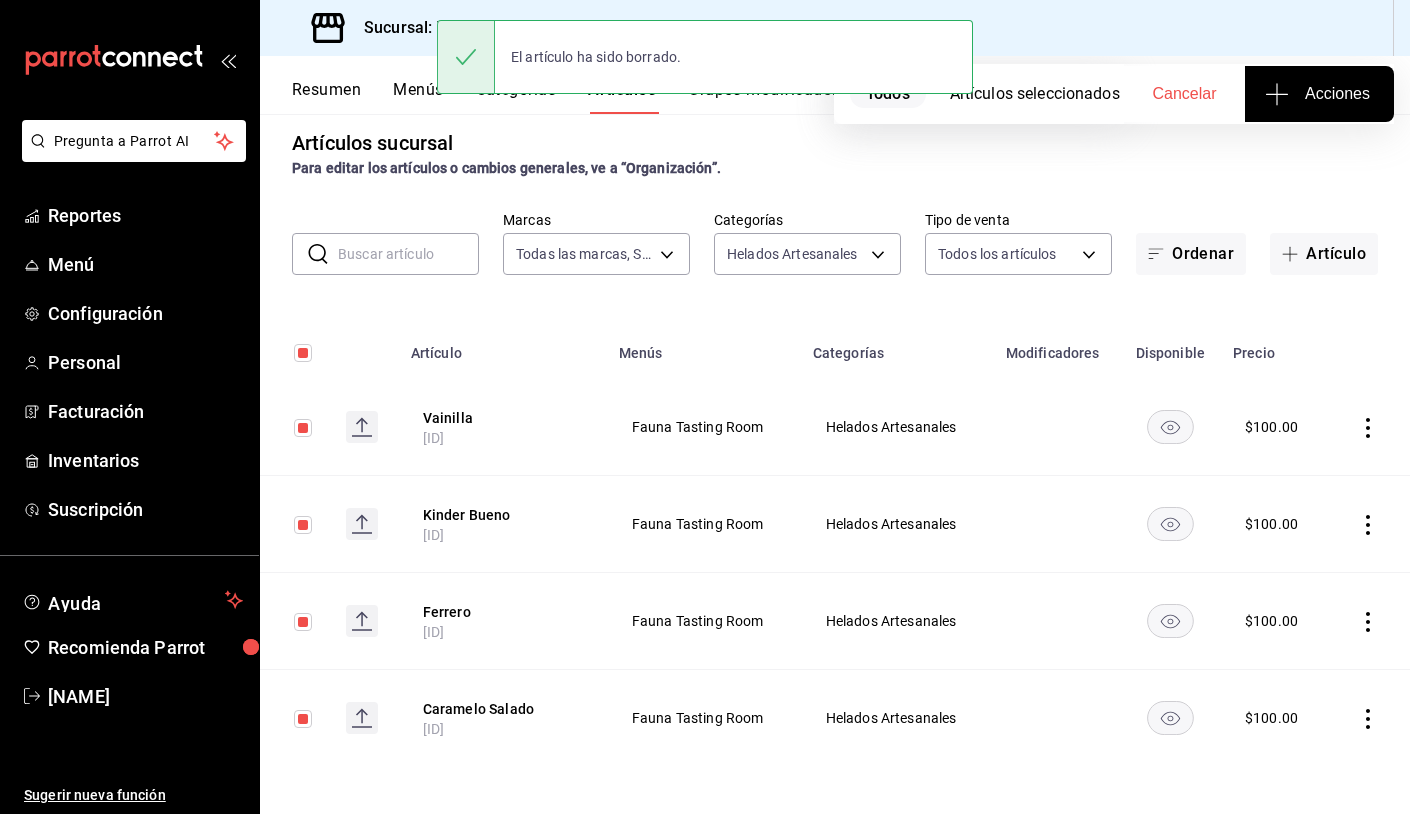 click 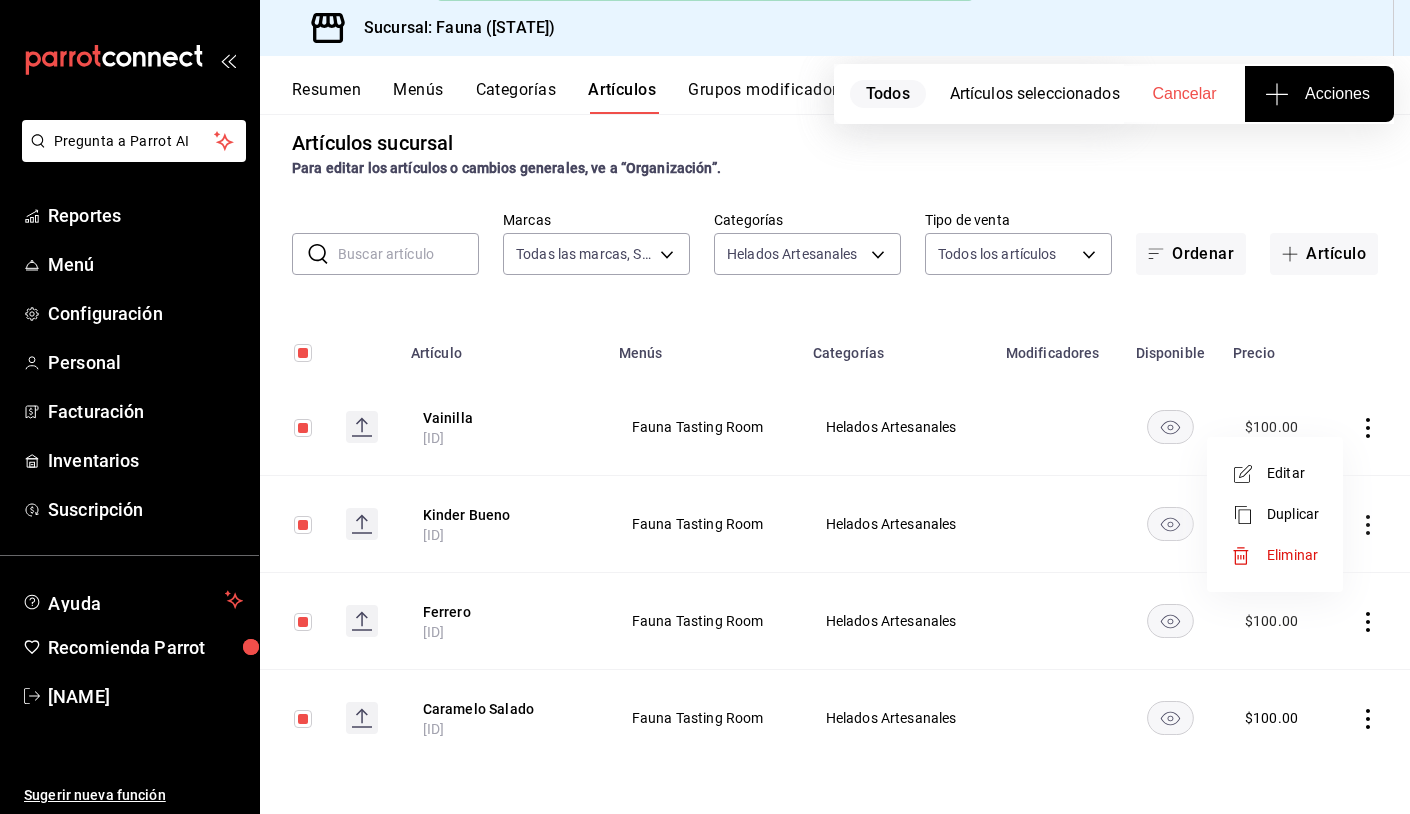 click on "Eliminar" at bounding box center [1293, 555] 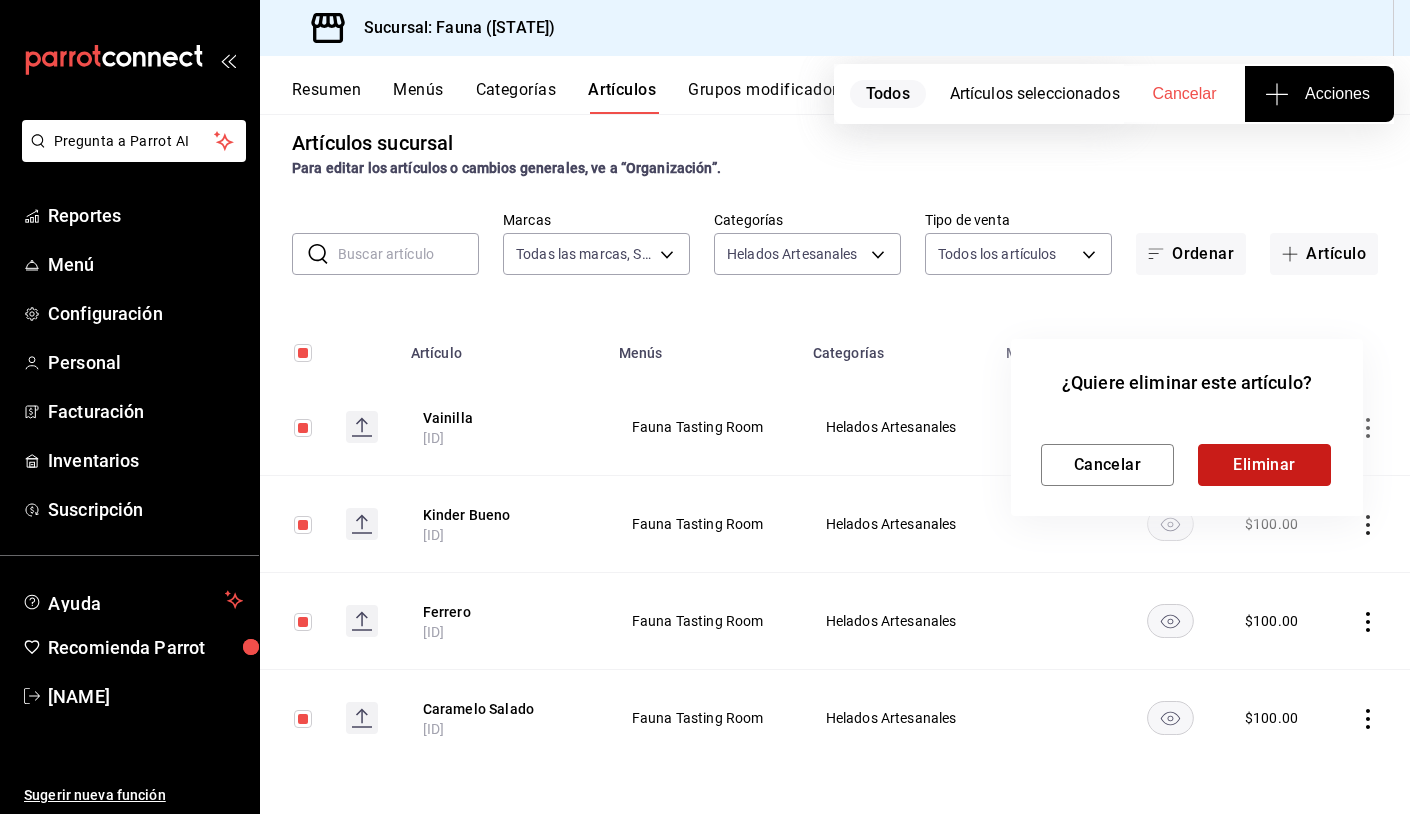 click on "Eliminar" at bounding box center (1264, 465) 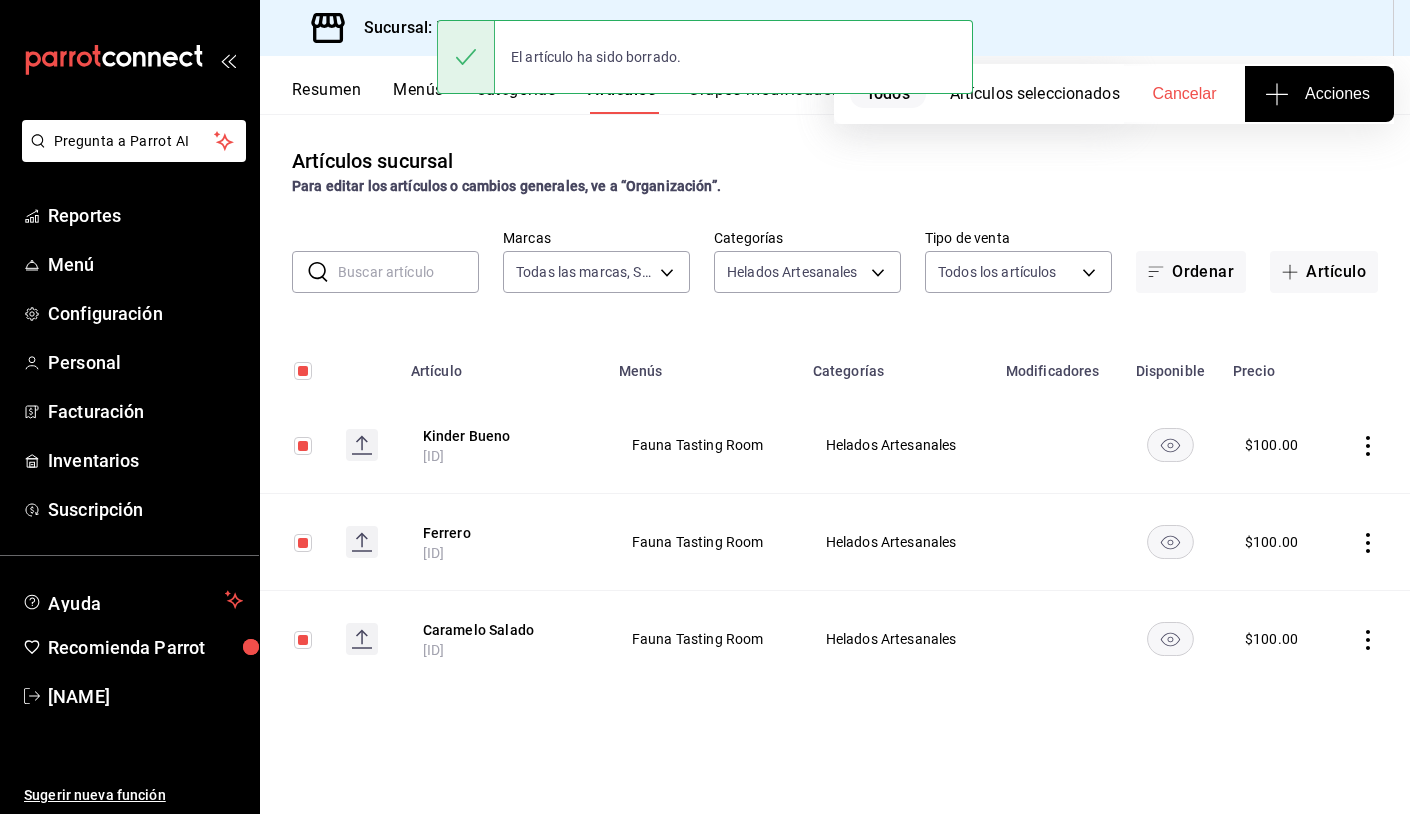 scroll, scrollTop: 0, scrollLeft: 0, axis: both 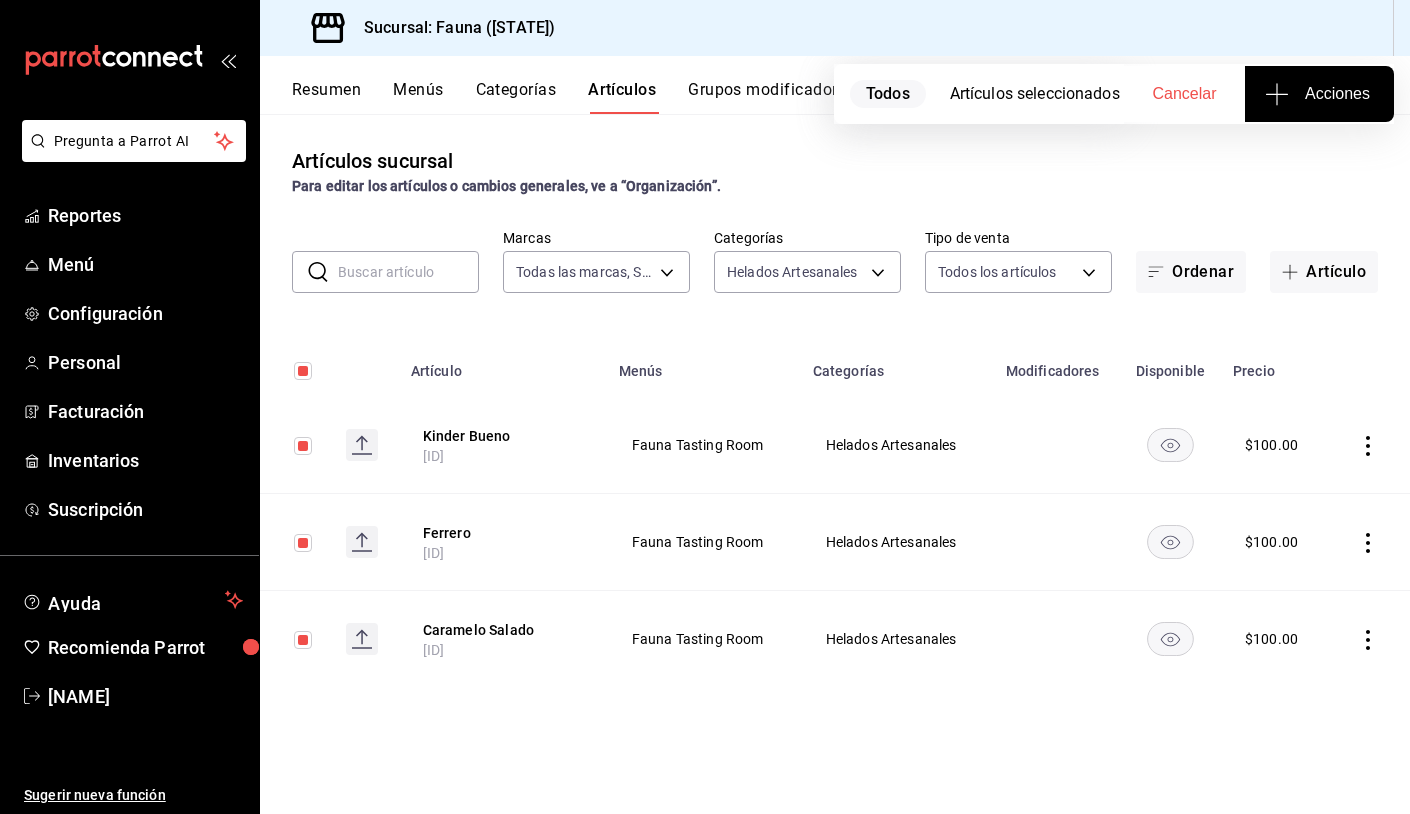 click at bounding box center [1369, 445] 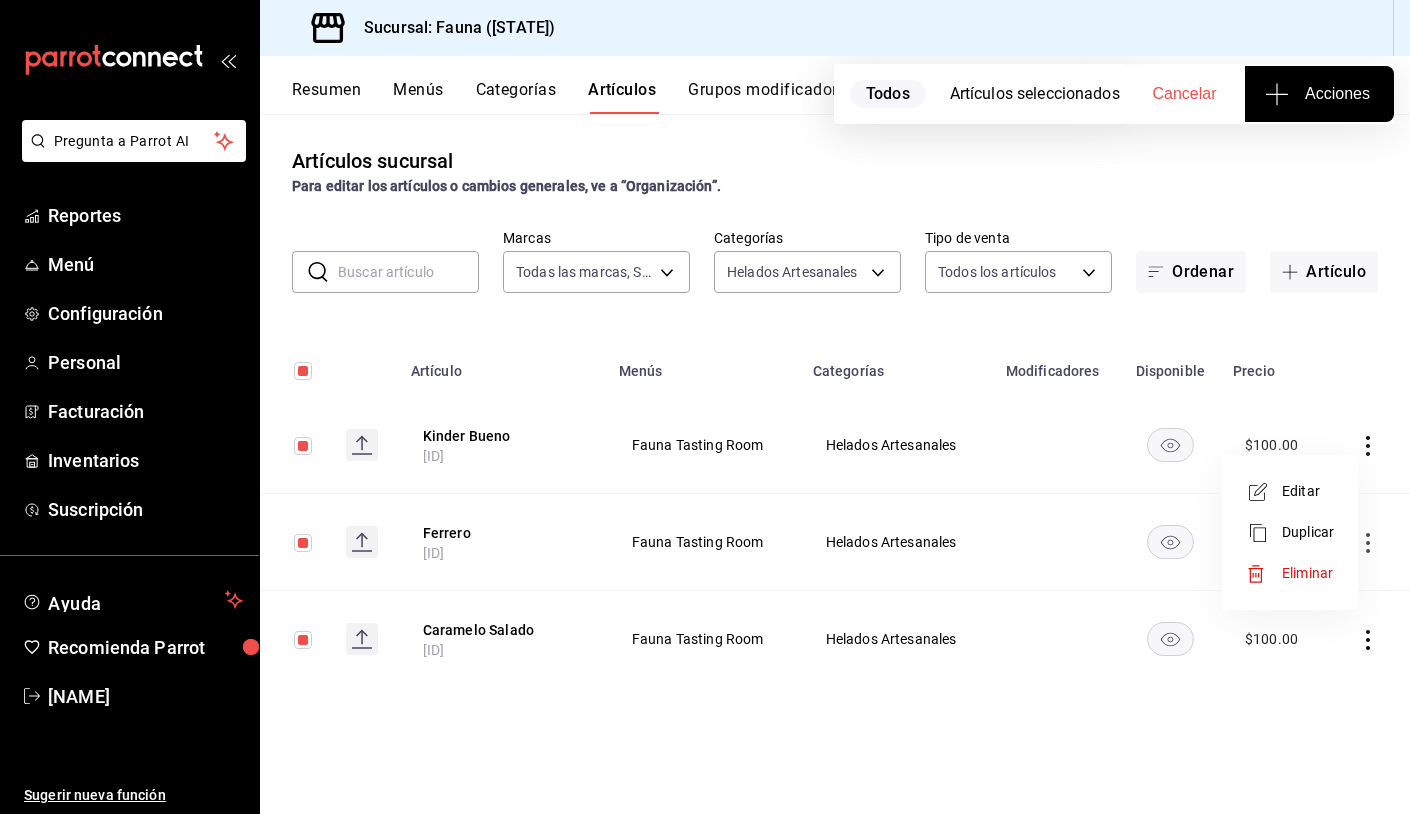 click on "Eliminar" at bounding box center (1307, 573) 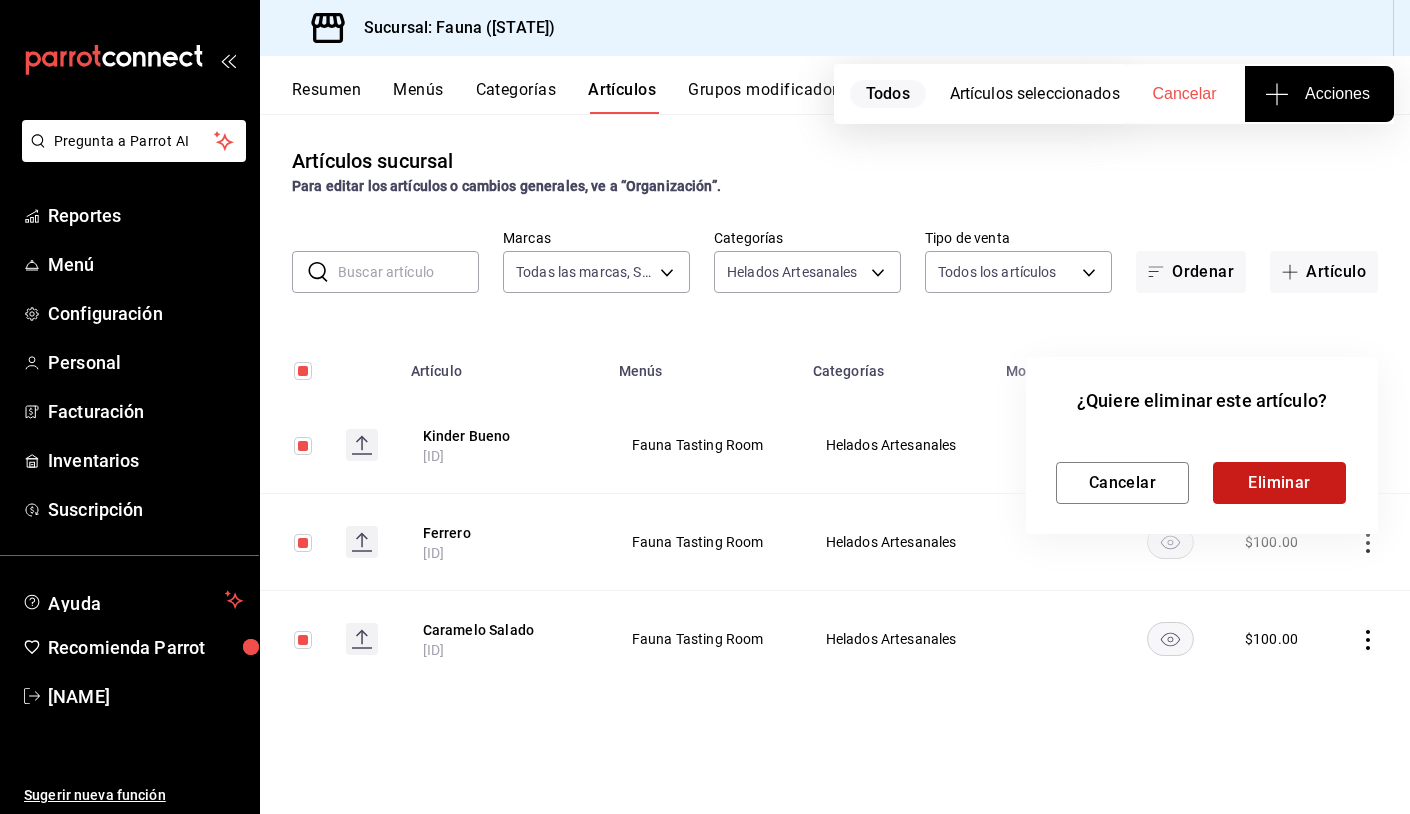 click on "Eliminar" at bounding box center [1279, 483] 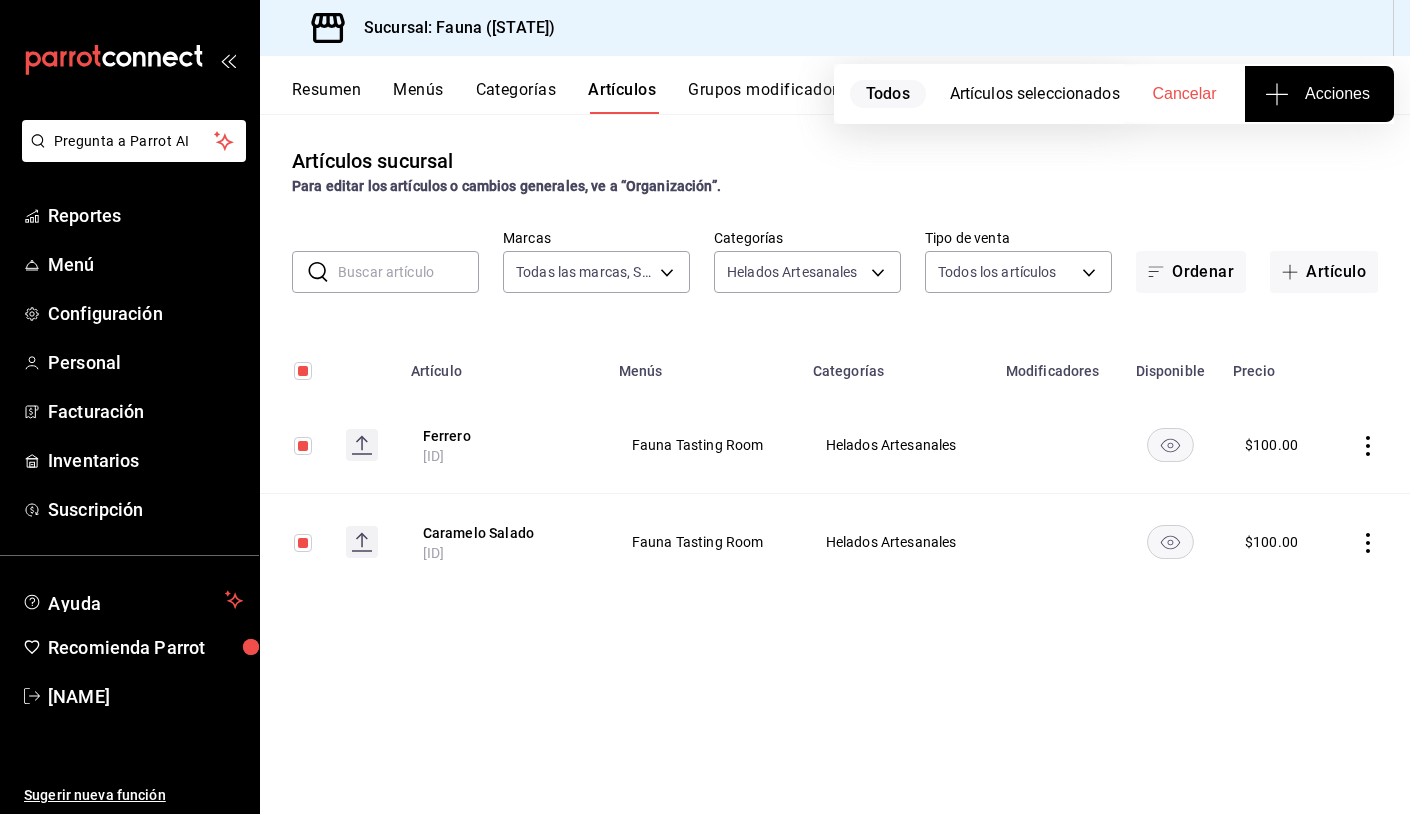 click 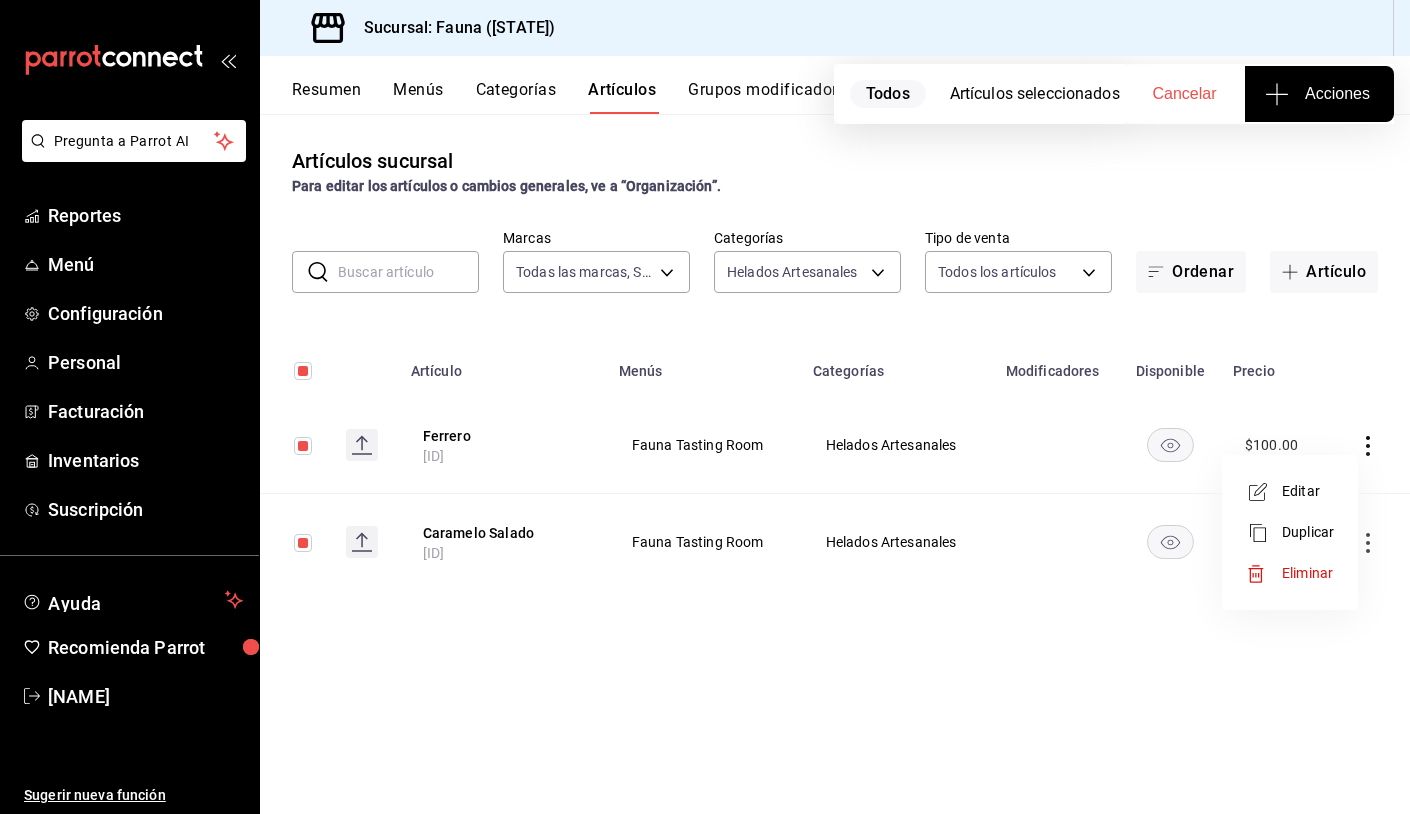 click on "Eliminar" at bounding box center (1307, 573) 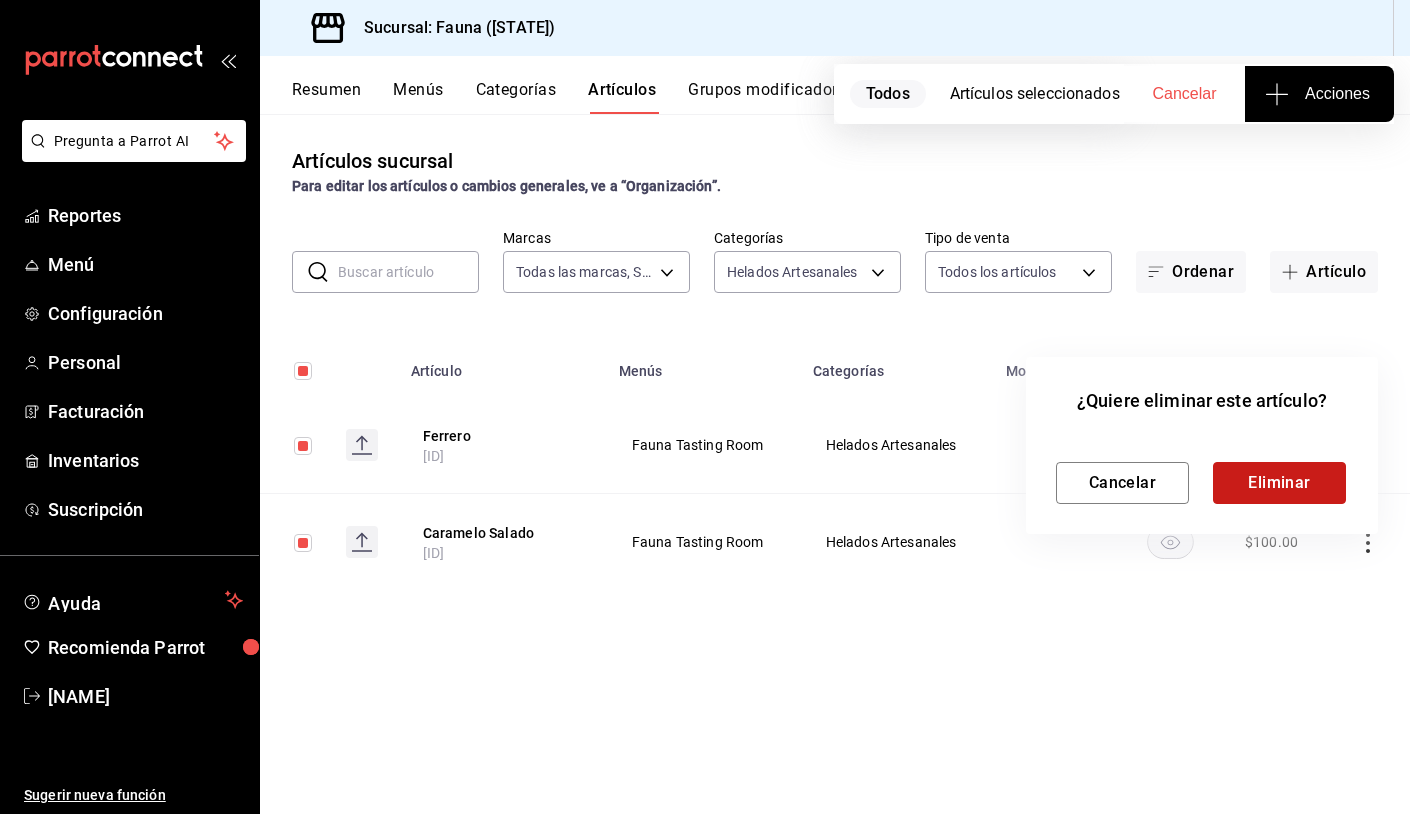 click on "Eliminar" at bounding box center (1279, 483) 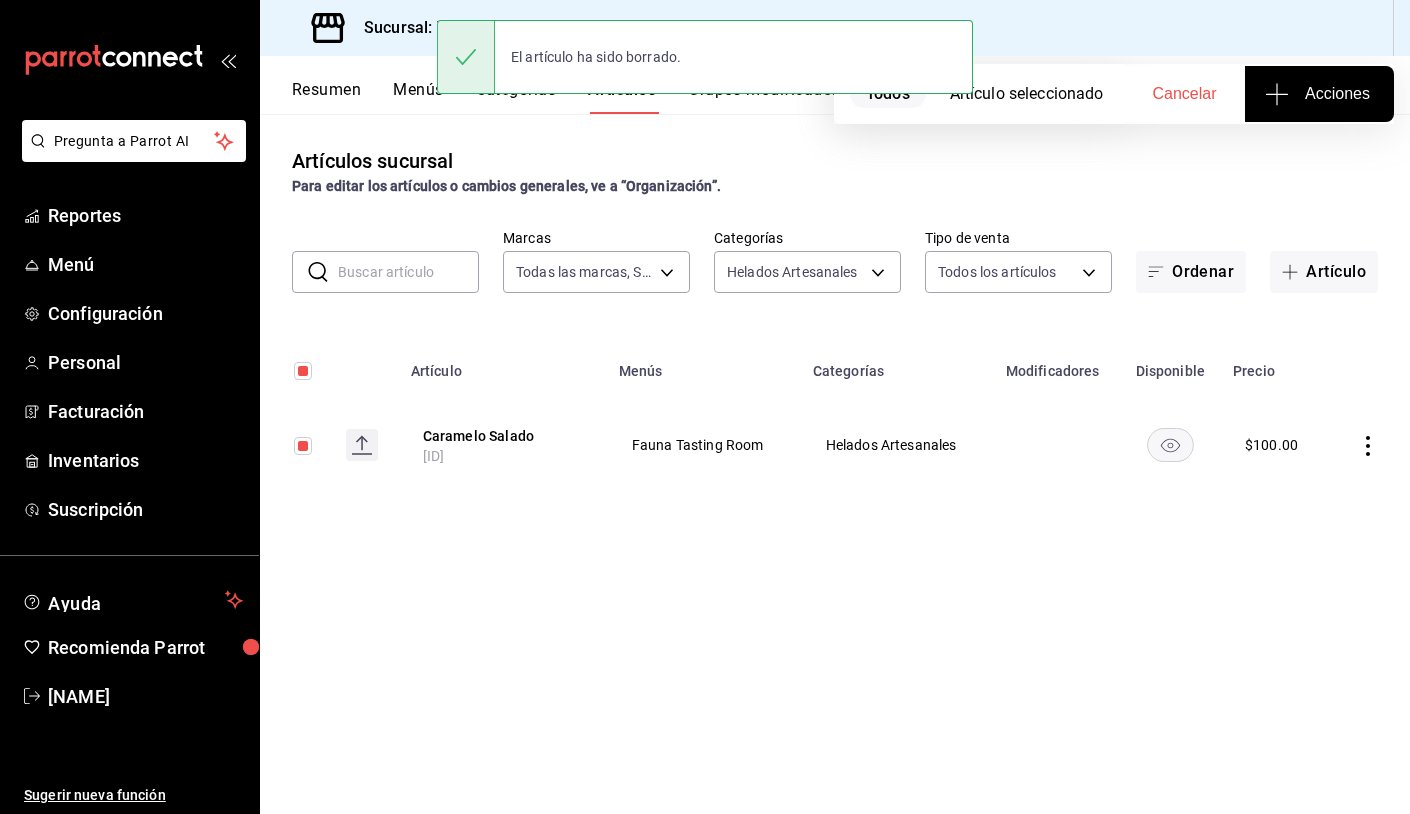 click 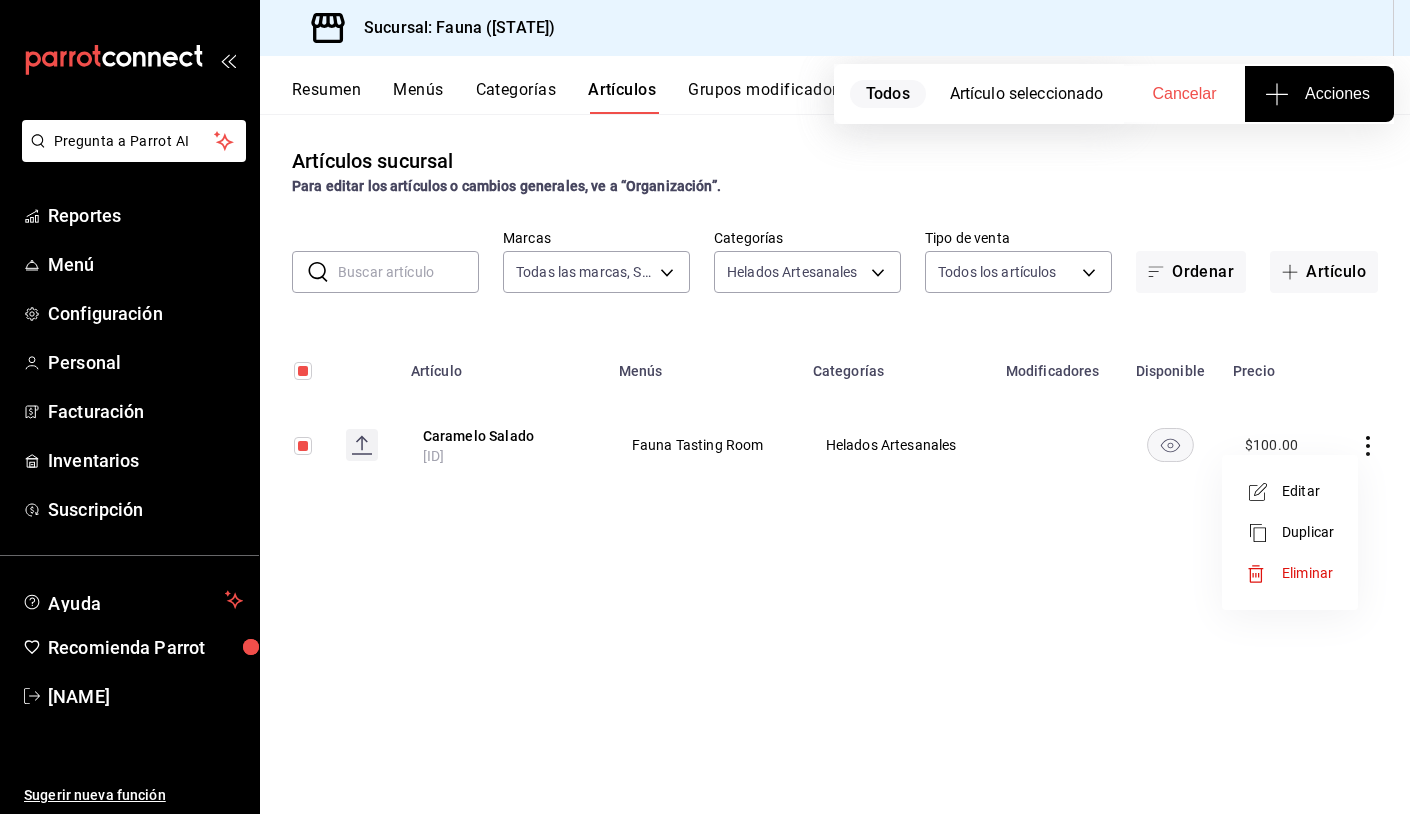 click on "Eliminar" at bounding box center (1307, 573) 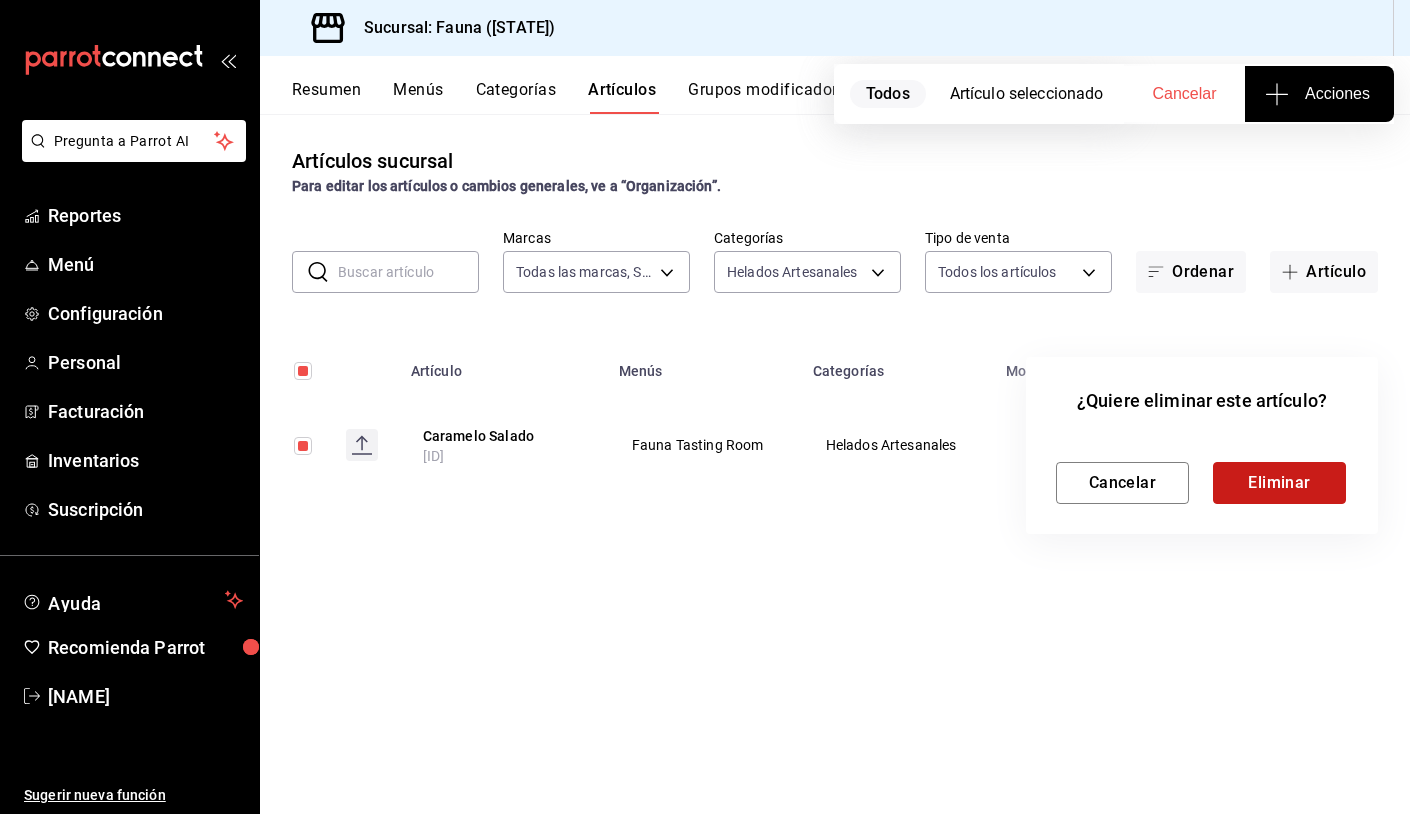 click on "Eliminar" at bounding box center [1279, 483] 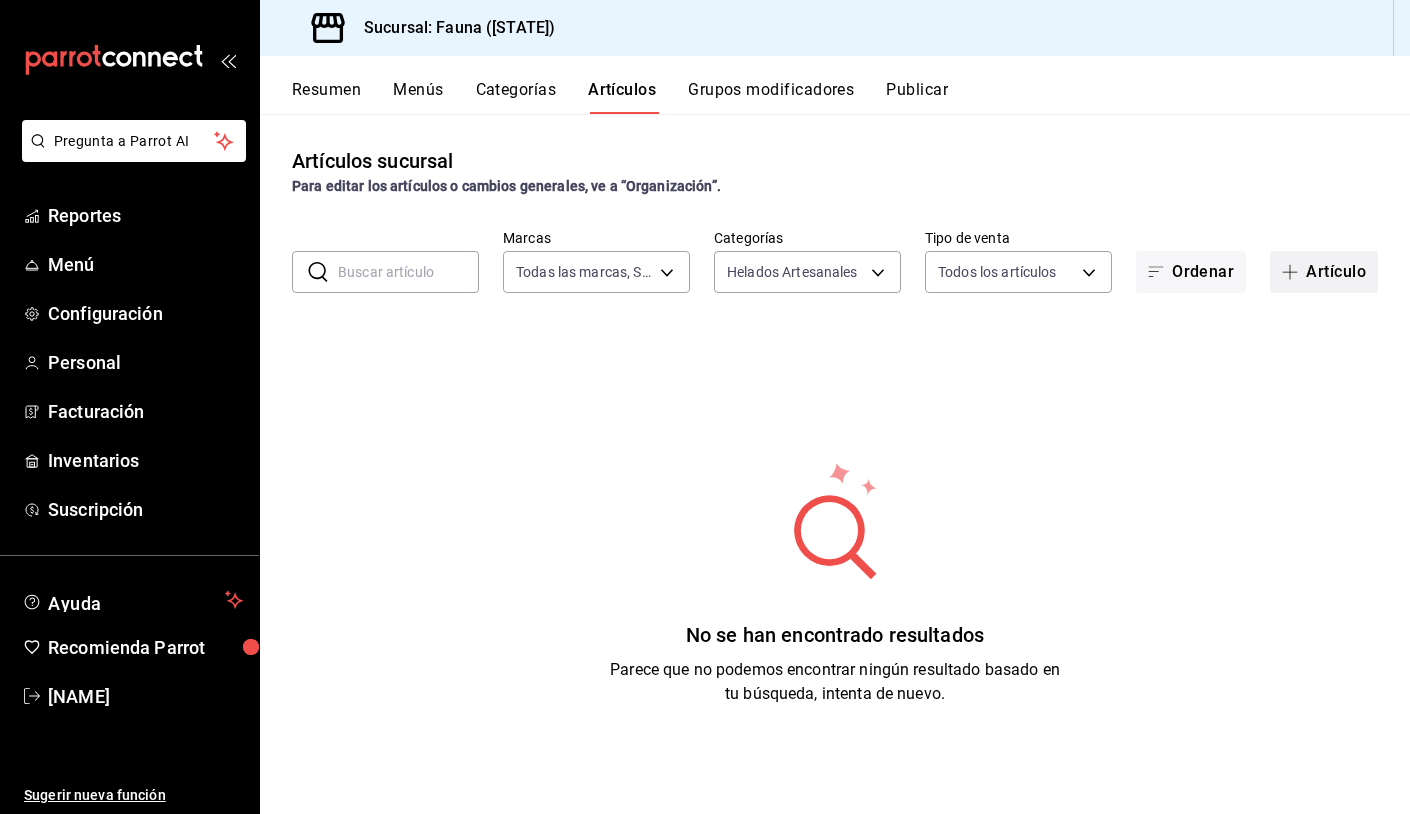 click at bounding box center (1294, 272) 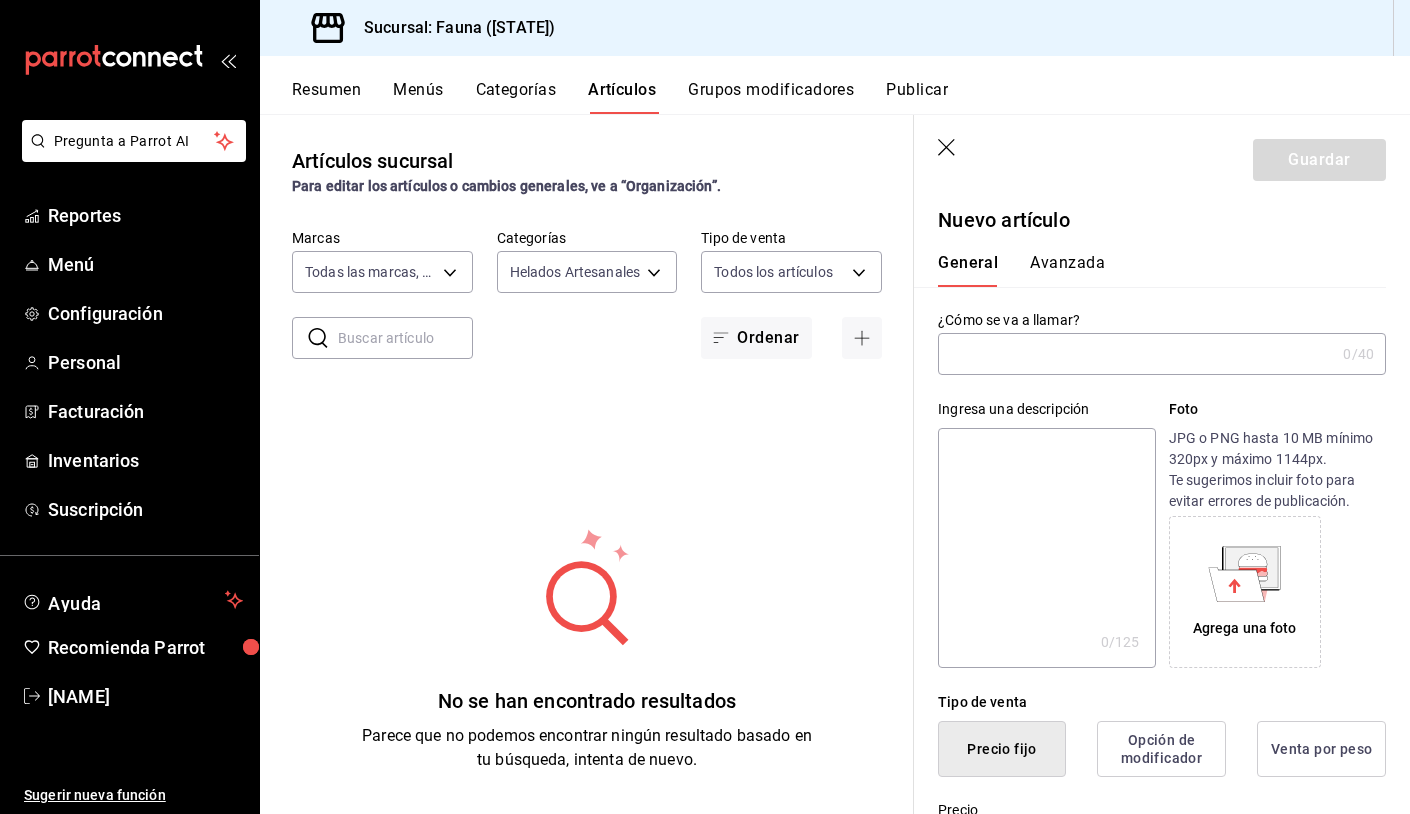 type on "p" 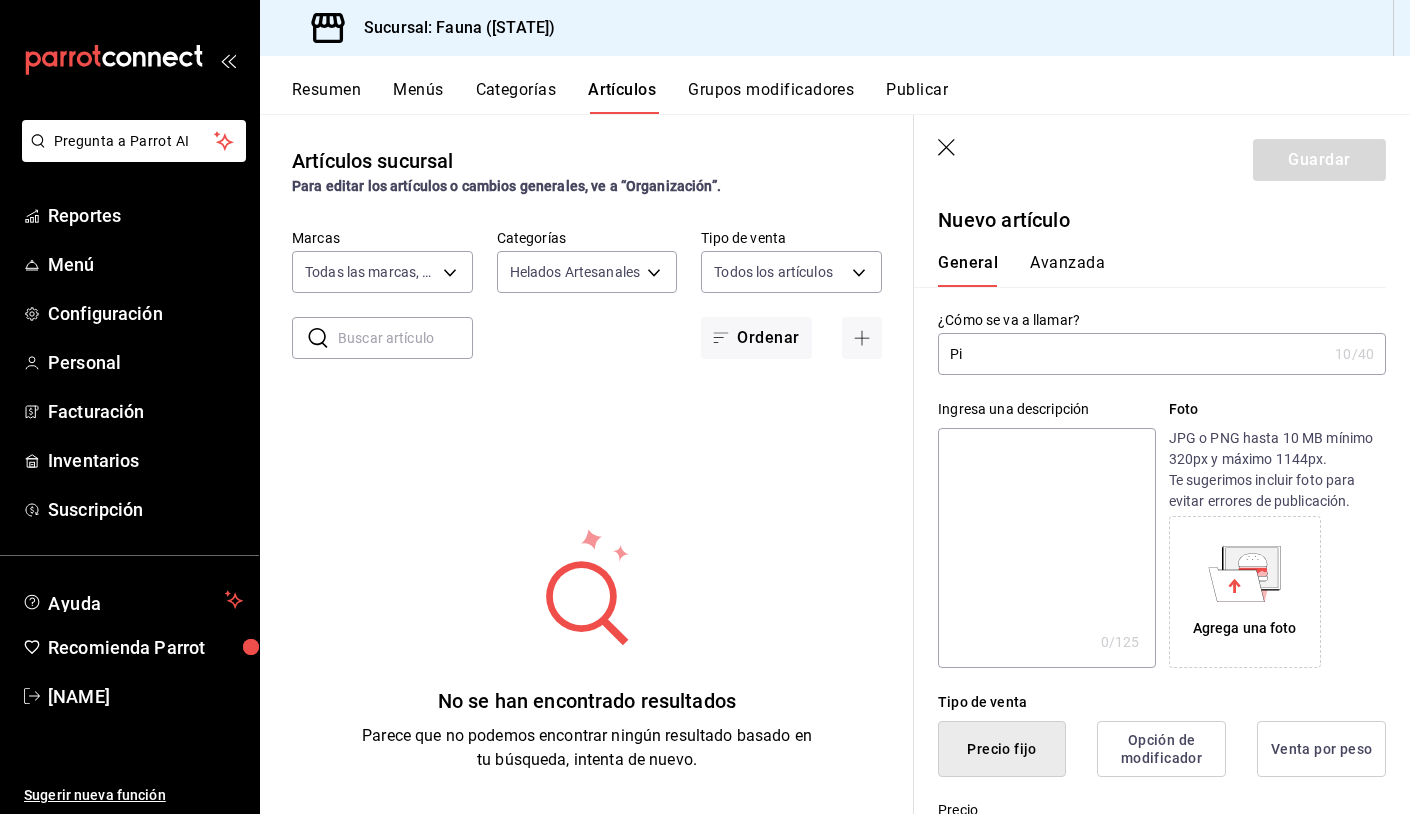 type on "P" 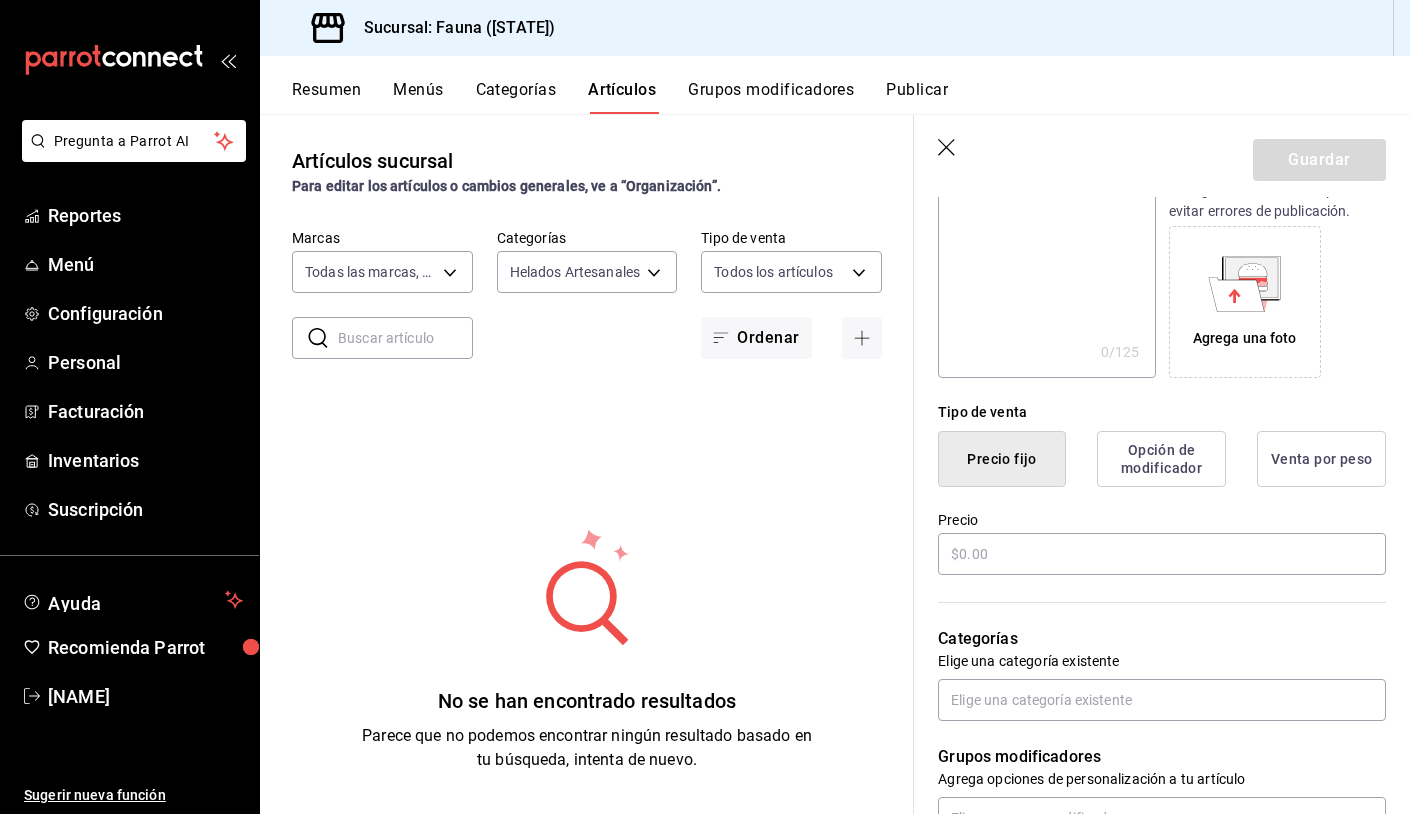 scroll, scrollTop: 294, scrollLeft: 0, axis: vertical 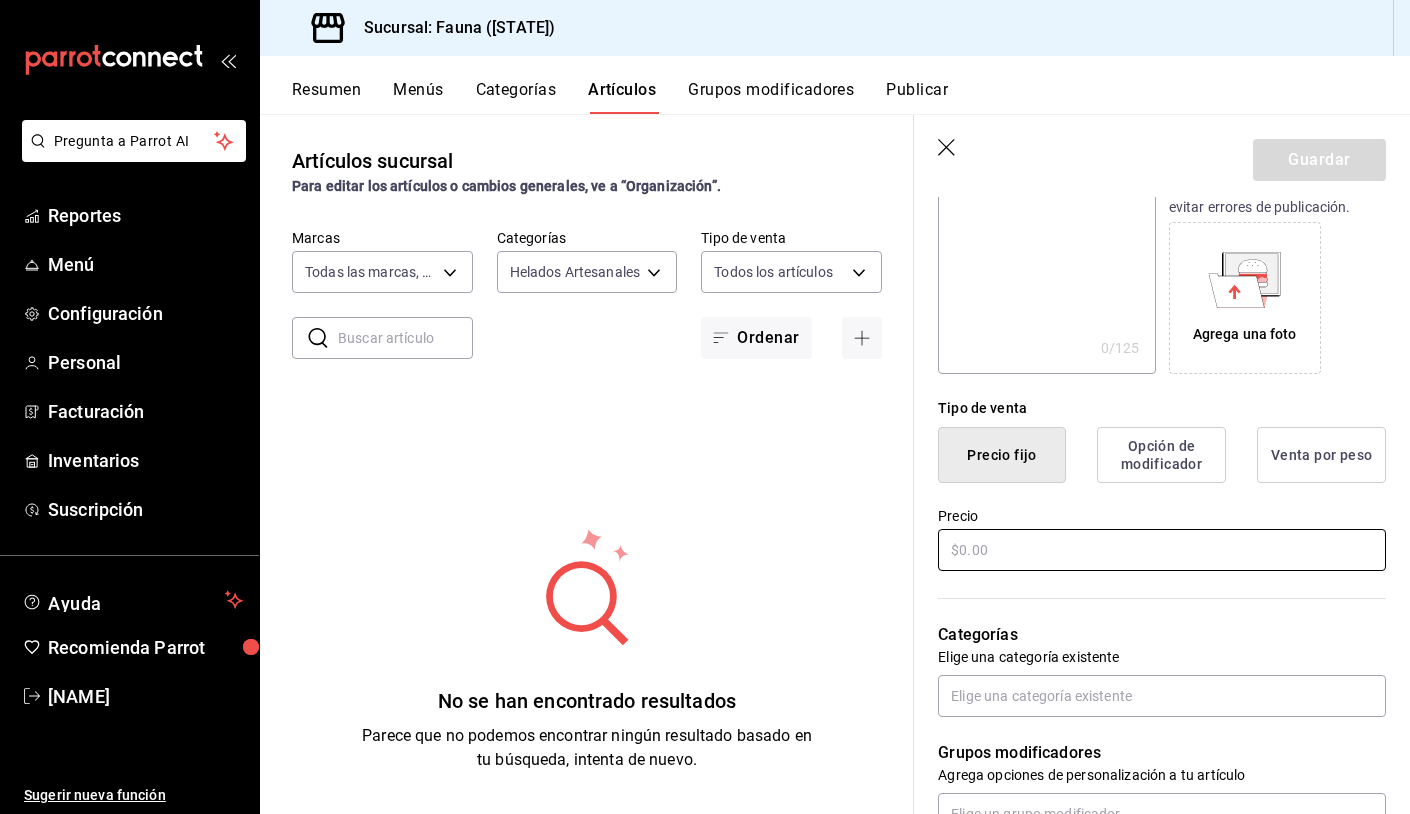 type on "Helado Piña Natural" 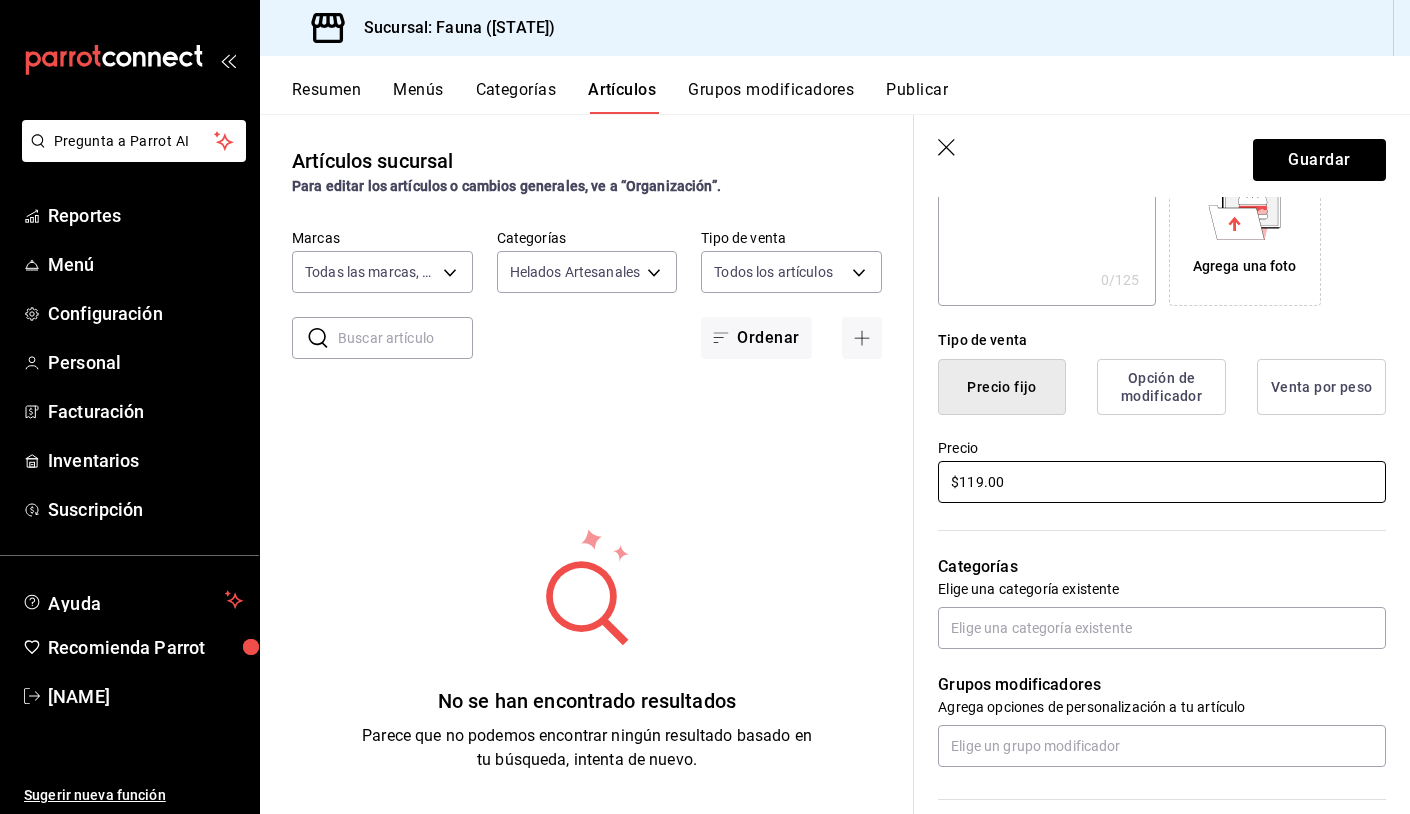 scroll, scrollTop: 367, scrollLeft: 0, axis: vertical 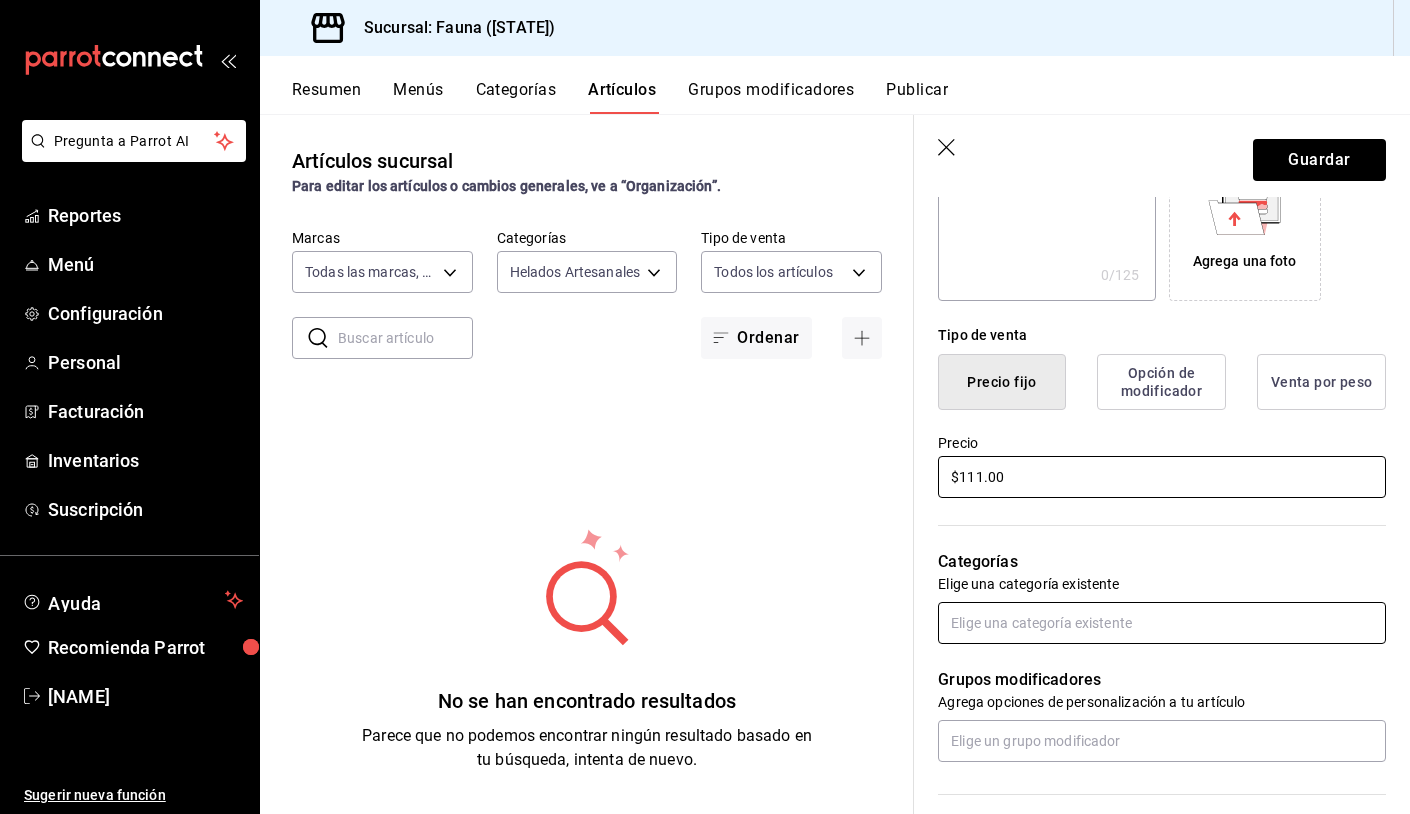 type on "$111.00" 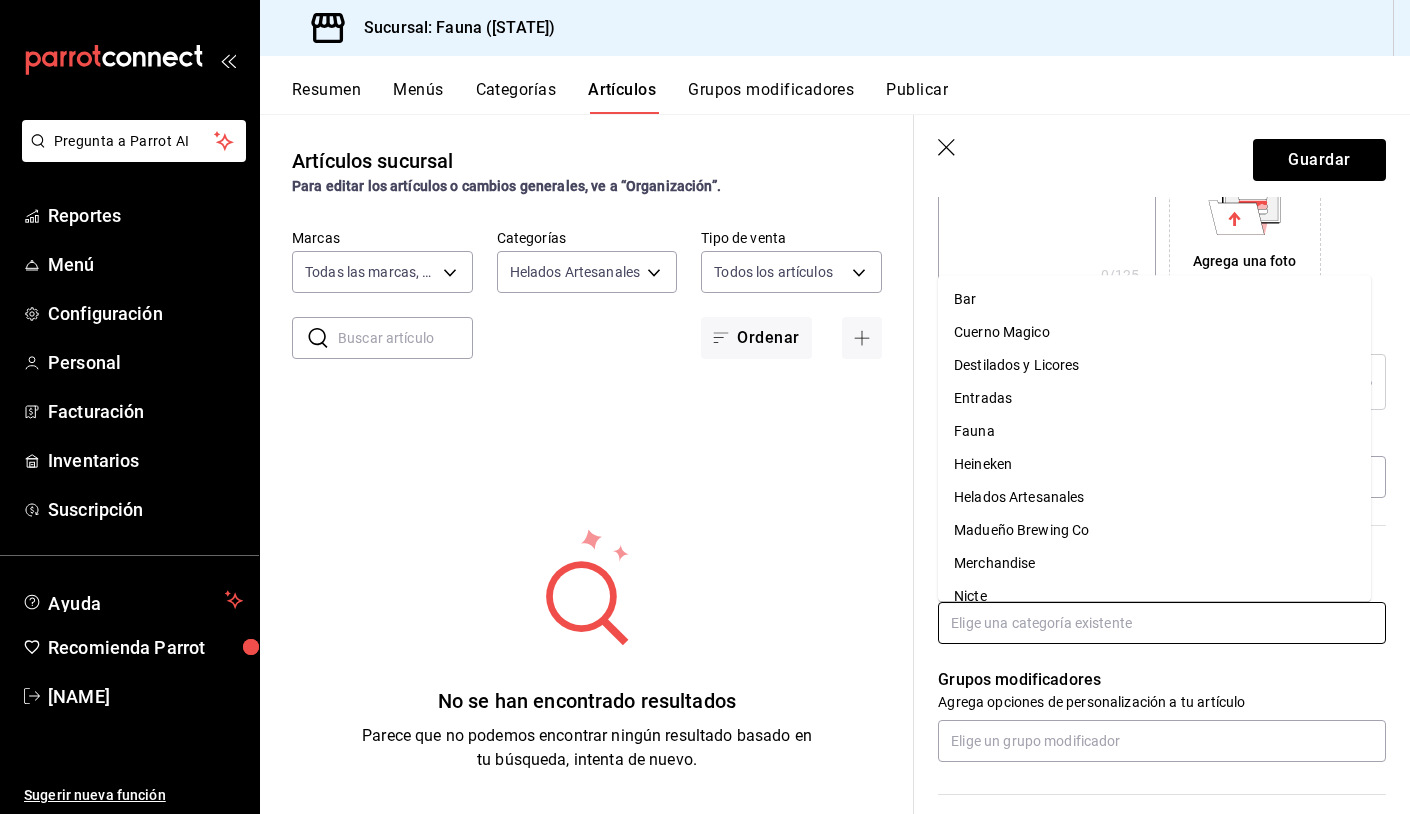 click at bounding box center [1162, 623] 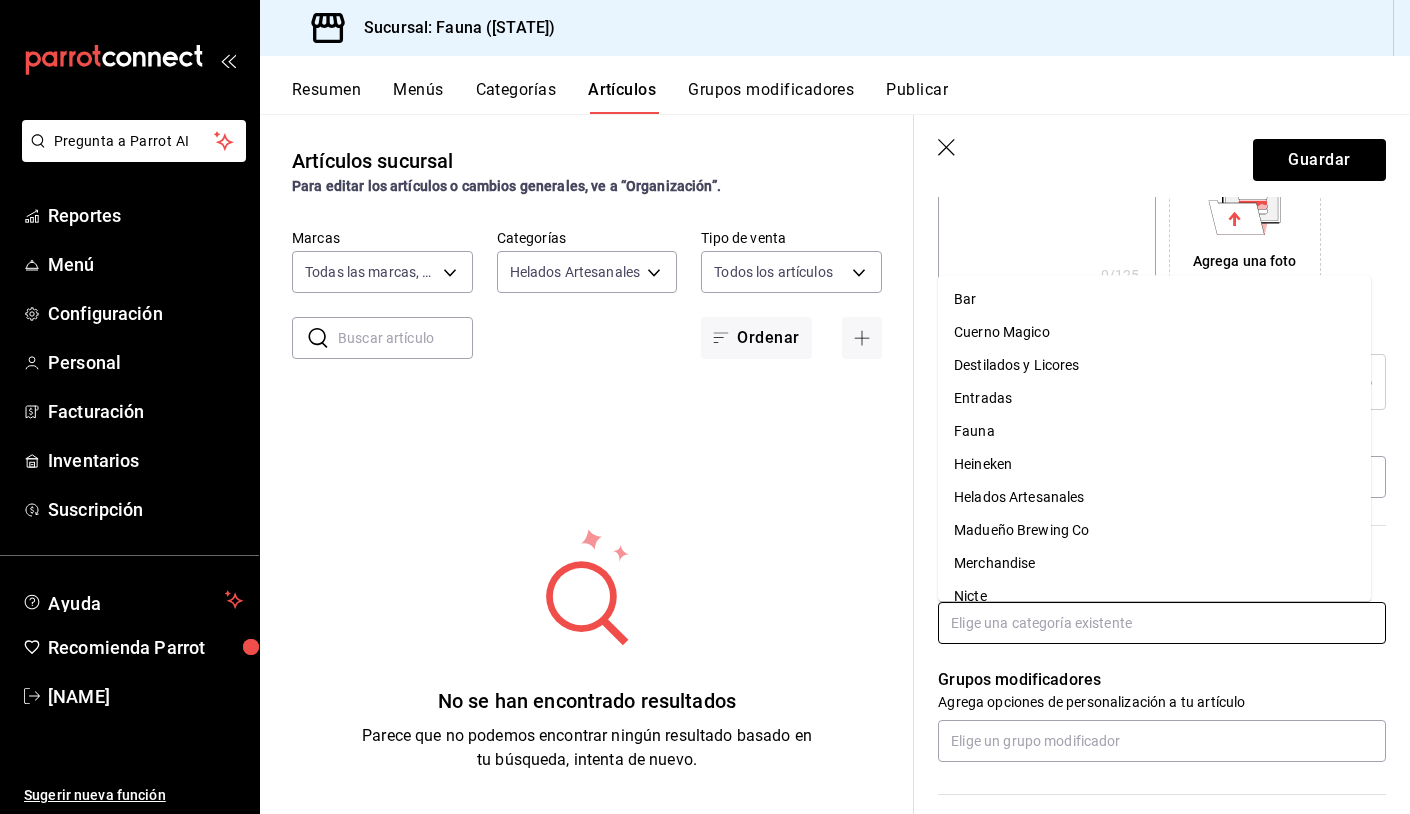 click on "Helados Artesanales" at bounding box center (1154, 498) 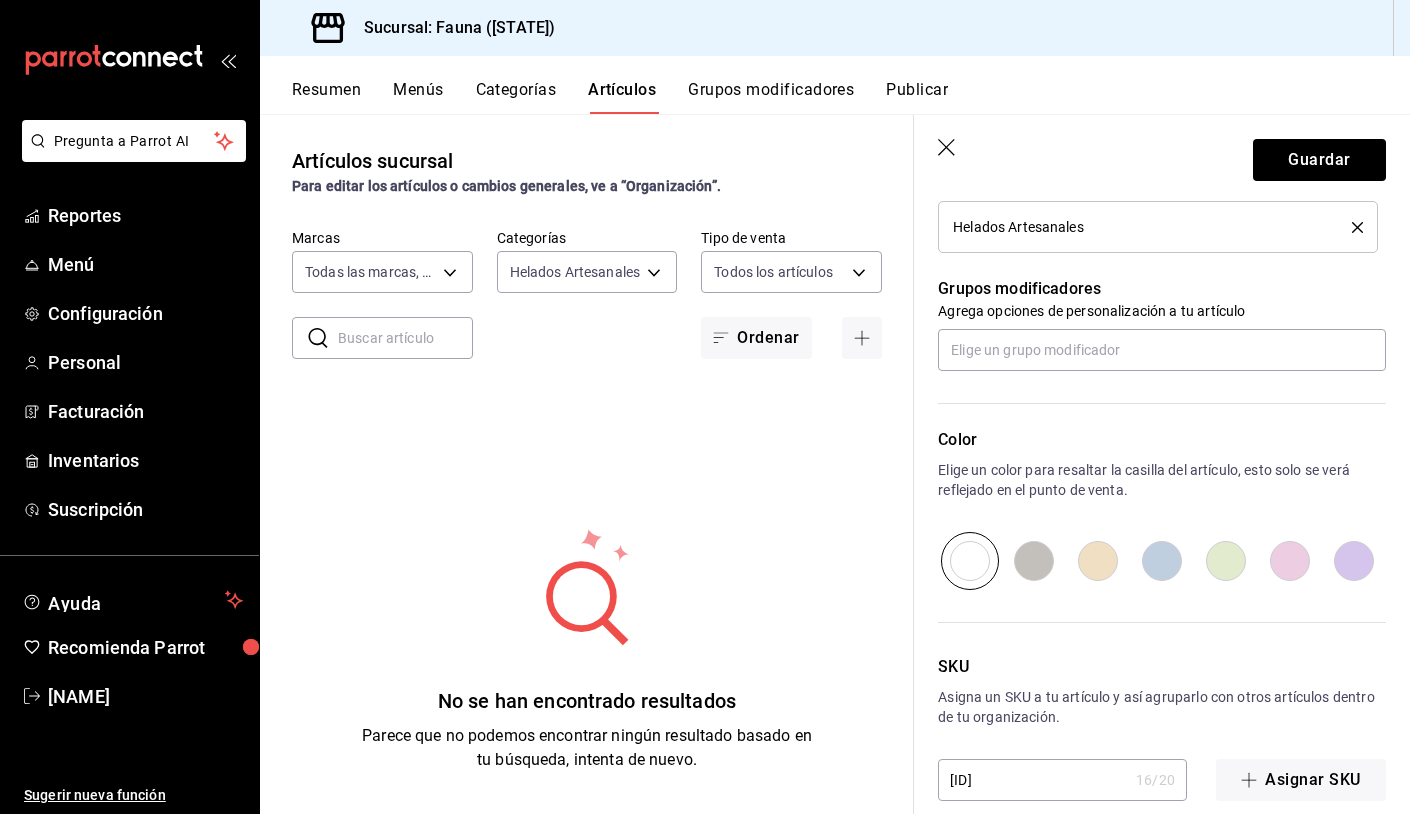 scroll, scrollTop: 849, scrollLeft: 0, axis: vertical 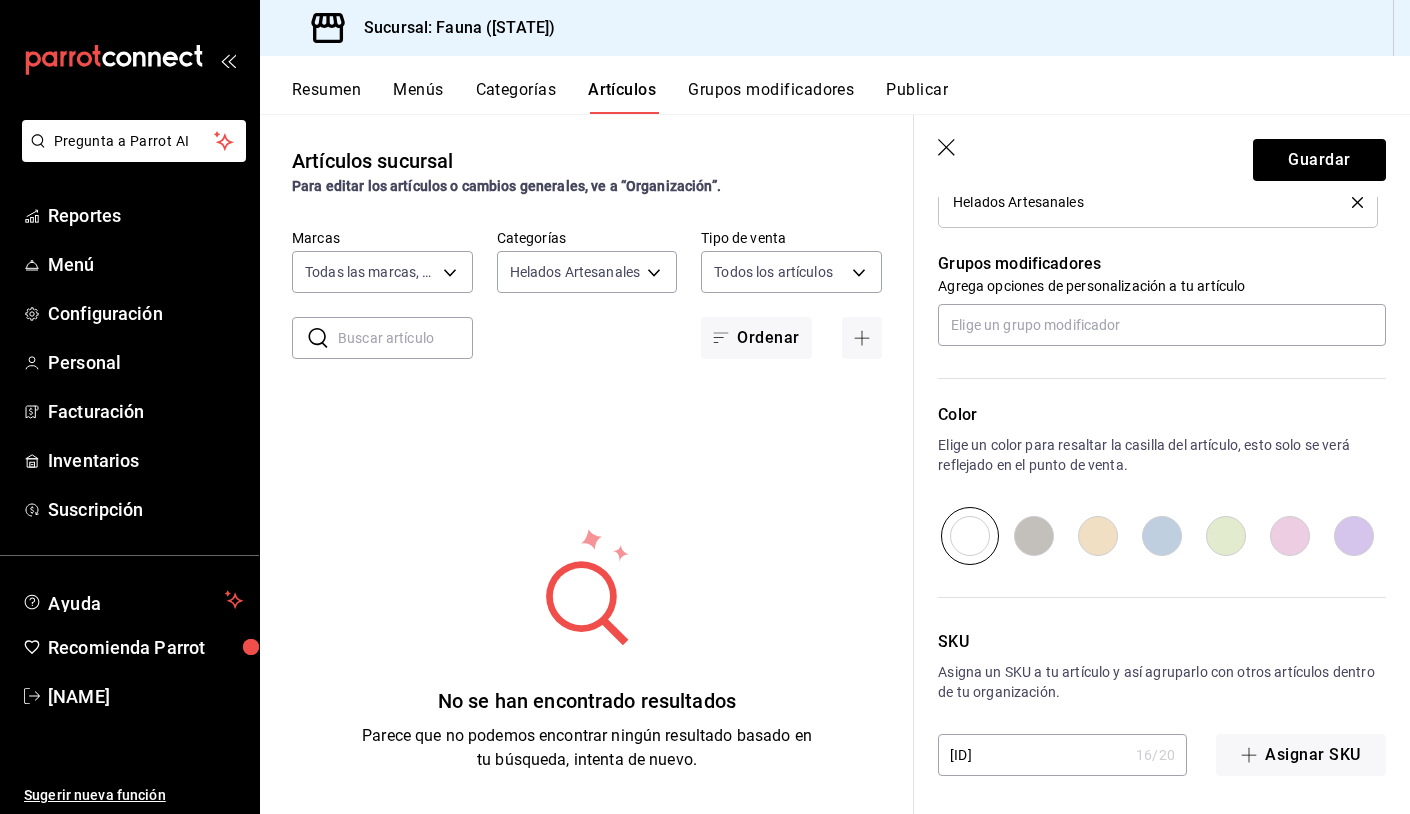 click at bounding box center (1226, 536) 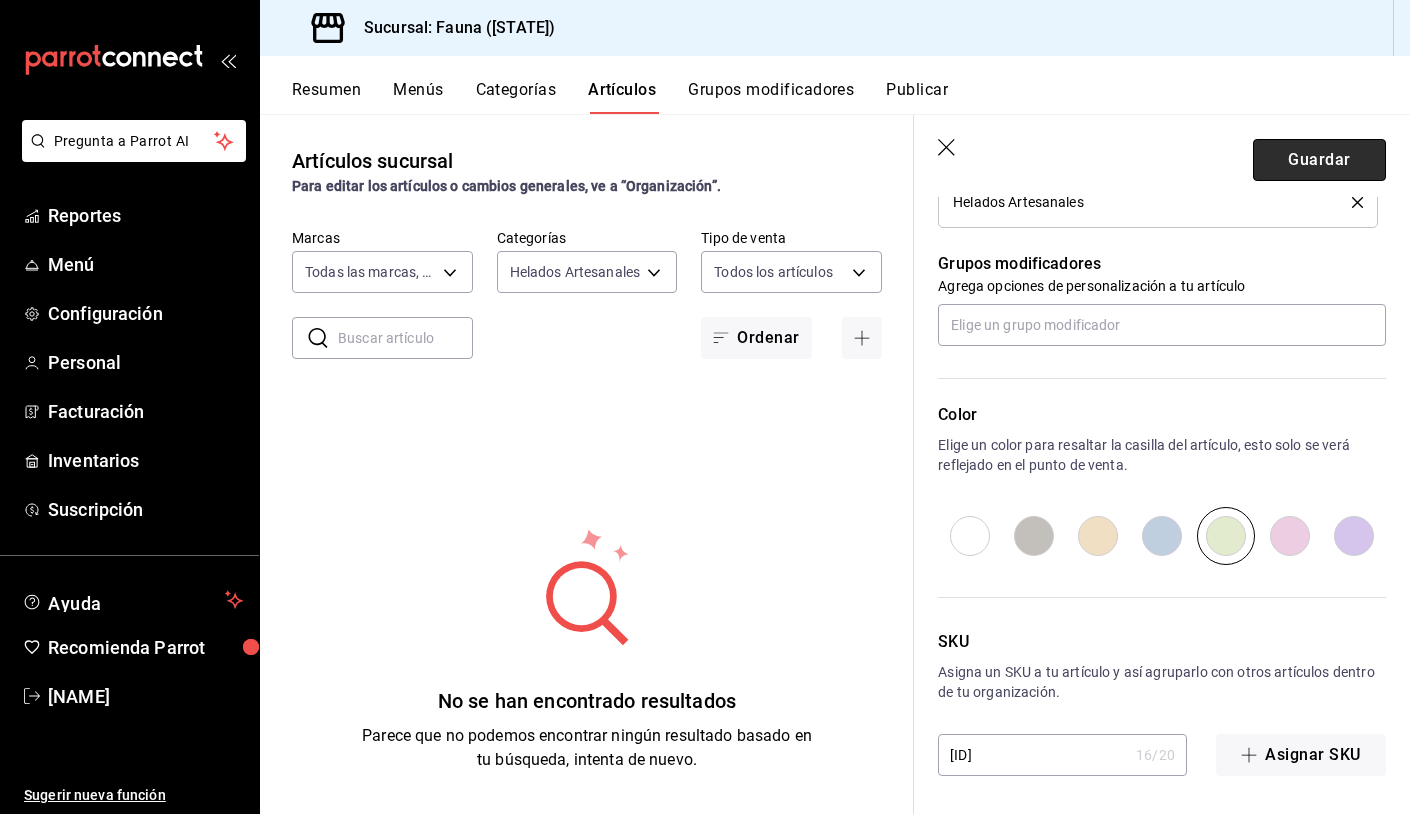 click on "Guardar" at bounding box center (1319, 160) 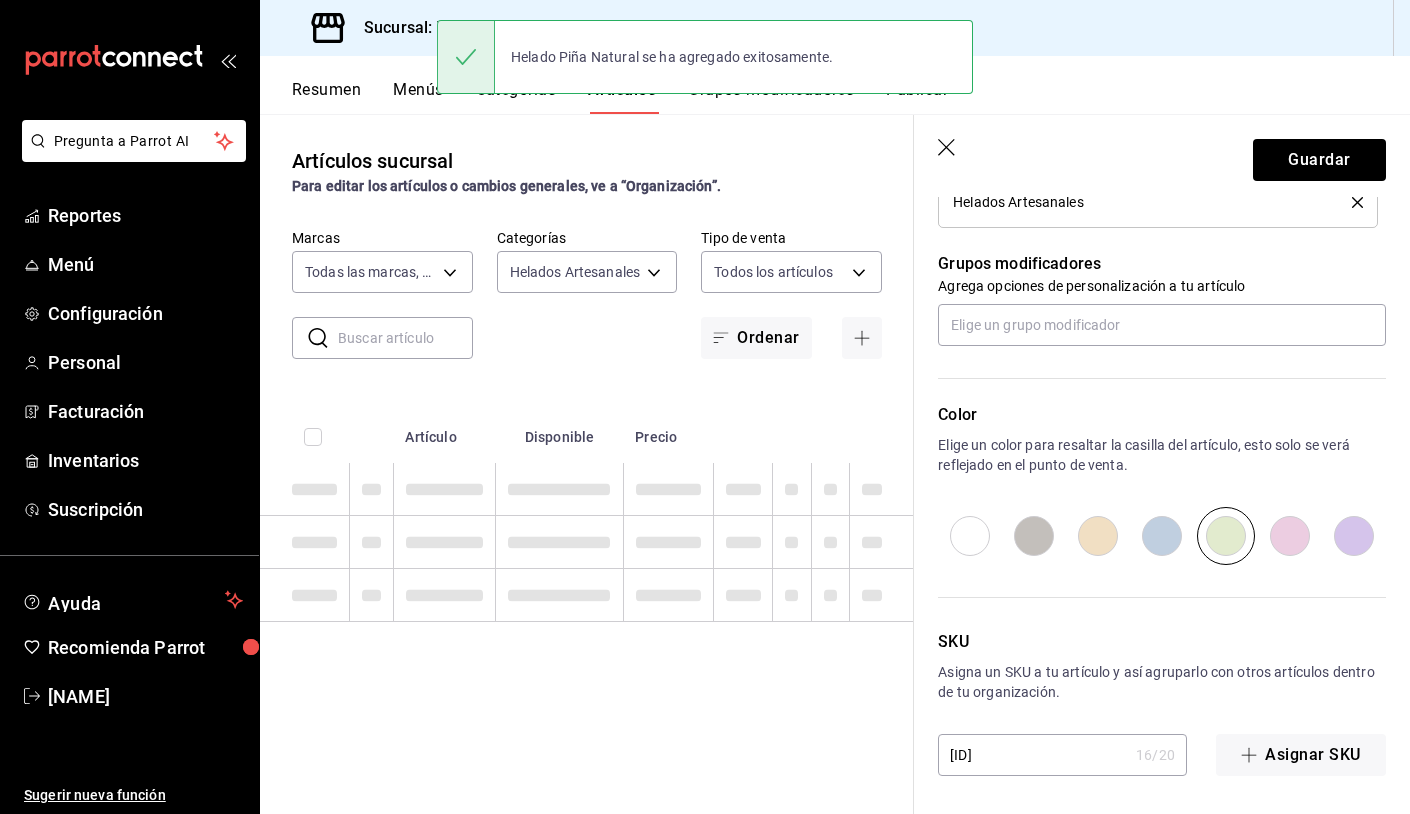 checkbox on "true" 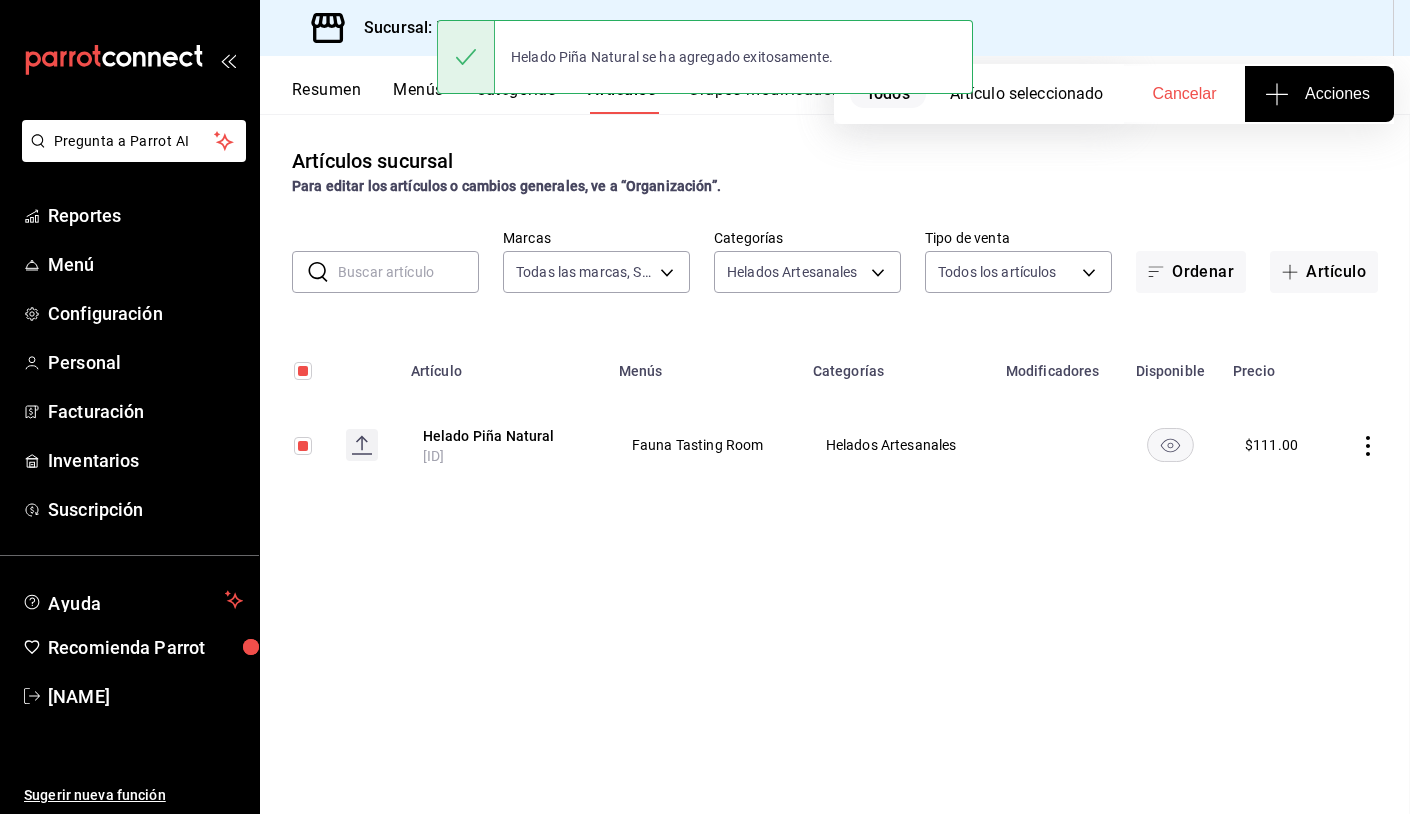 scroll, scrollTop: 0, scrollLeft: 0, axis: both 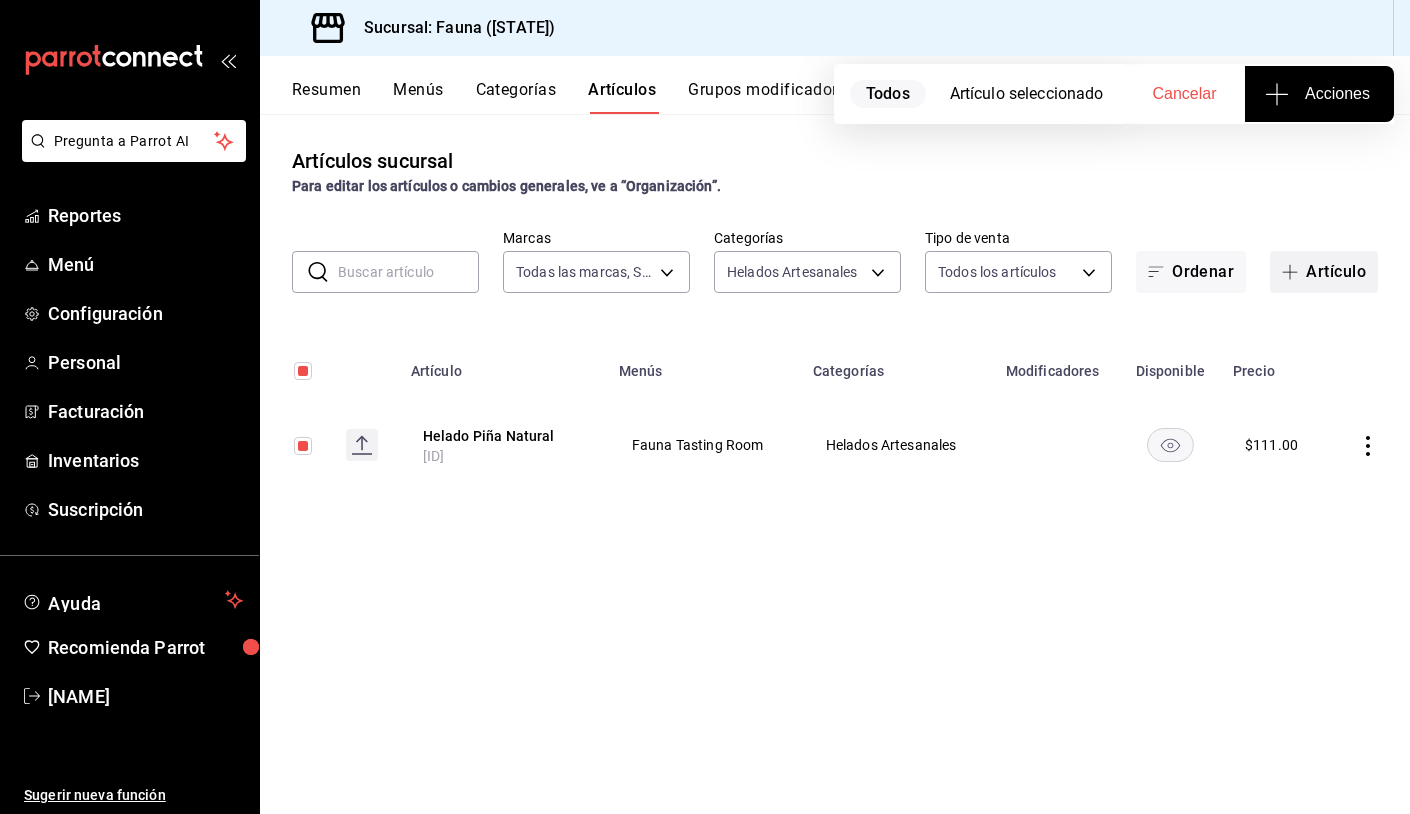 click on "Artículo" at bounding box center (1324, 272) 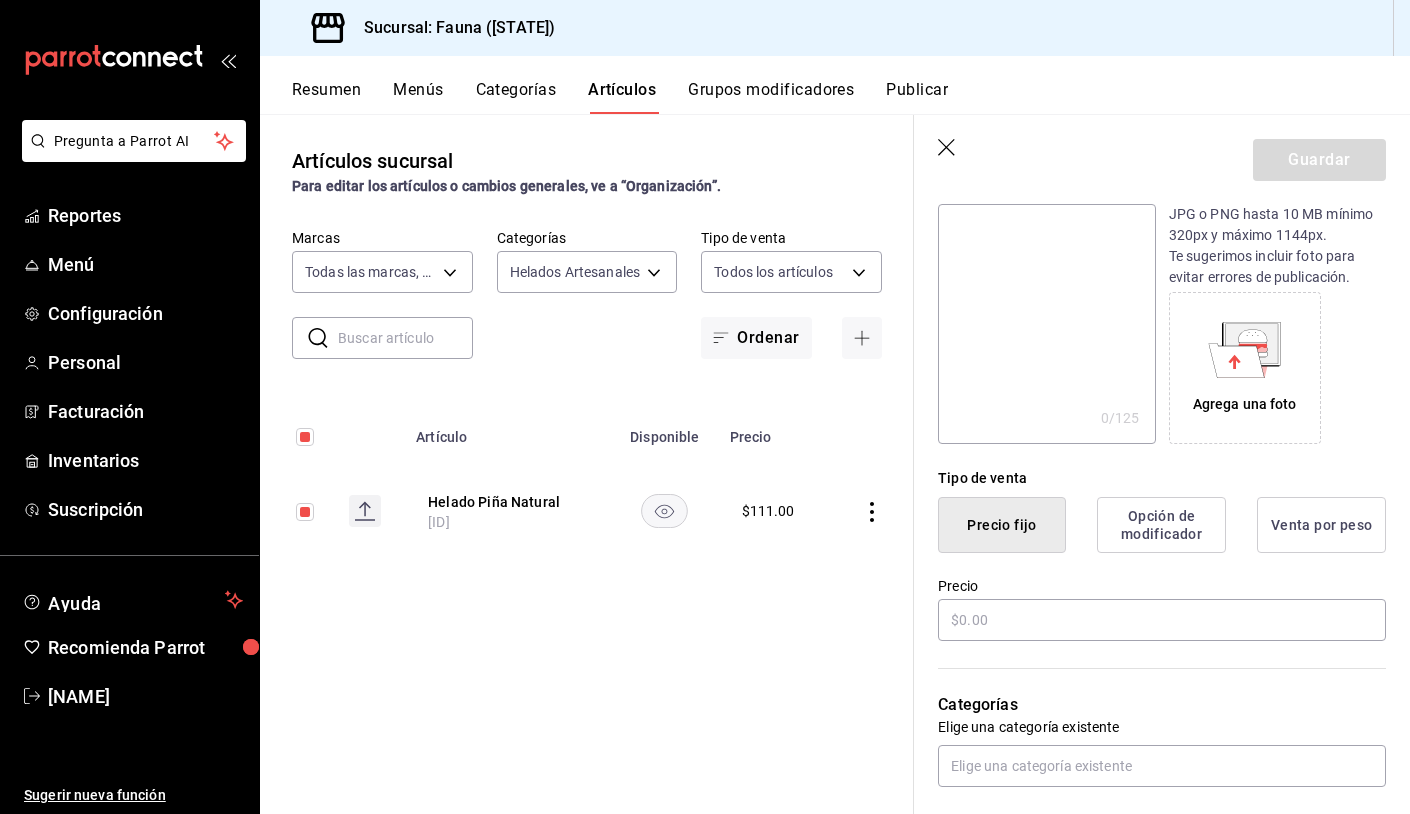 scroll, scrollTop: 250, scrollLeft: 0, axis: vertical 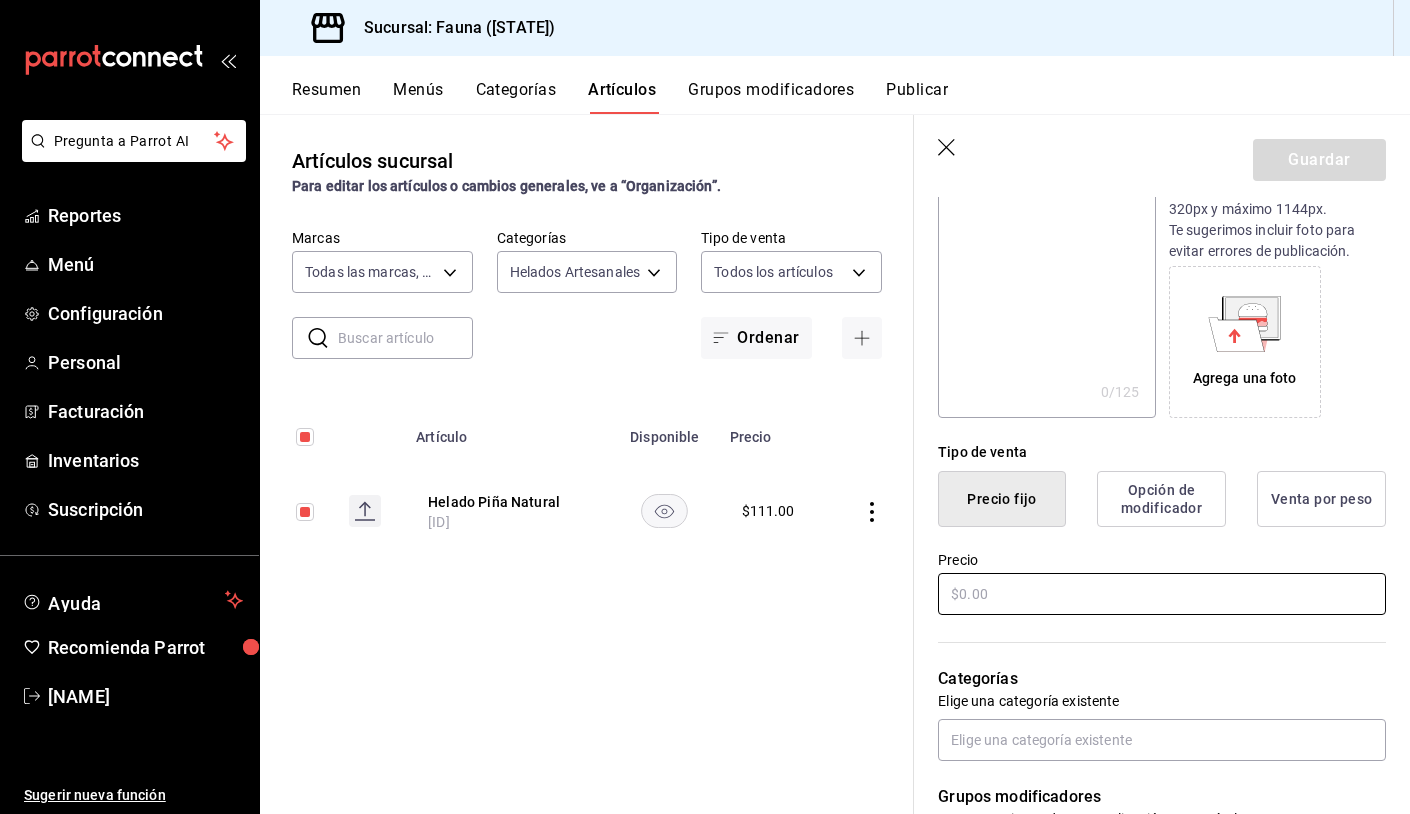 type on "Helado Manzana Roja" 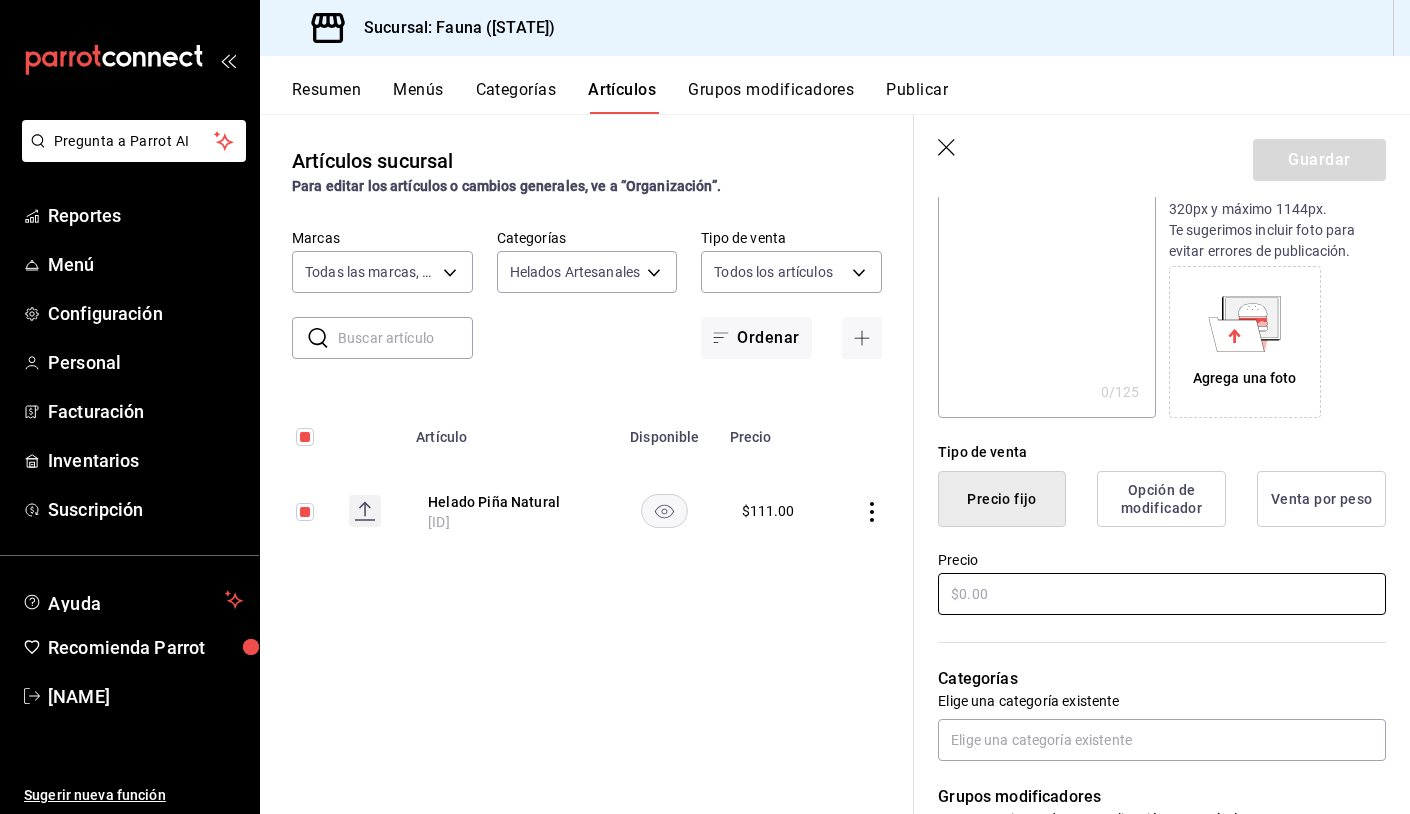 click at bounding box center (1162, 594) 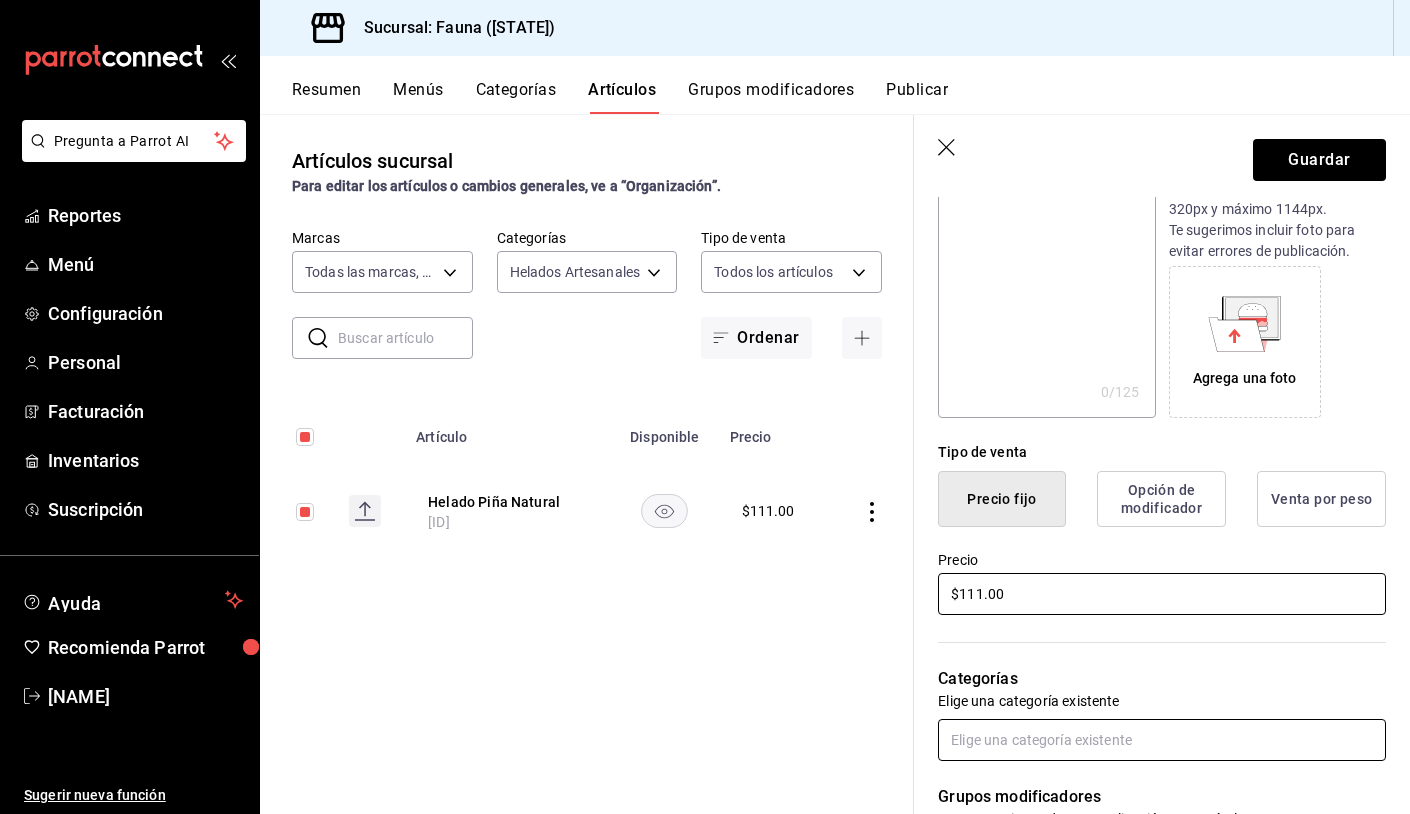 type on "$111.00" 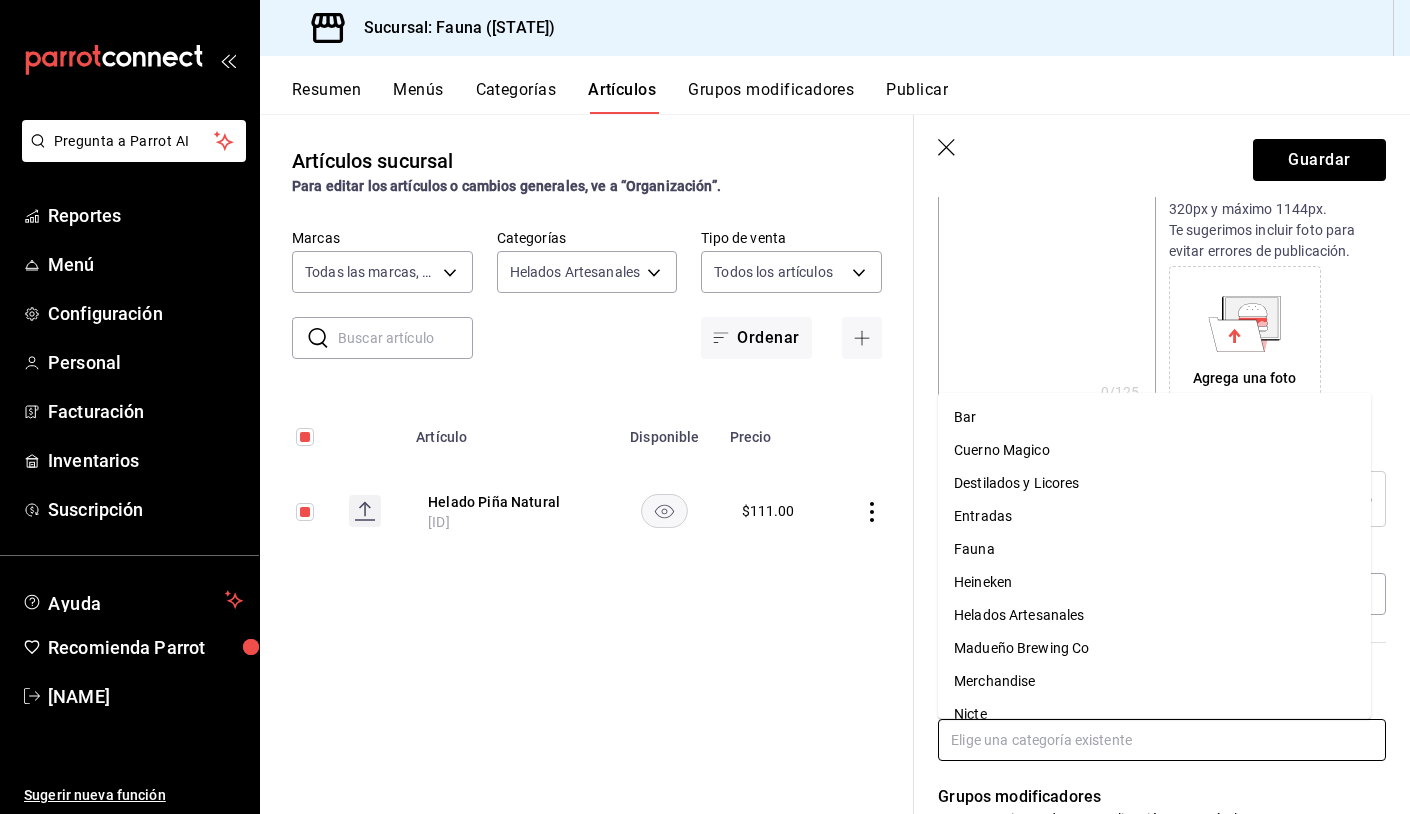 click at bounding box center [1162, 740] 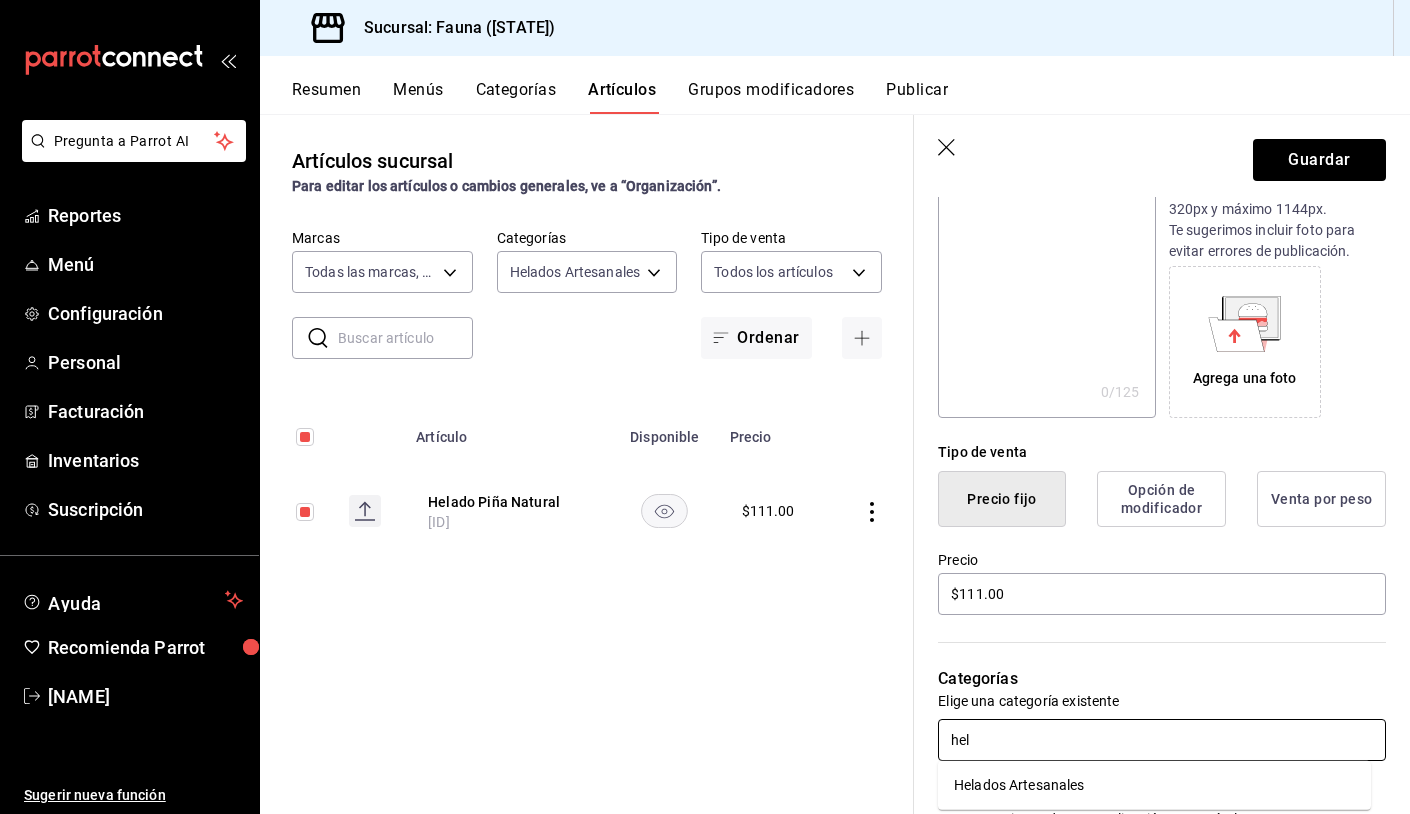 type on "hela" 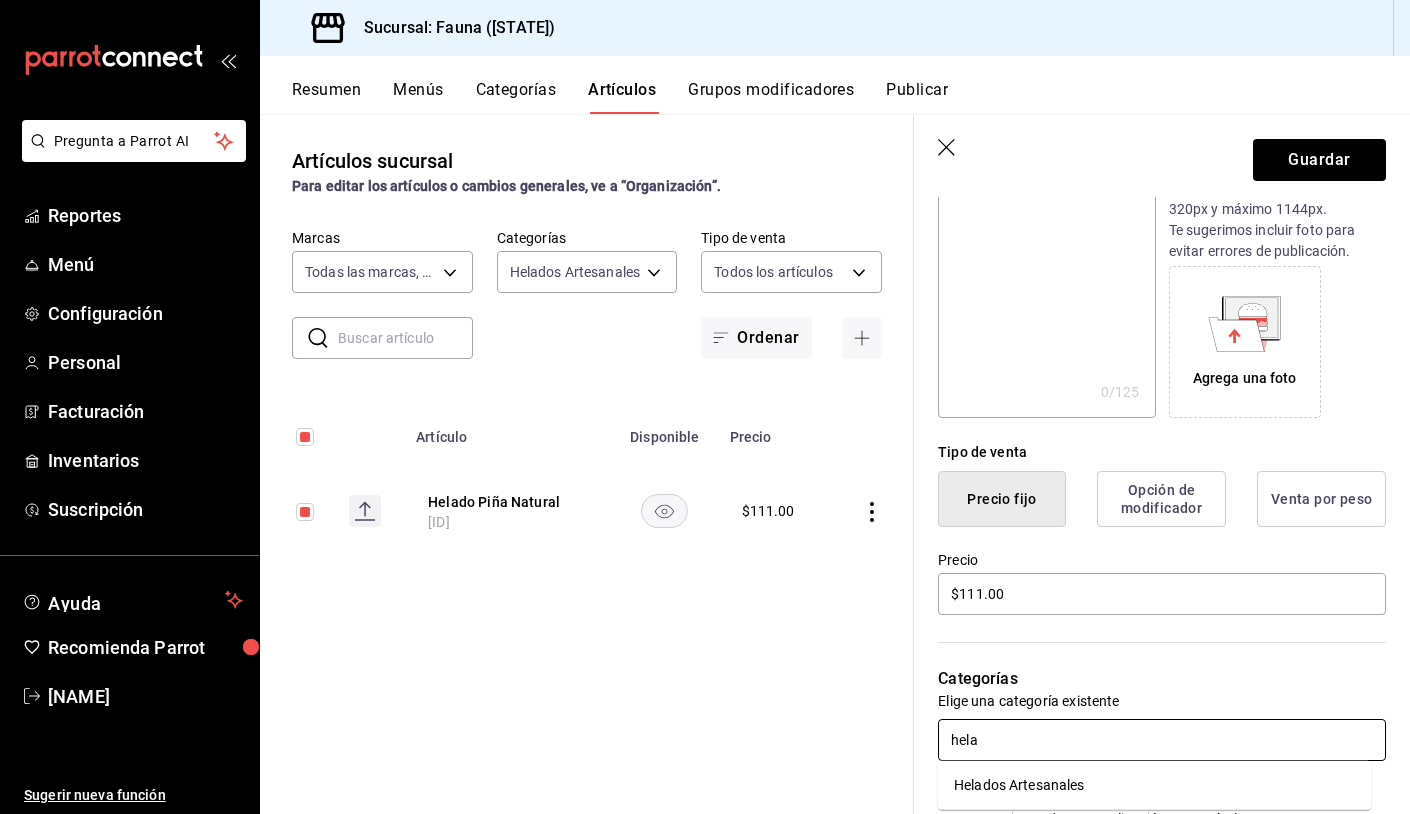 click on "Helados Artesanales" at bounding box center [1154, 785] 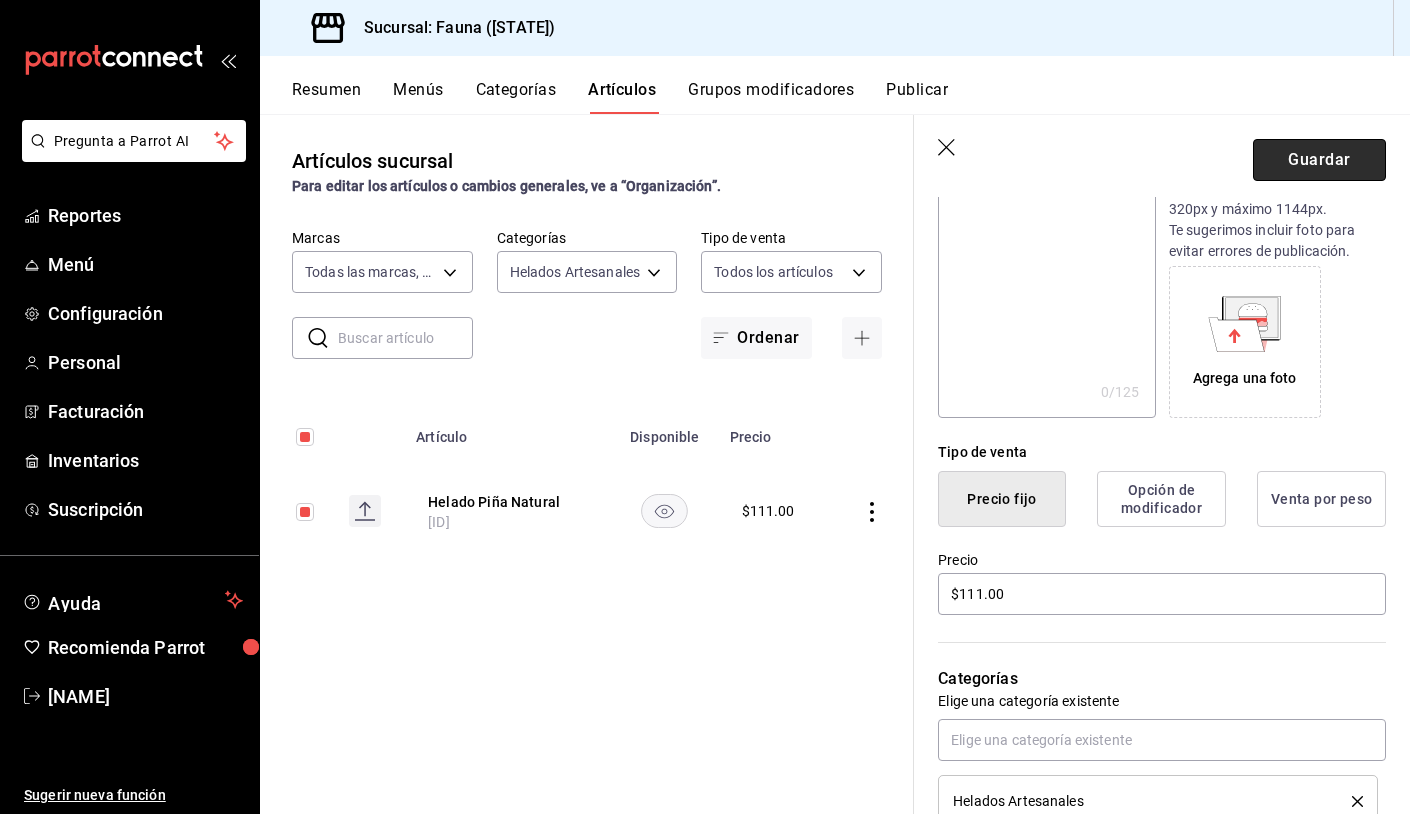 click on "Guardar" at bounding box center (1319, 160) 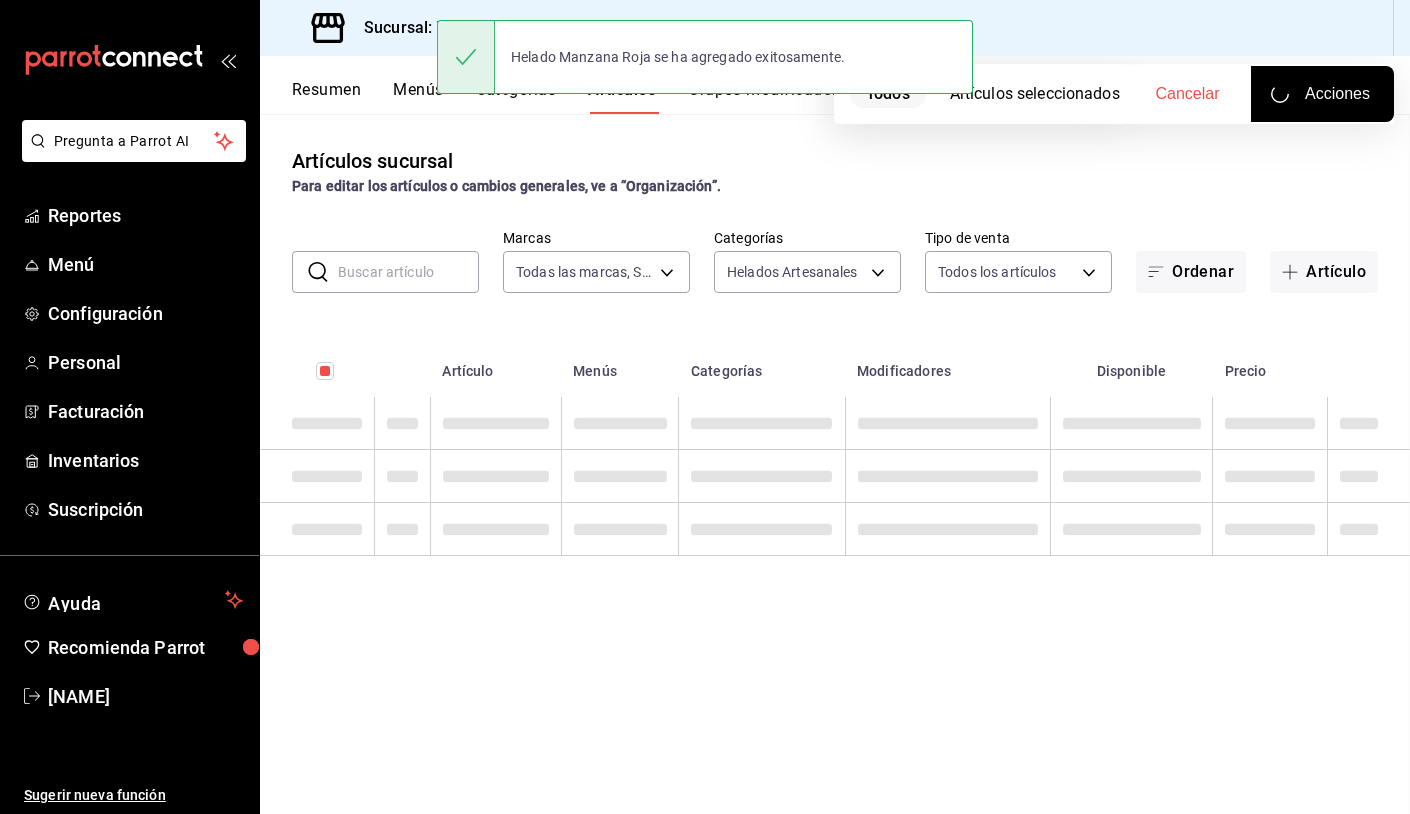 scroll, scrollTop: 0, scrollLeft: 0, axis: both 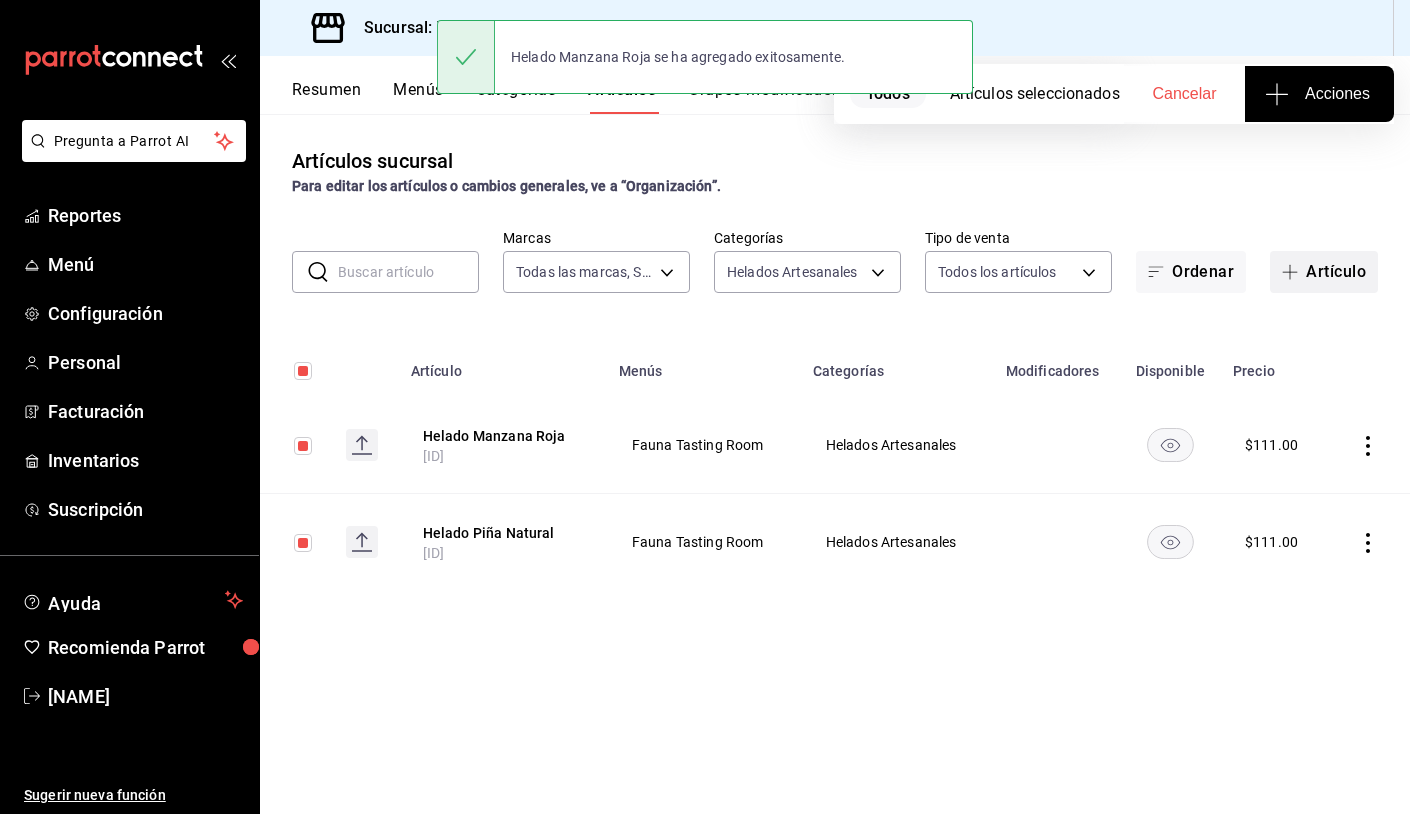 click 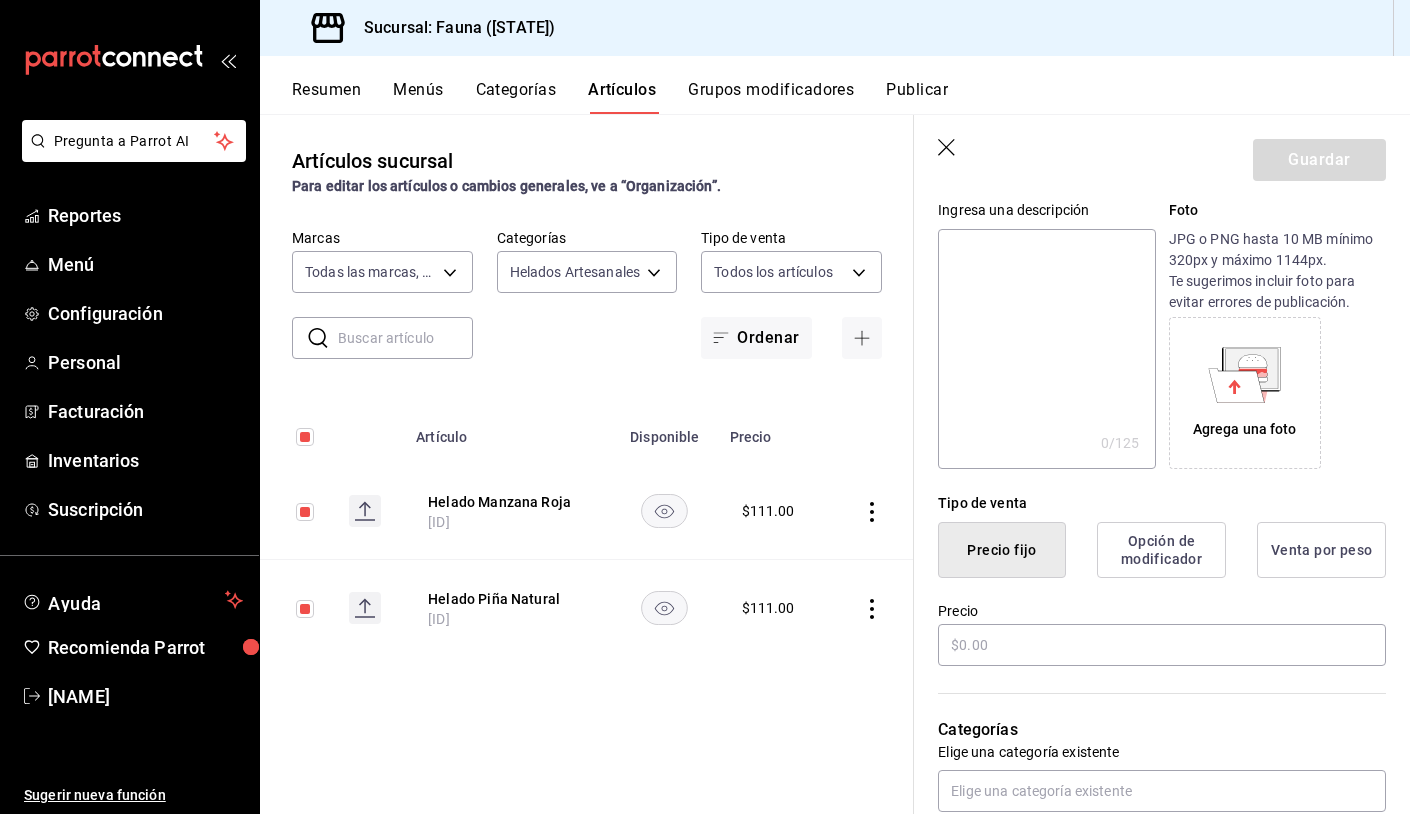 scroll, scrollTop: 204, scrollLeft: 0, axis: vertical 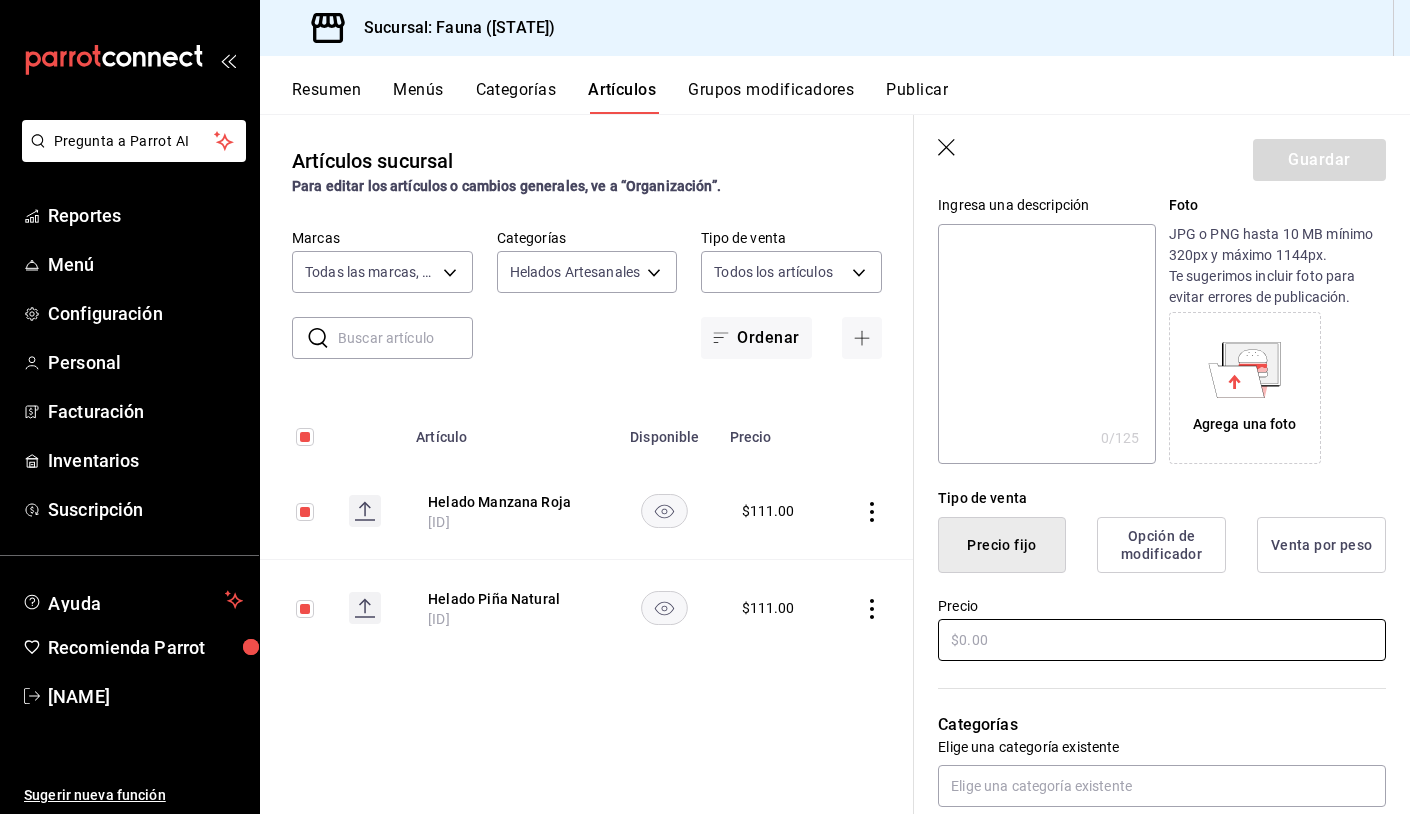 type on "Helado Coco" 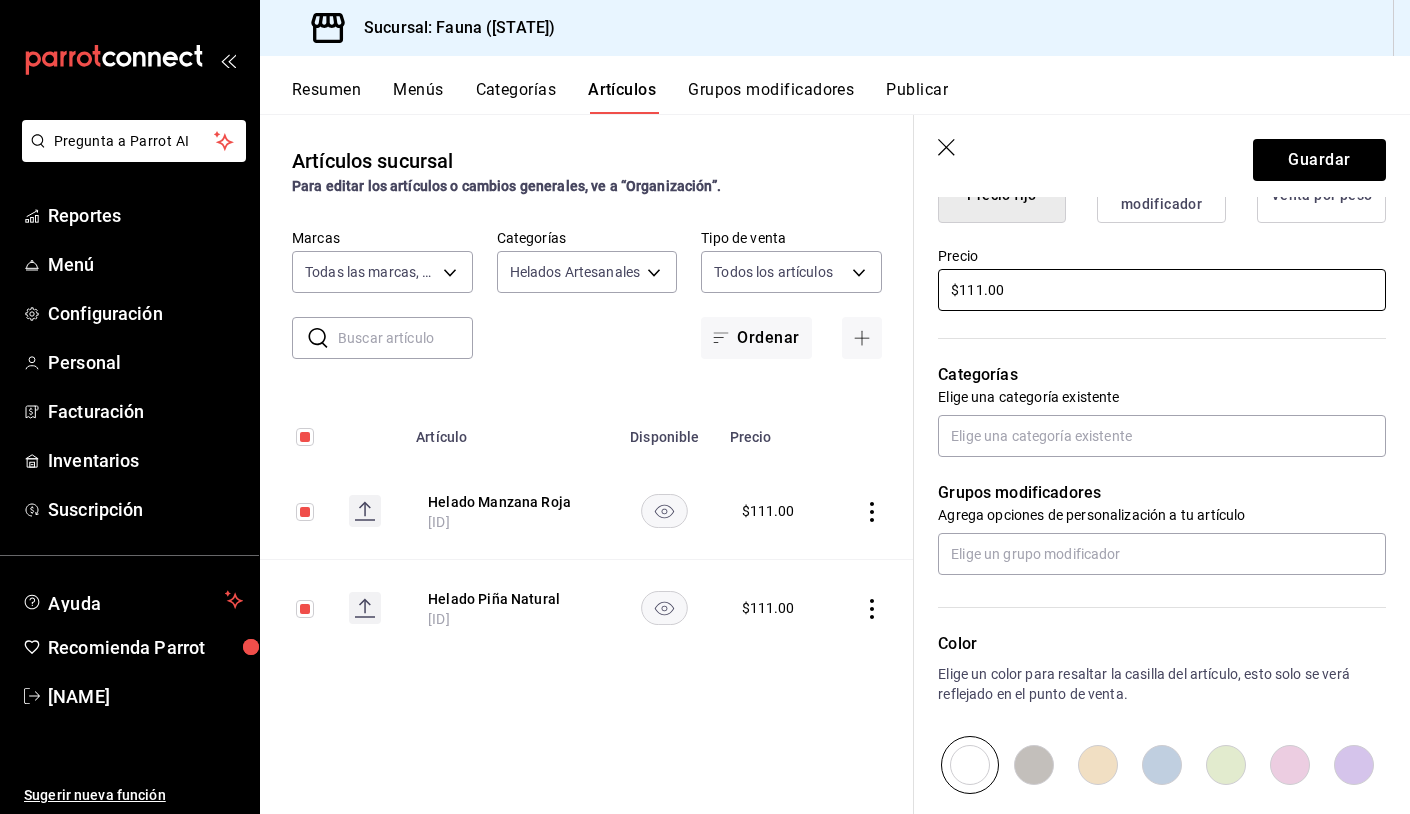 scroll, scrollTop: 548, scrollLeft: 0, axis: vertical 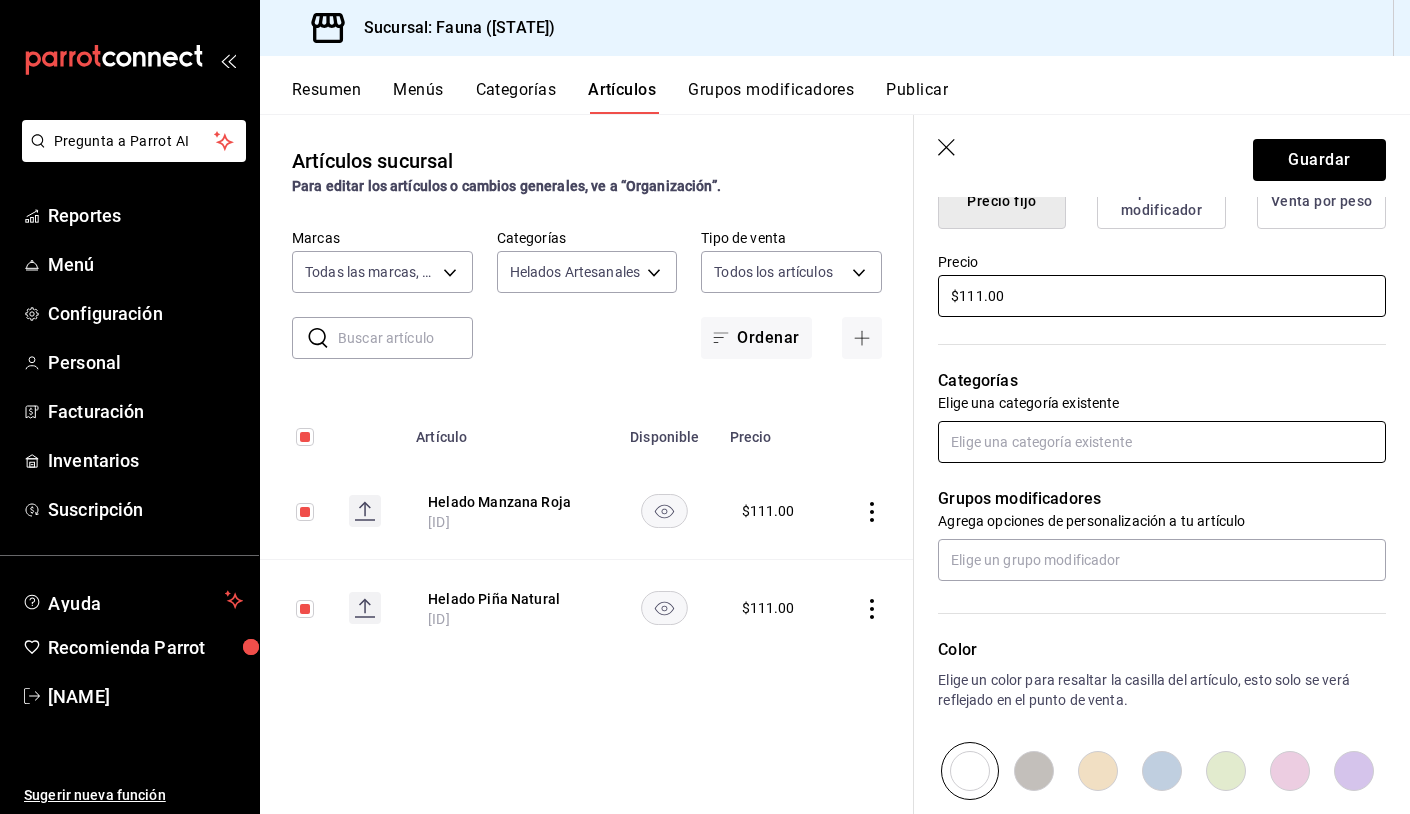 type on "$111.00" 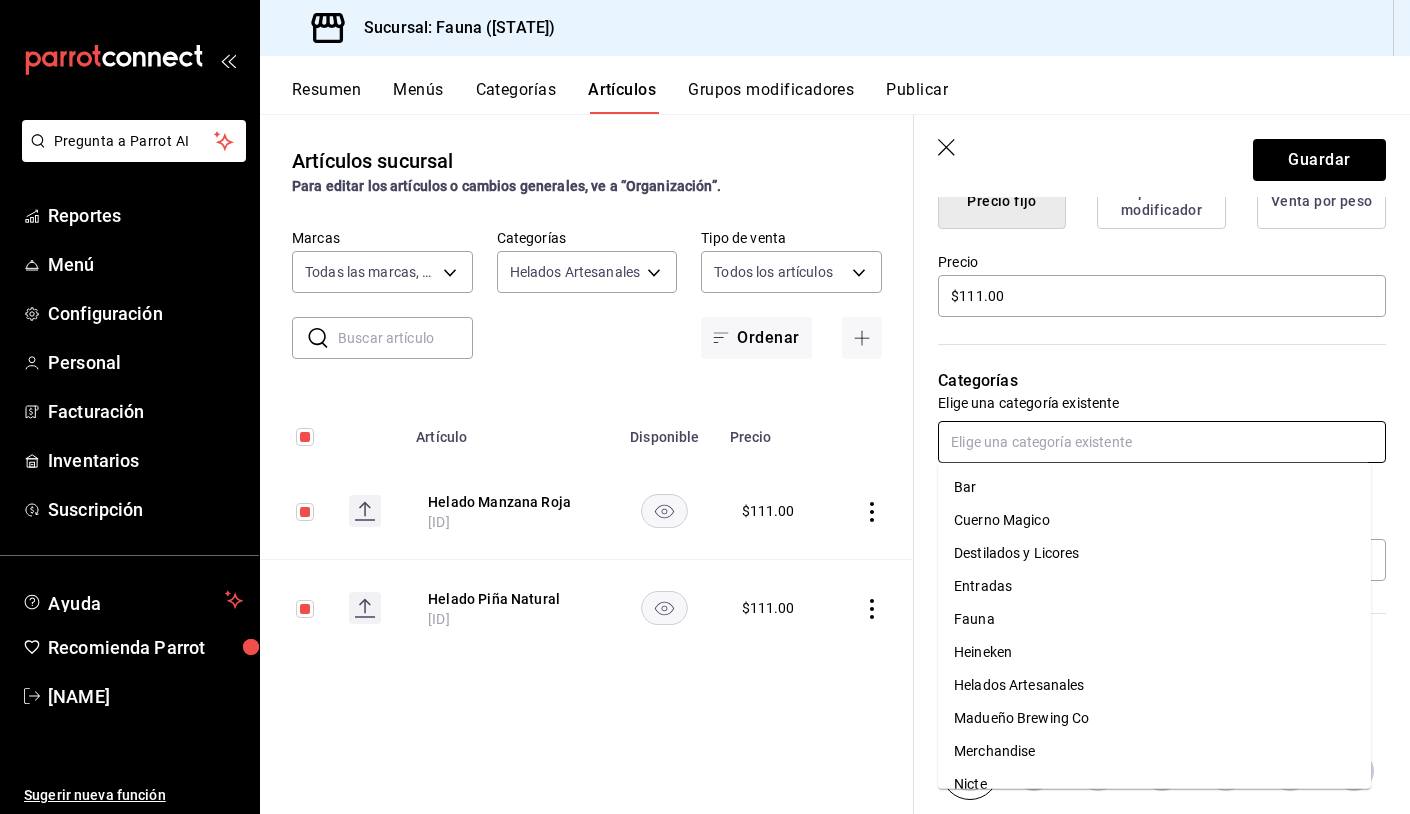 click at bounding box center (1162, 442) 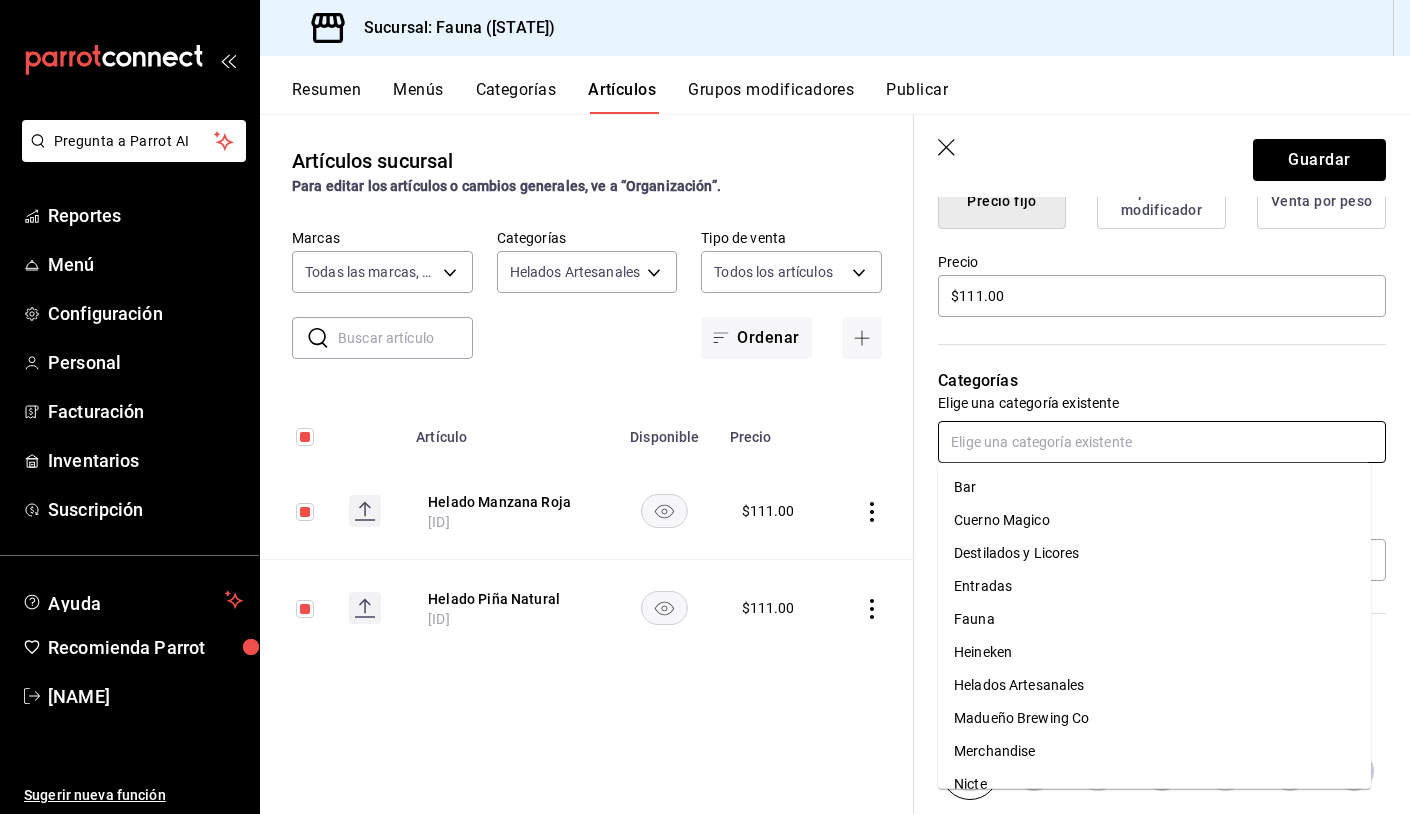 click on "Helados Artesanales" at bounding box center (1154, 685) 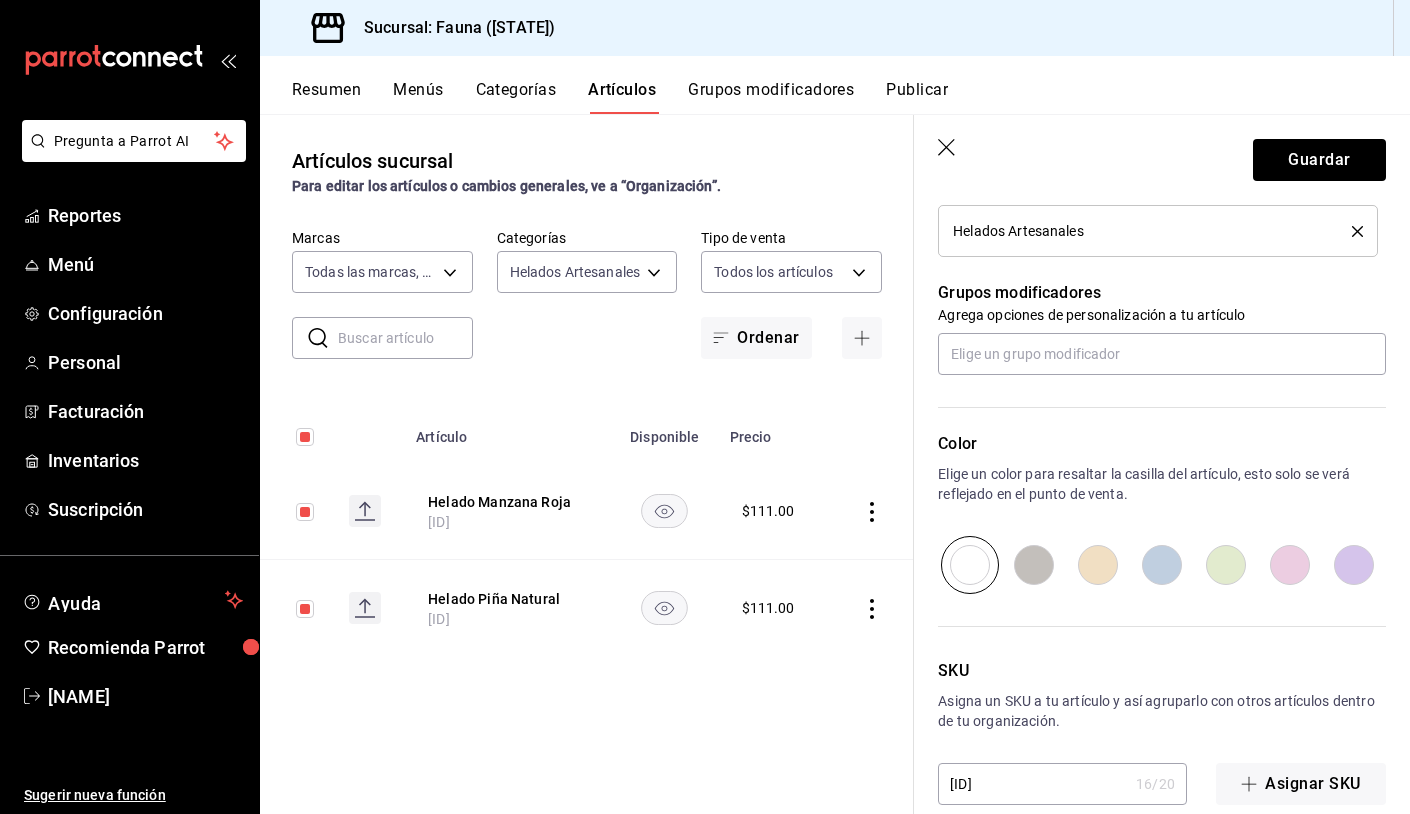 scroll, scrollTop: 849, scrollLeft: 0, axis: vertical 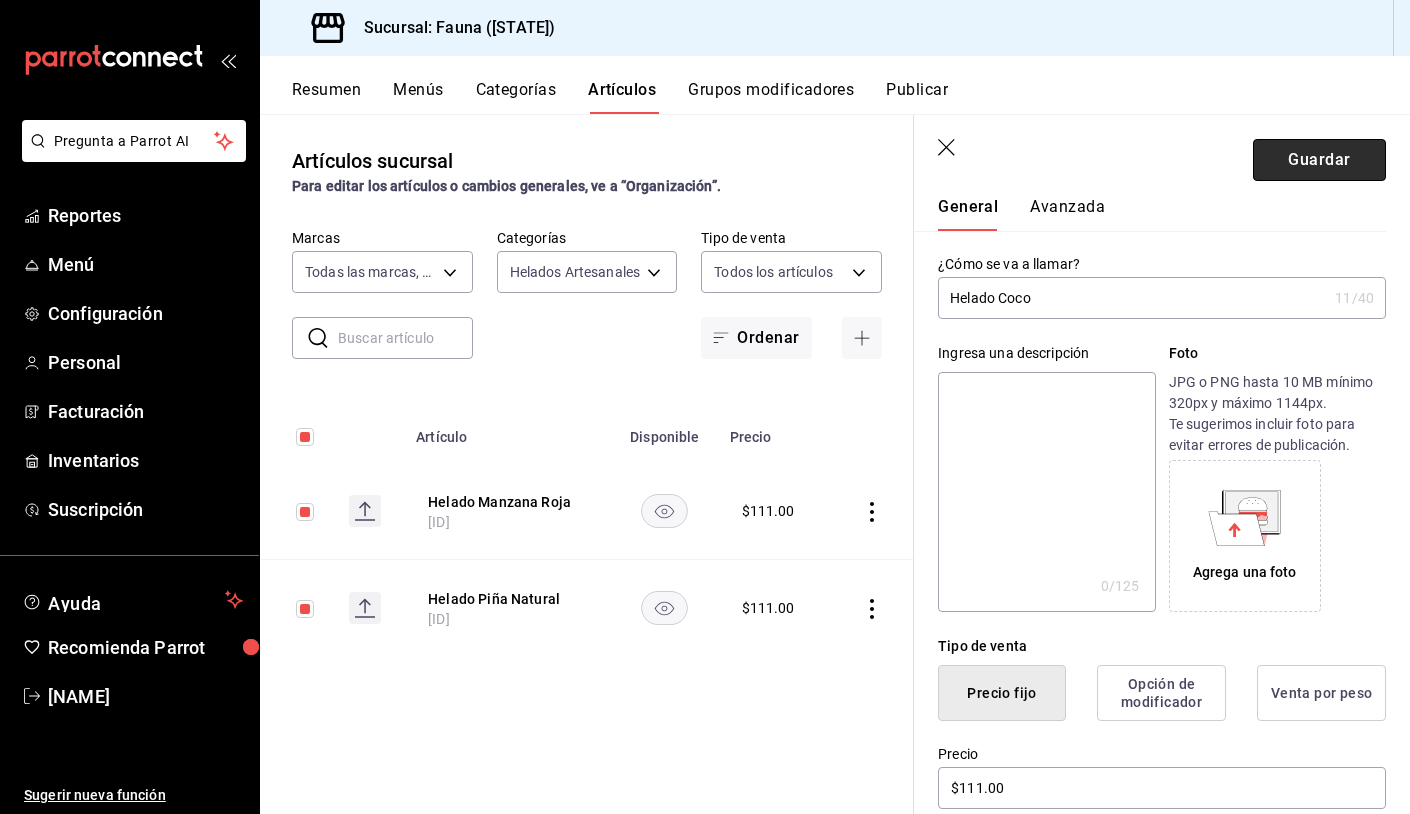 click on "Guardar" at bounding box center [1319, 160] 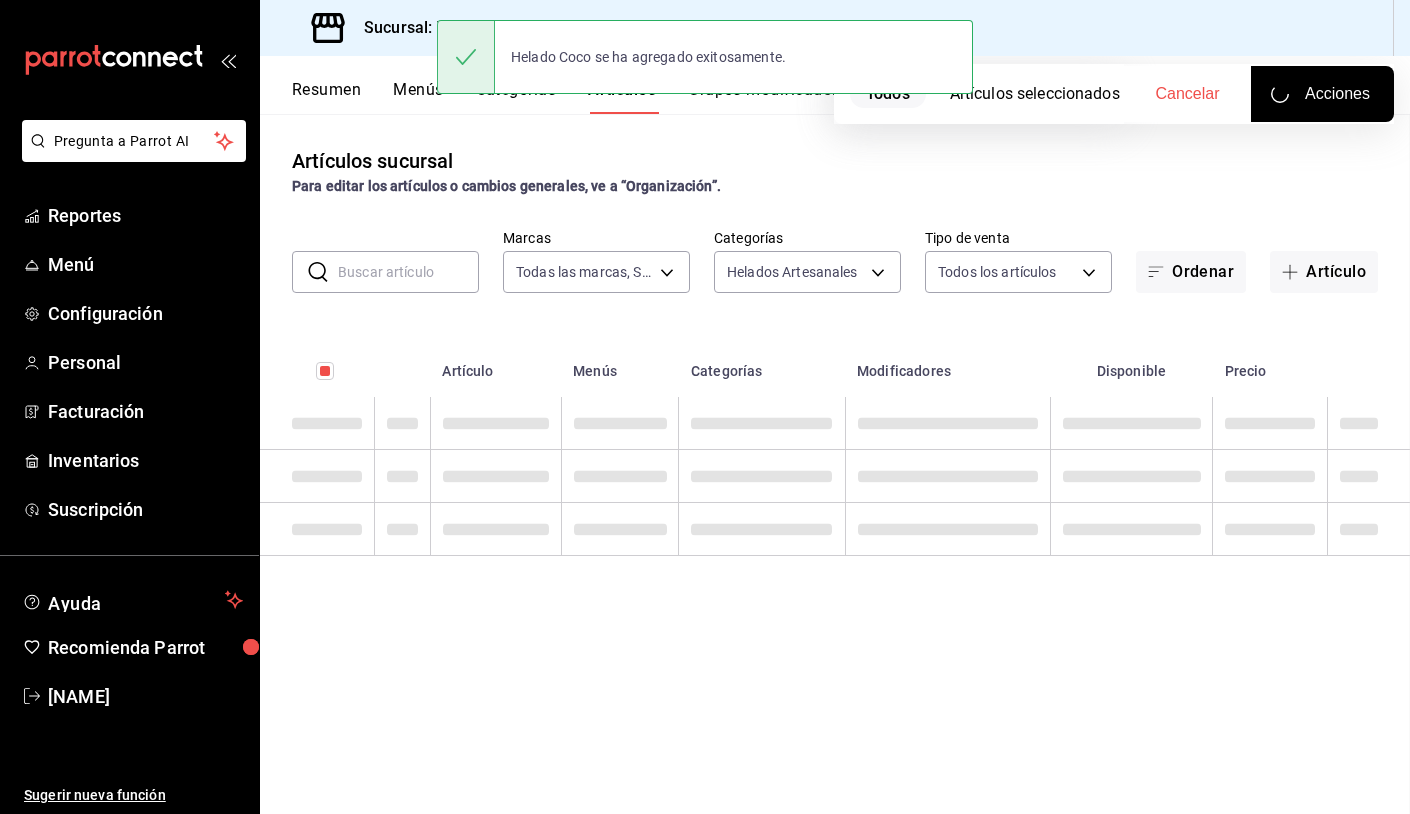 scroll, scrollTop: 0, scrollLeft: 0, axis: both 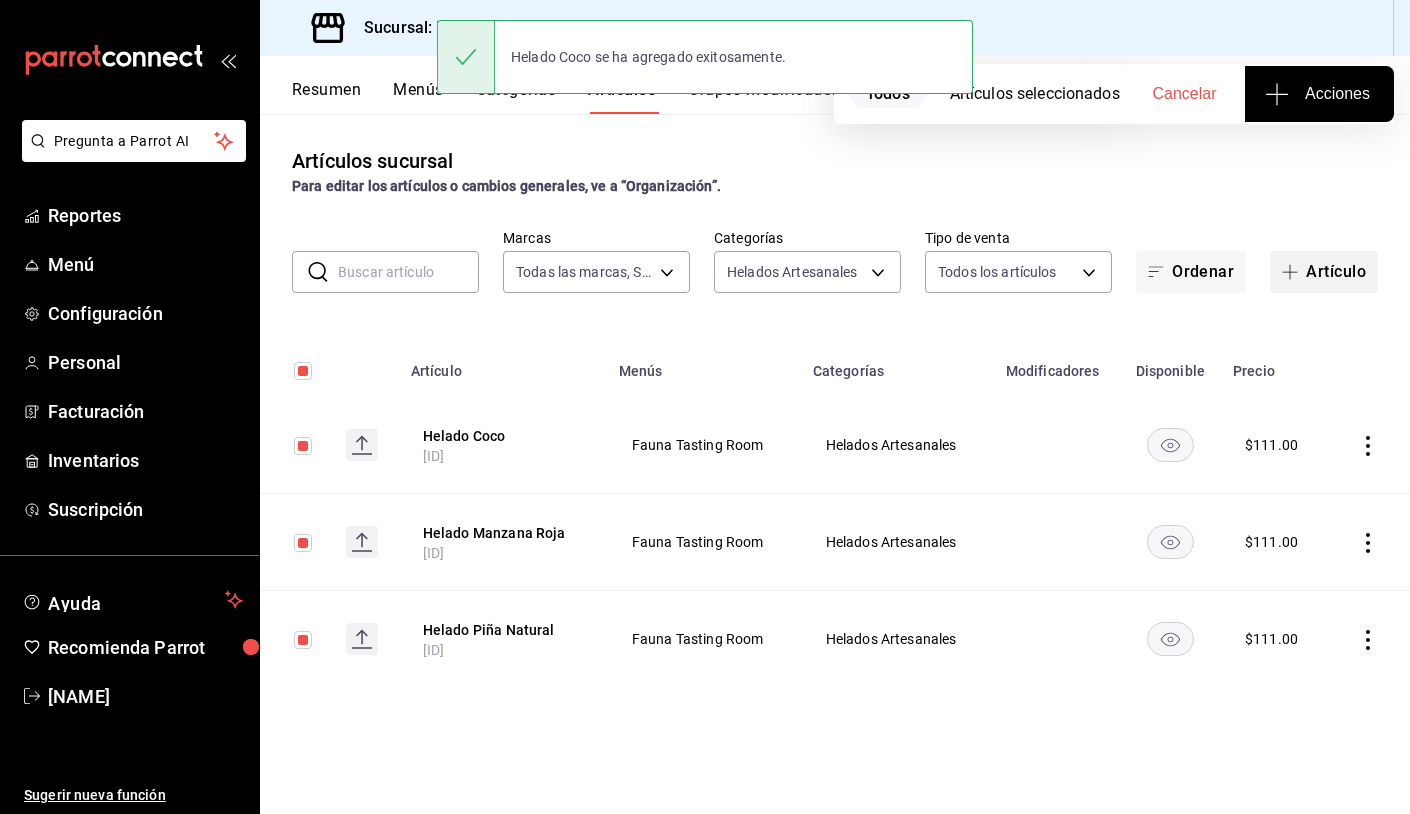 click on "Artículo" at bounding box center (1324, 272) 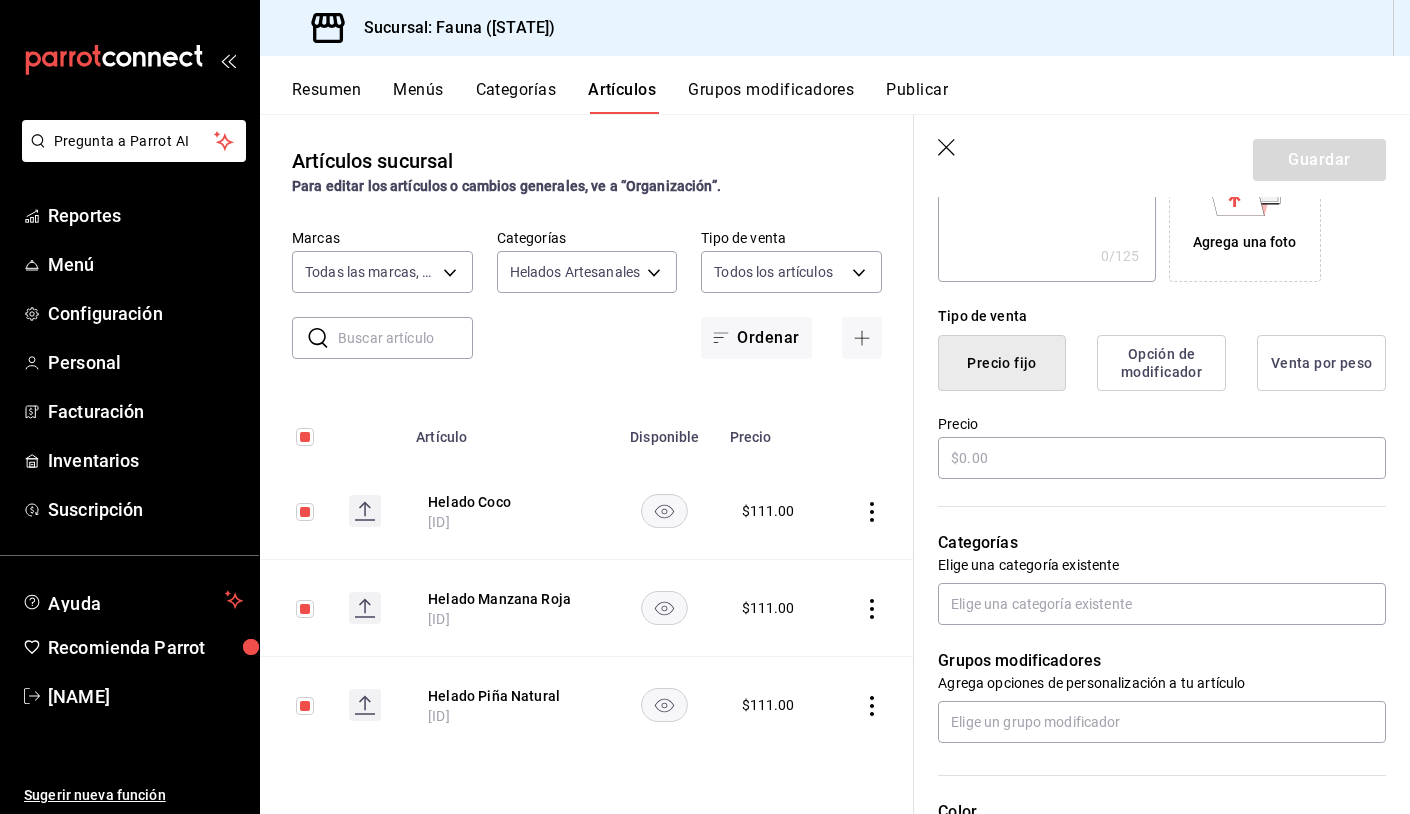 scroll, scrollTop: 435, scrollLeft: 0, axis: vertical 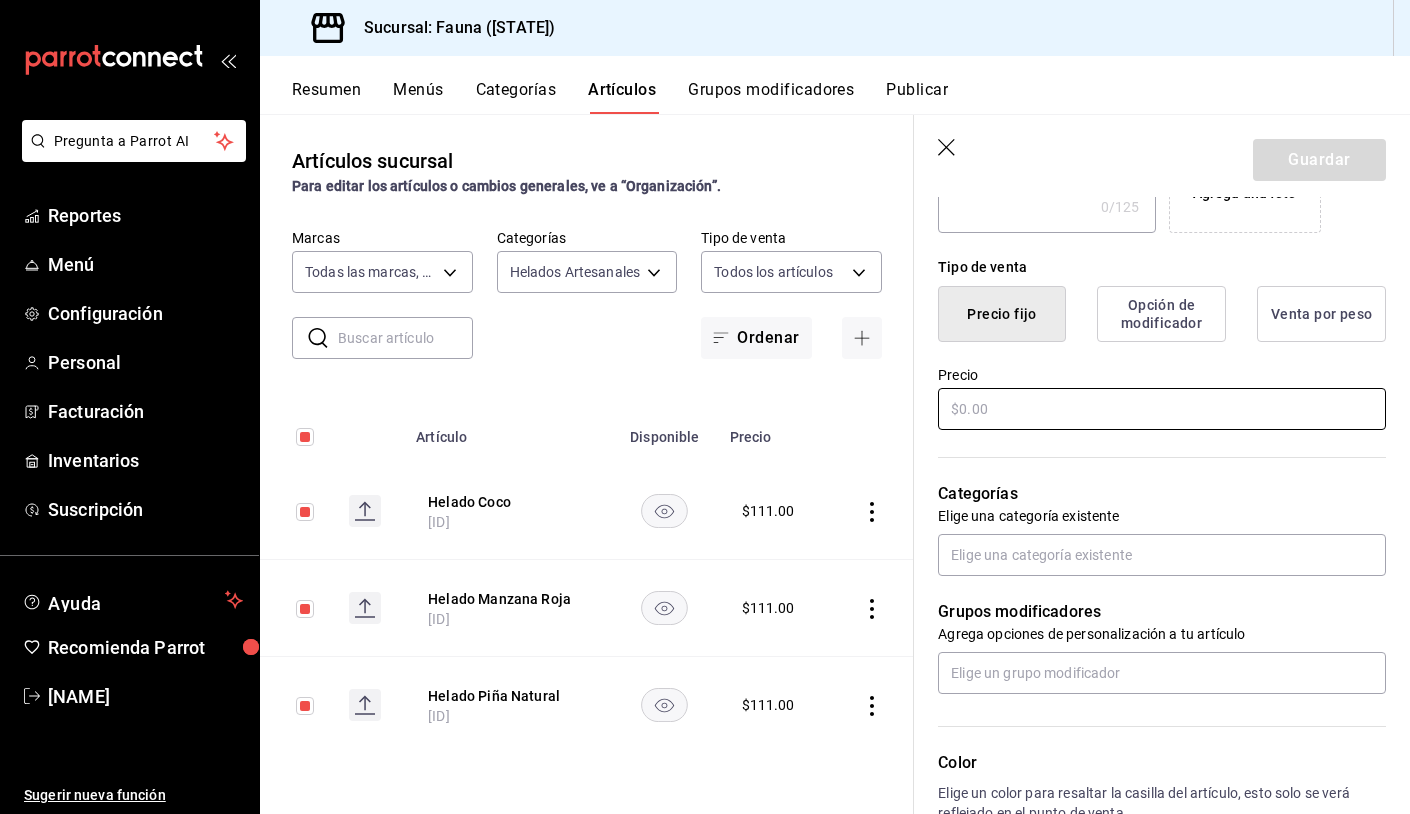 type on "Helado Melon" 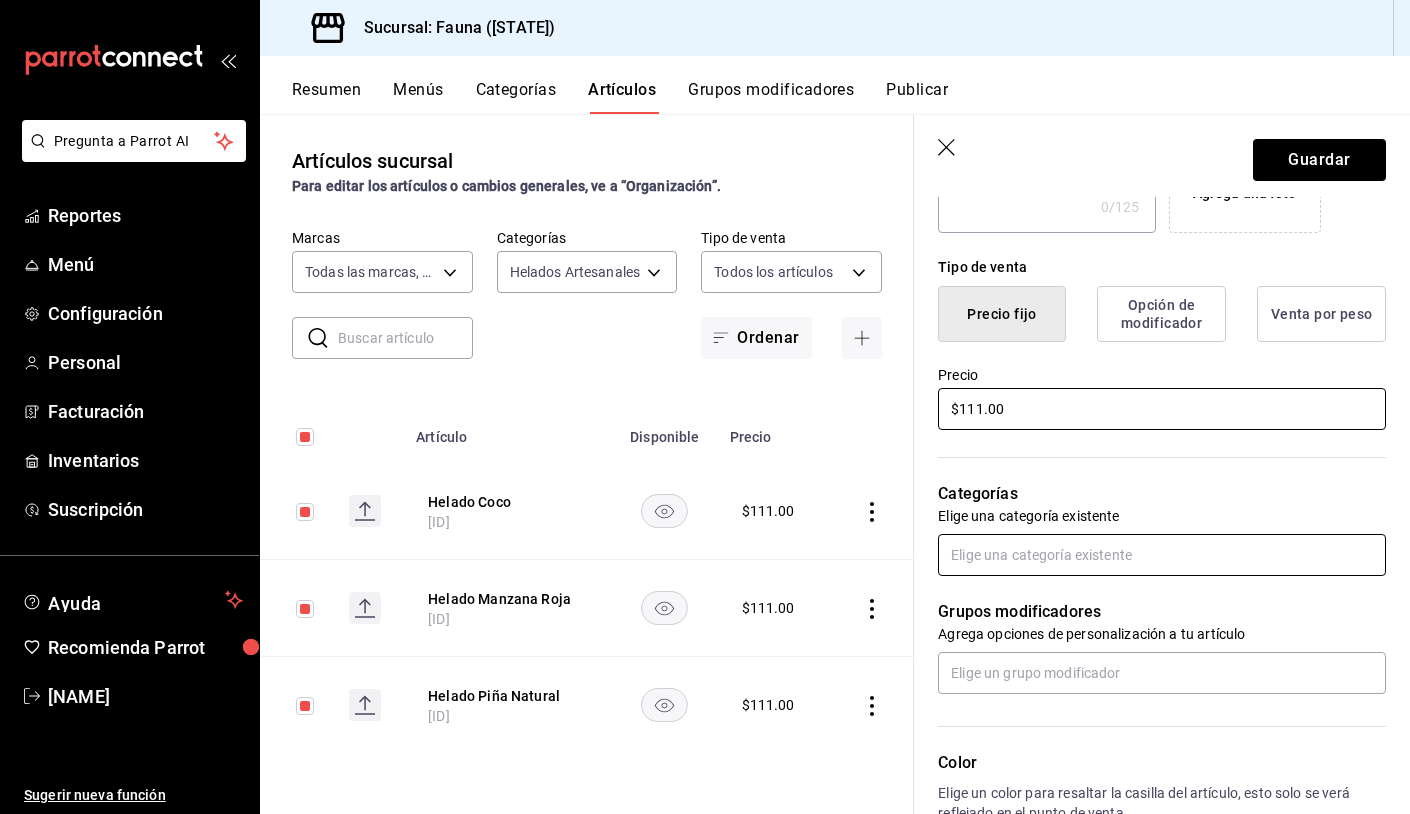 type on "$111.00" 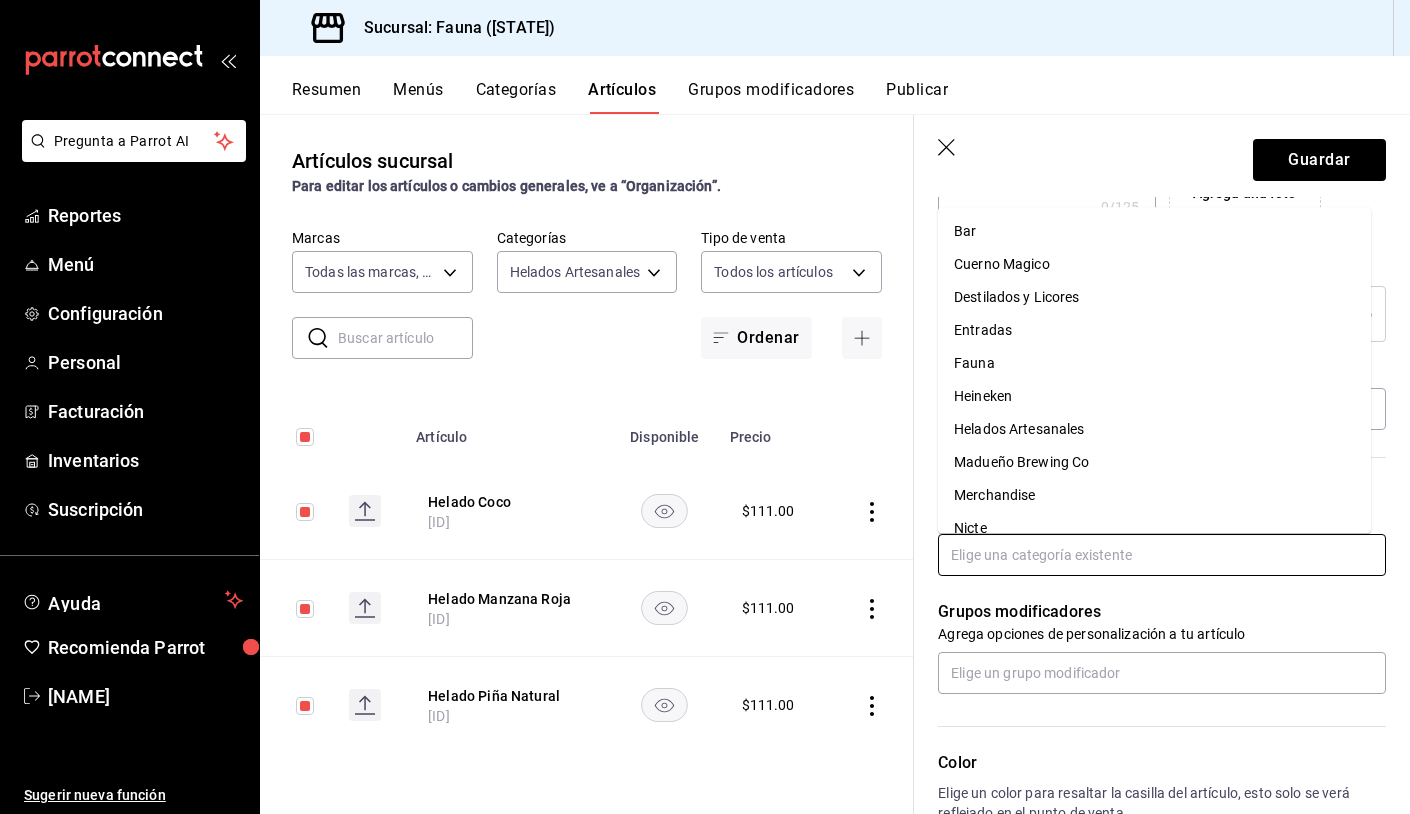 click at bounding box center [1162, 555] 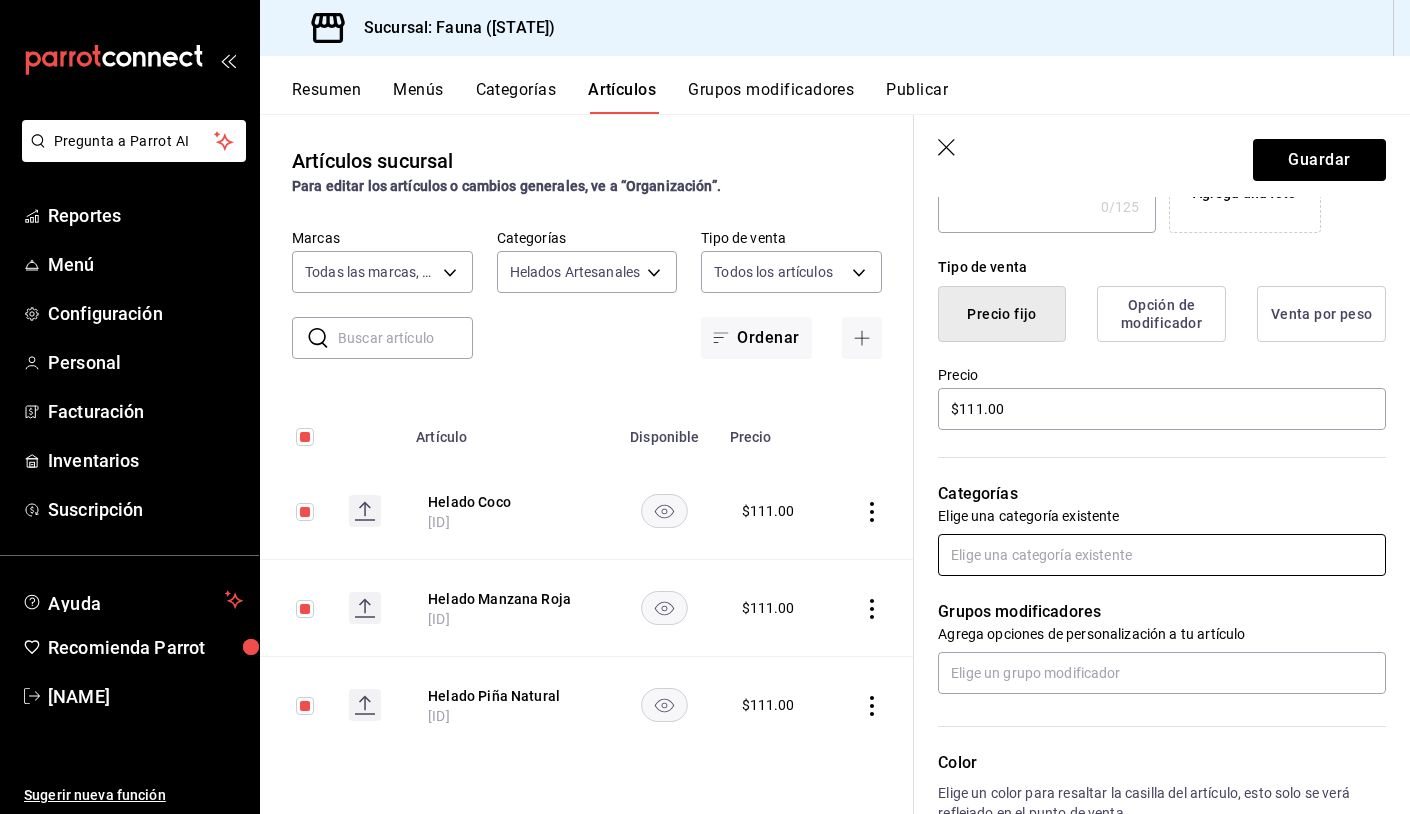 click at bounding box center (1162, 555) 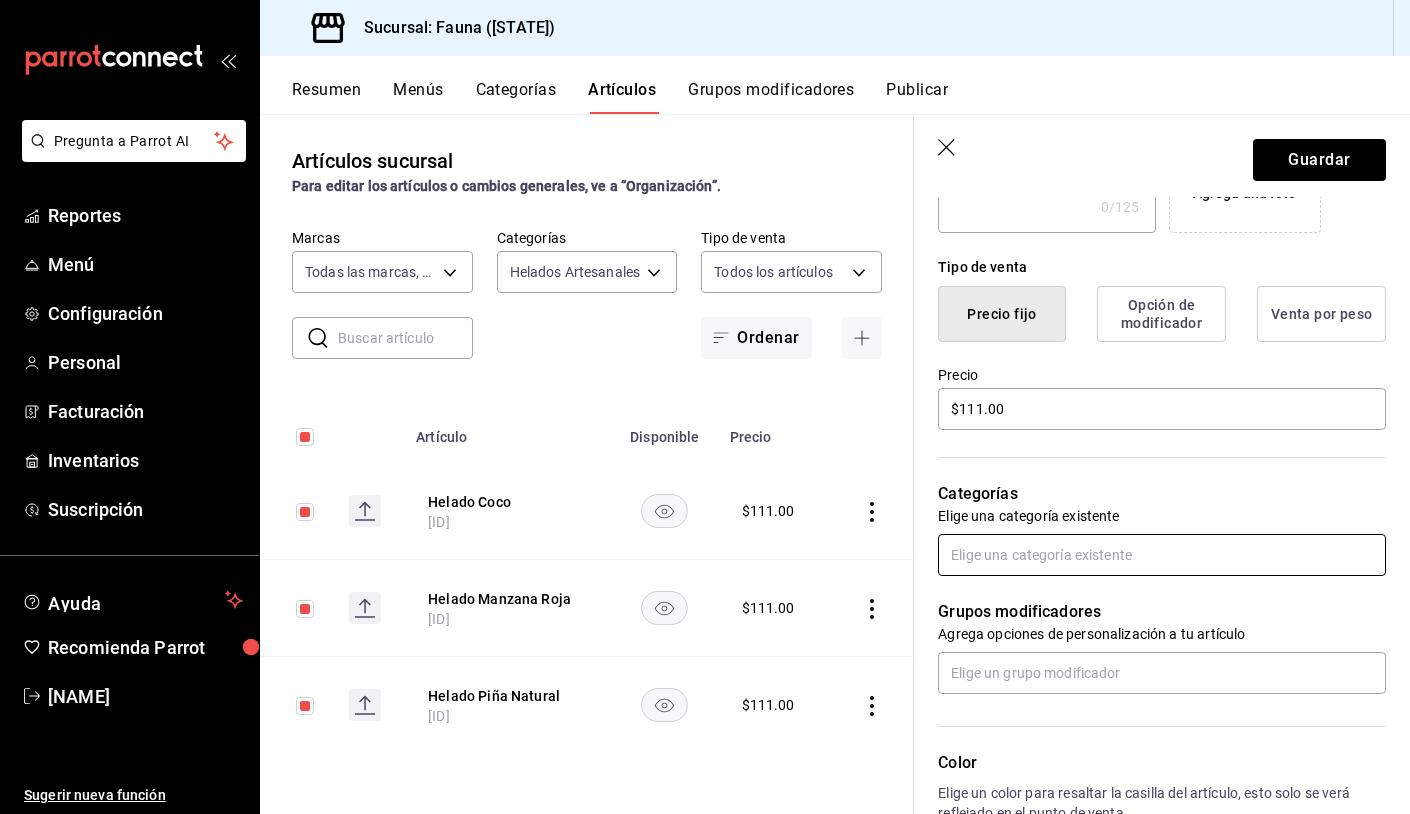 click at bounding box center [1162, 555] 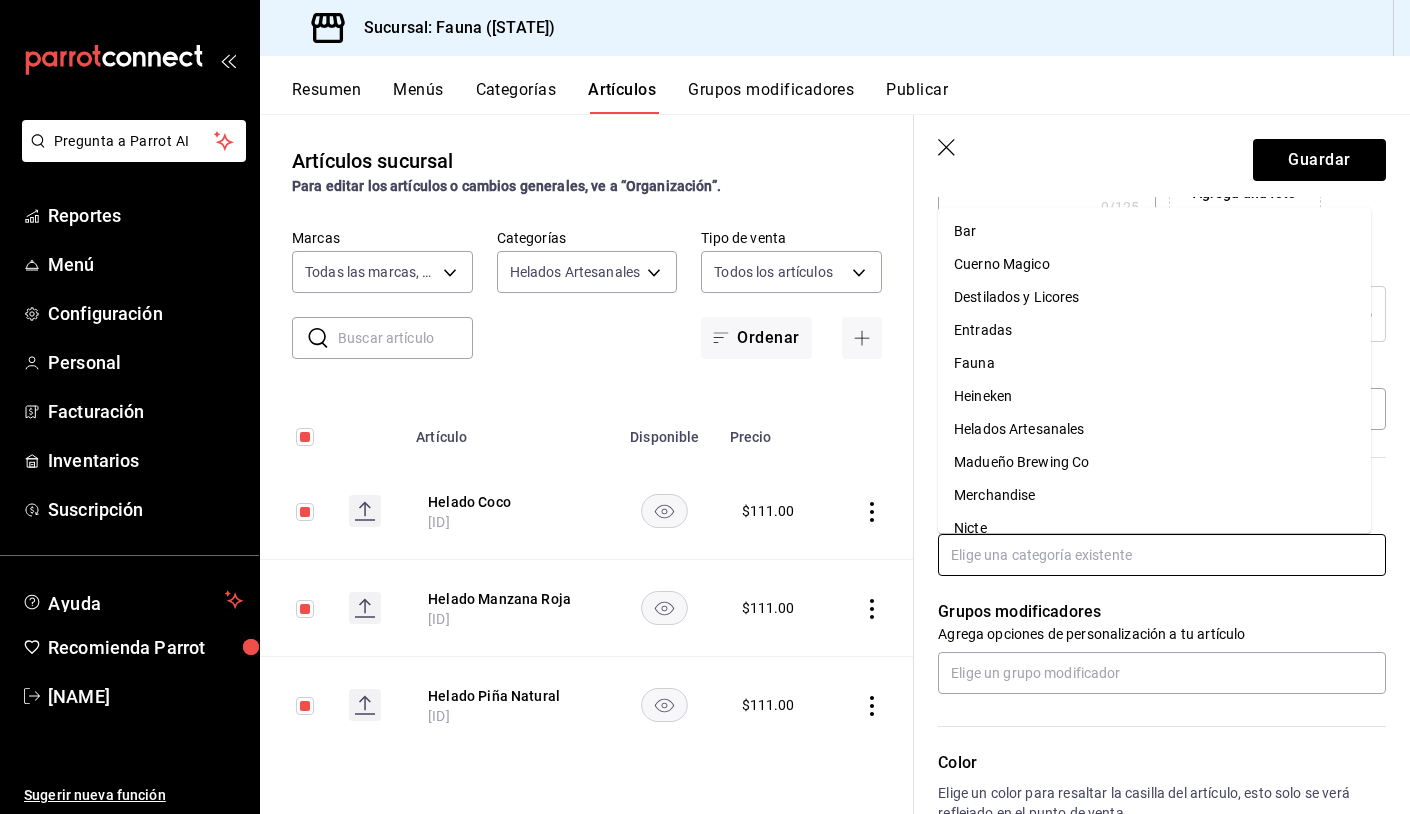click on "Helados Artesanales" at bounding box center (1154, 430) 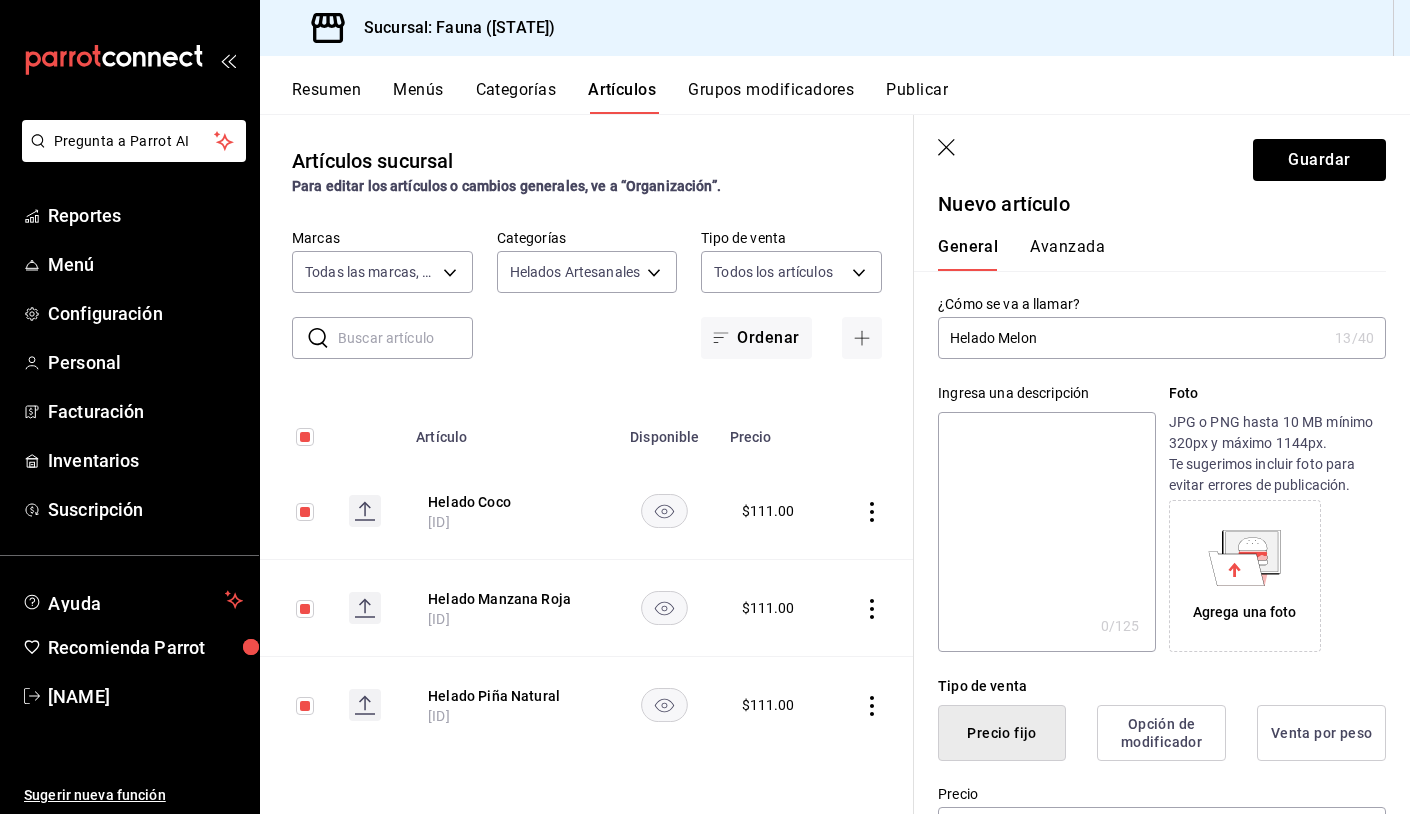 scroll, scrollTop: 0, scrollLeft: 0, axis: both 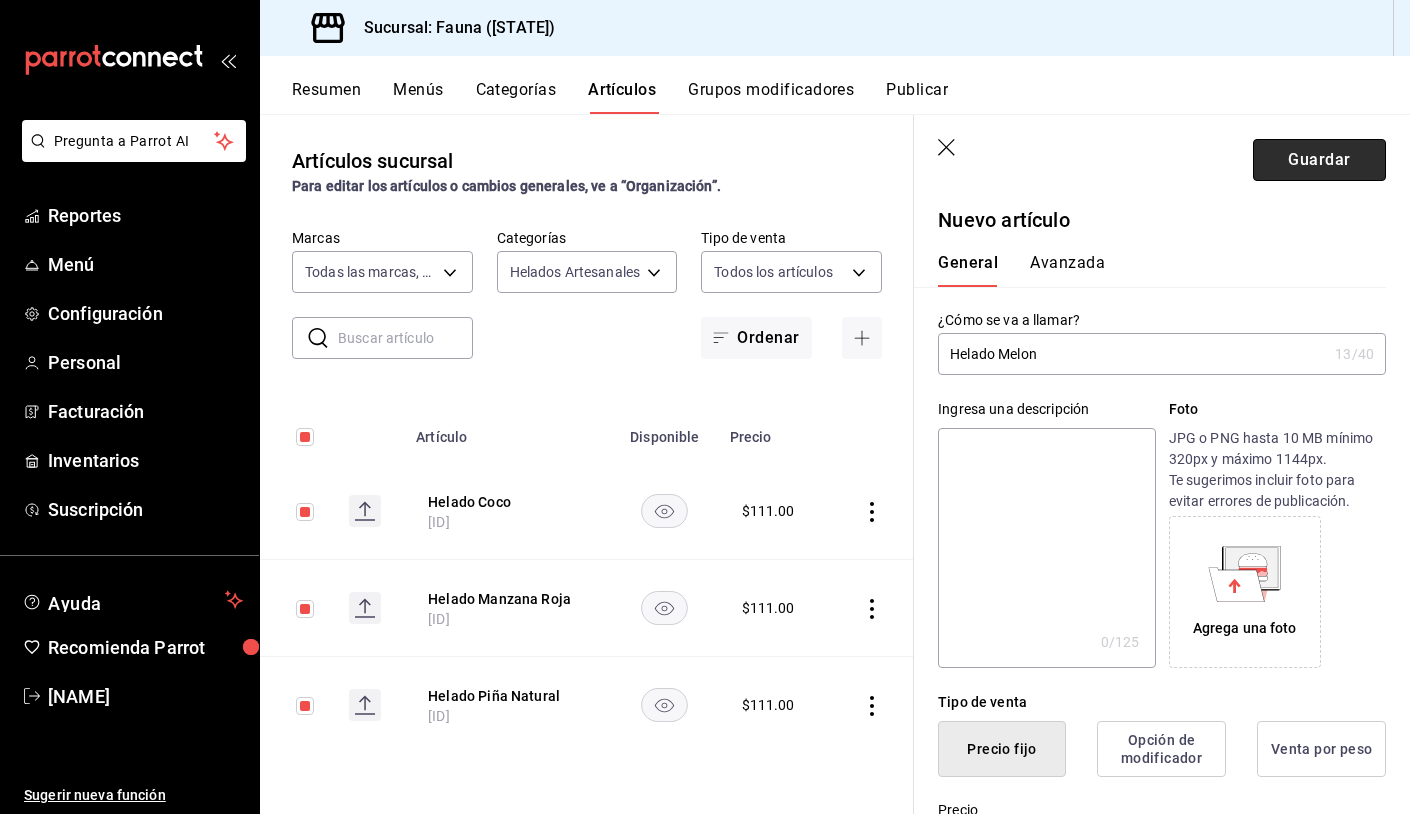 click on "Guardar" at bounding box center [1319, 160] 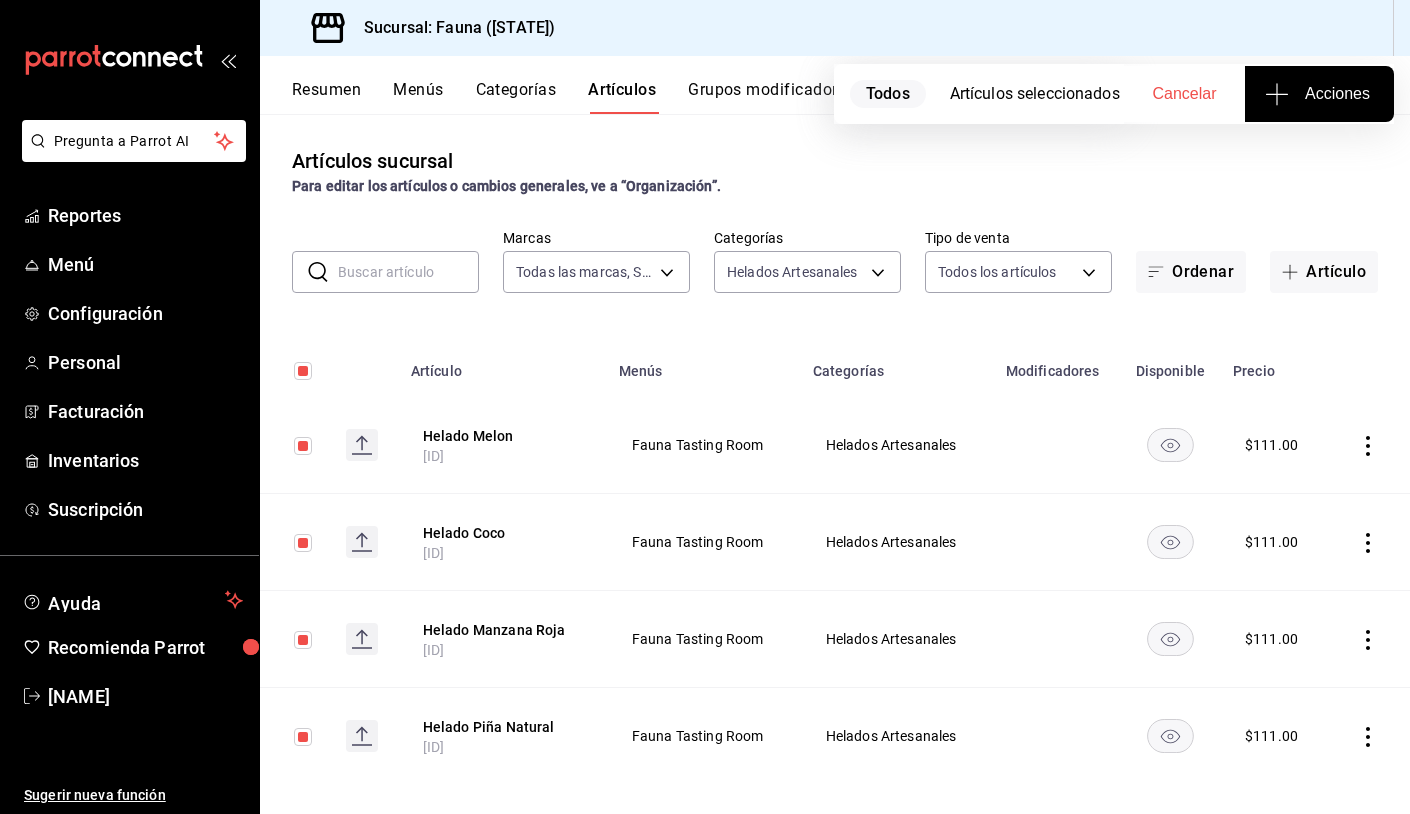 click 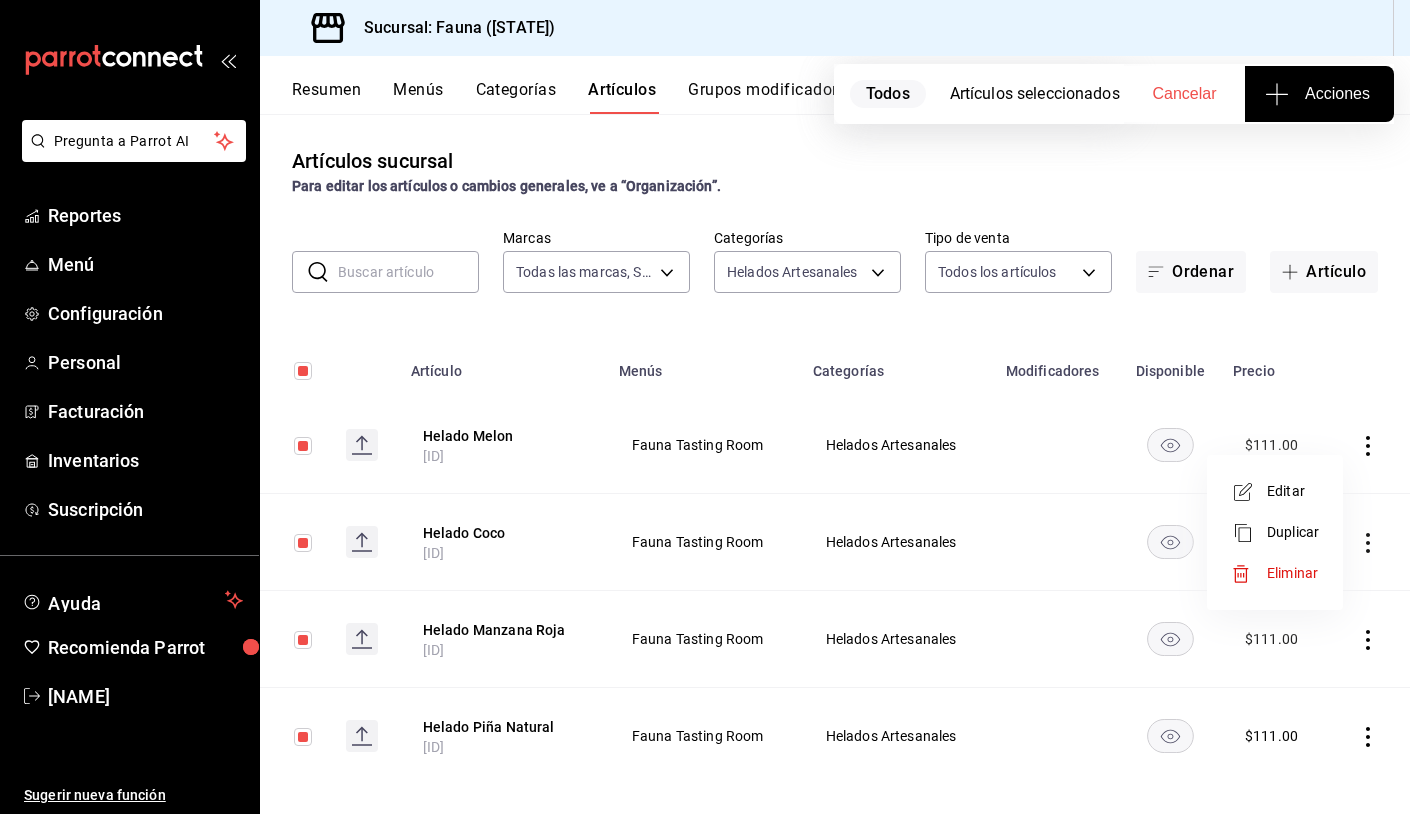 click on "Editar" at bounding box center (1293, 491) 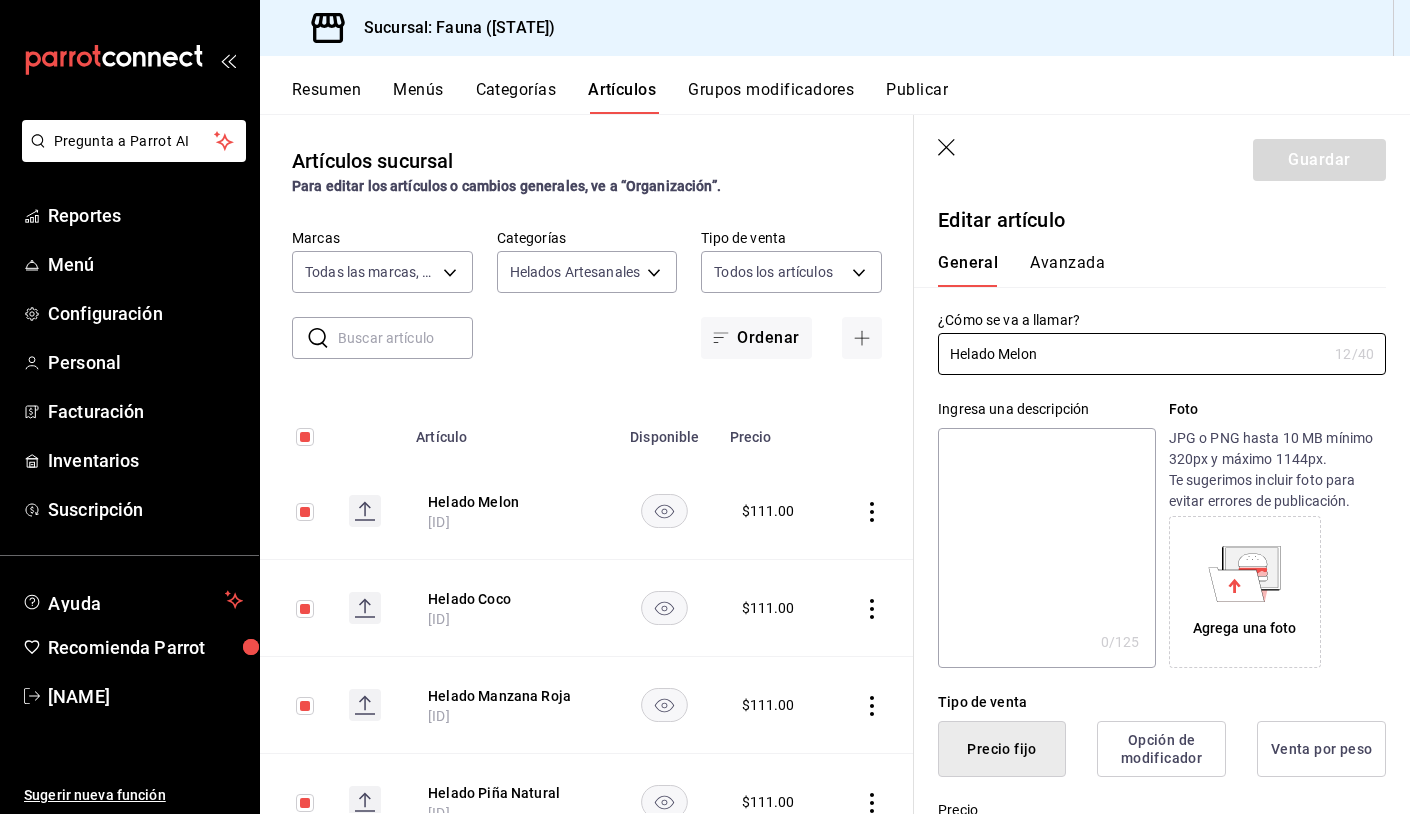 type on "$111.00" 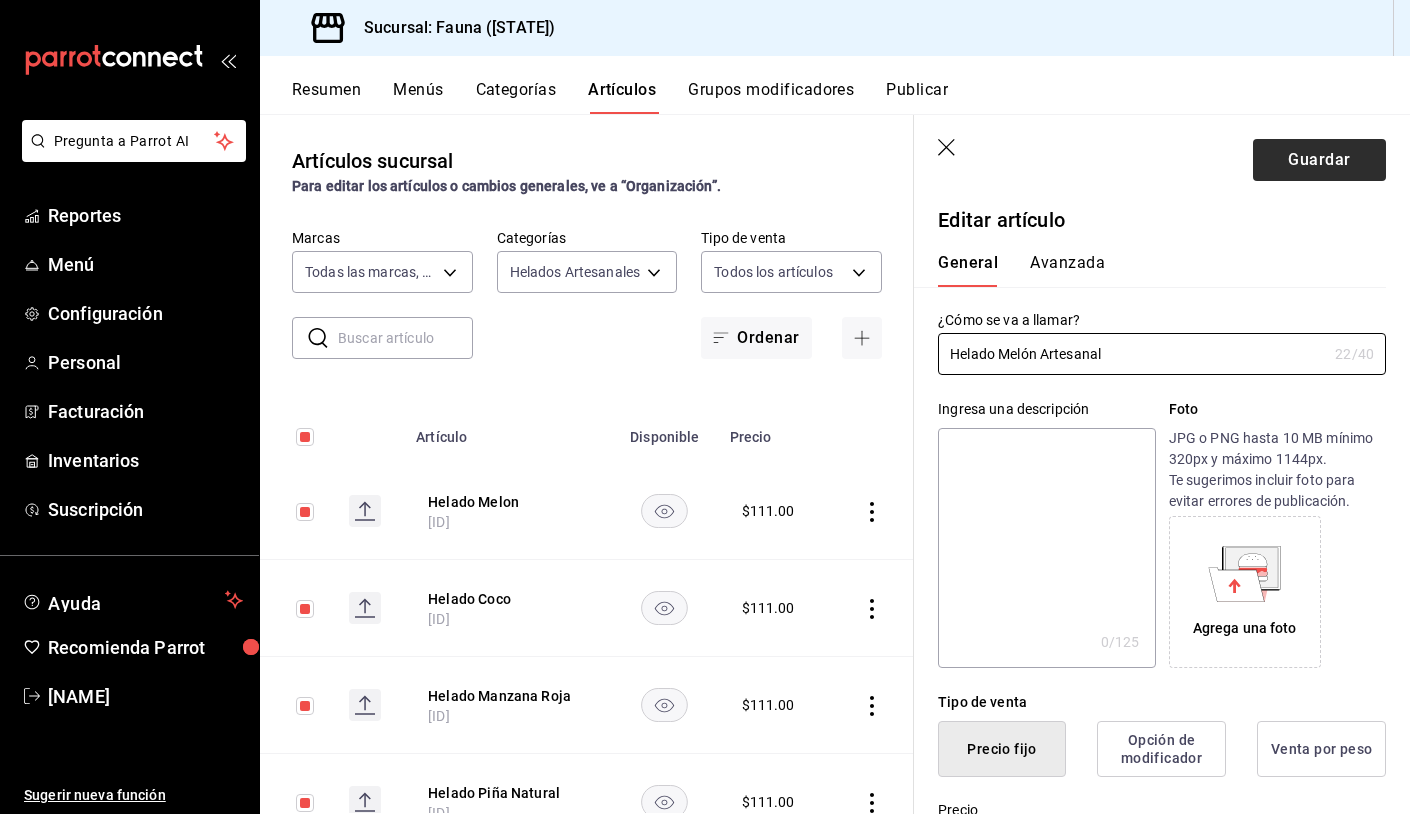 type on "Helado Melón Artesanal" 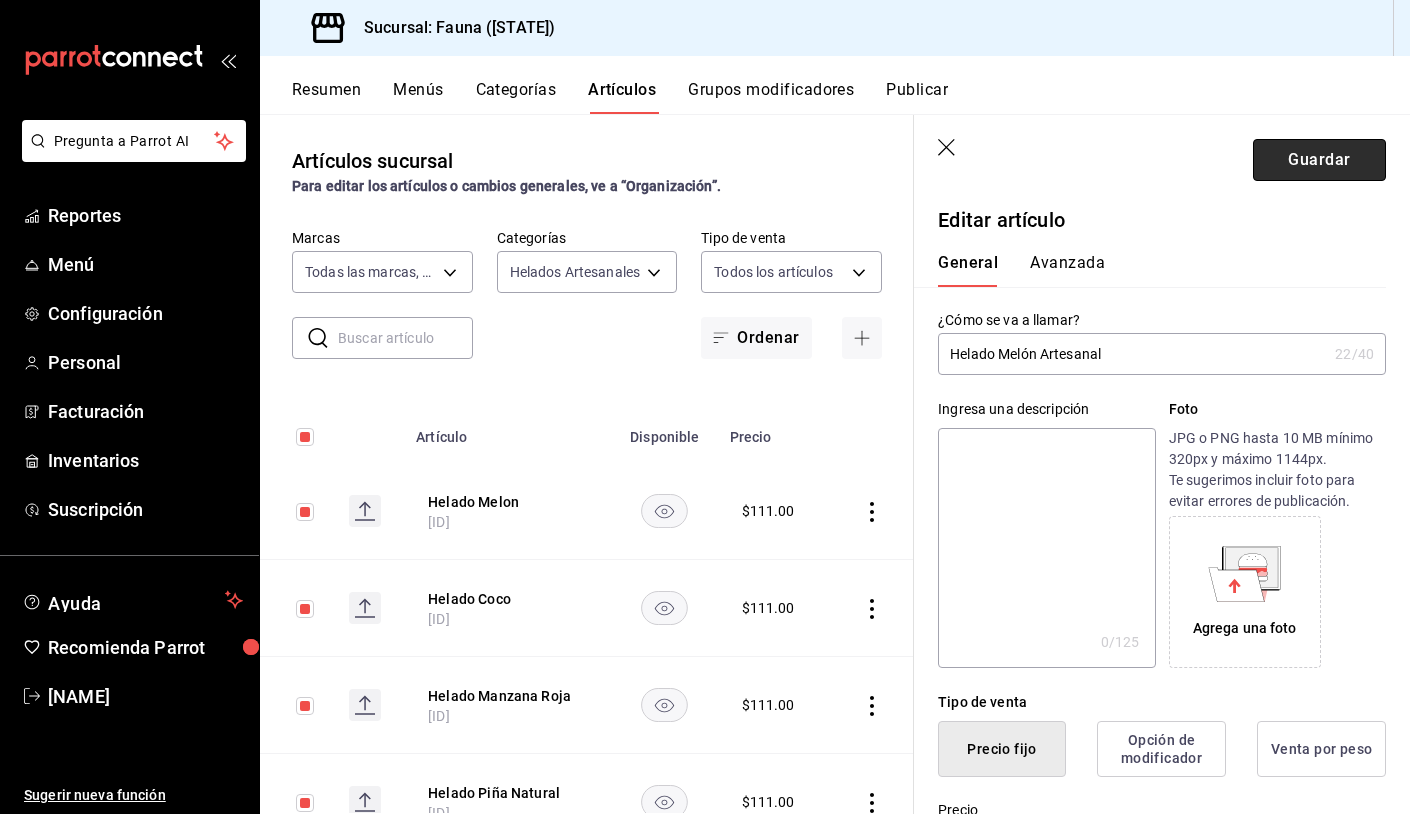 click on "Guardar" at bounding box center (1319, 160) 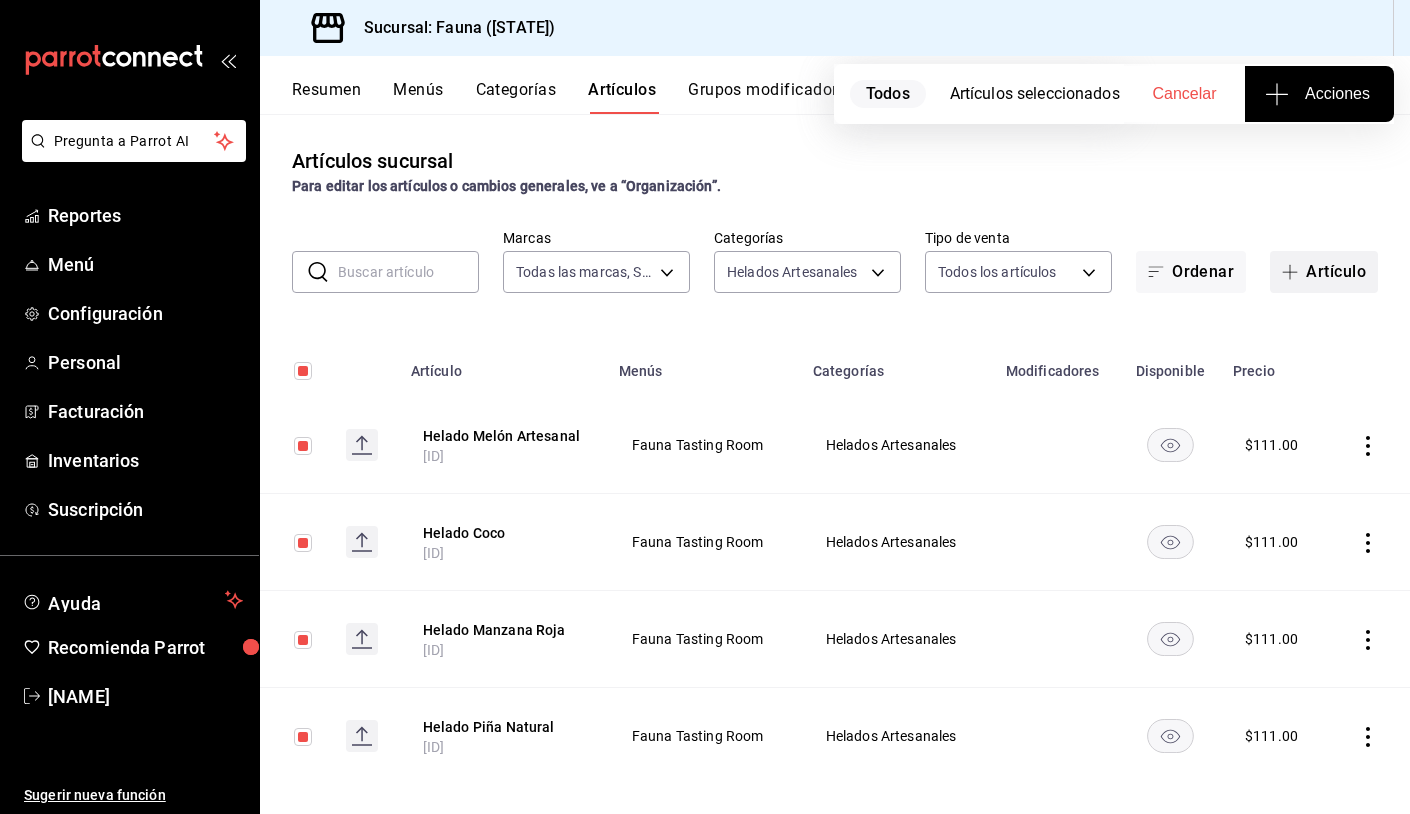 click on "Artículo" at bounding box center [1324, 272] 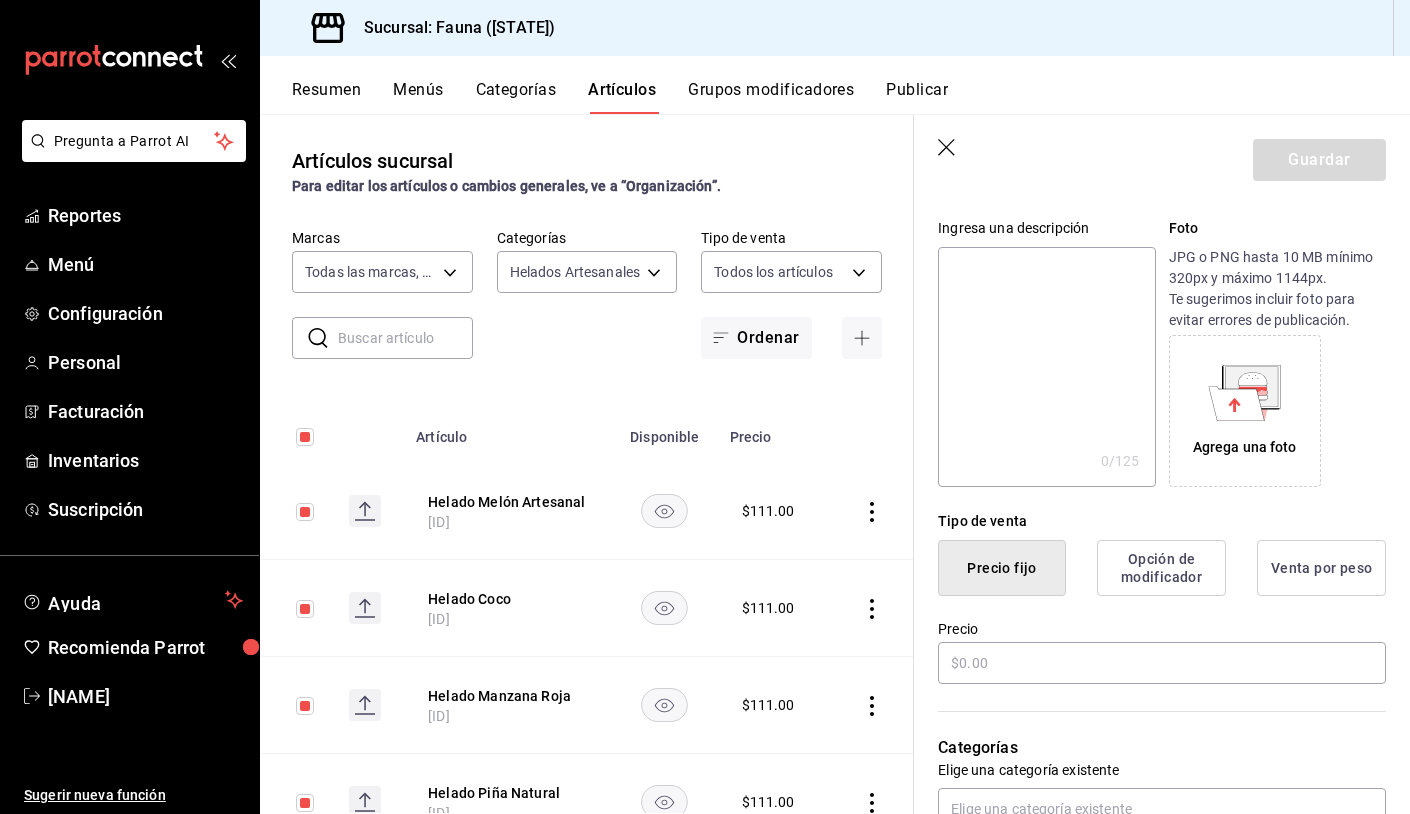 scroll, scrollTop: 204, scrollLeft: 0, axis: vertical 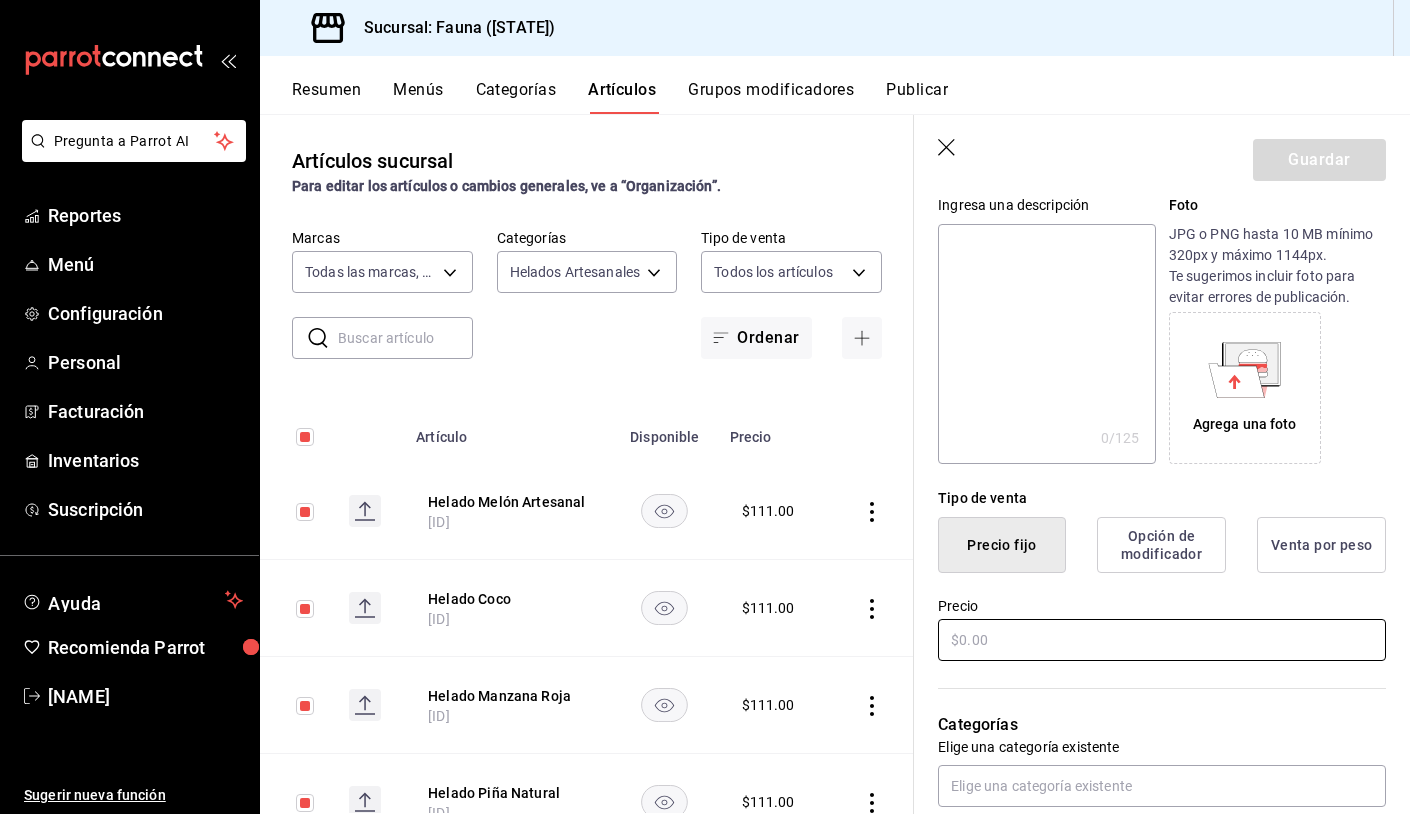 type on "Helado Mamey Artesanal" 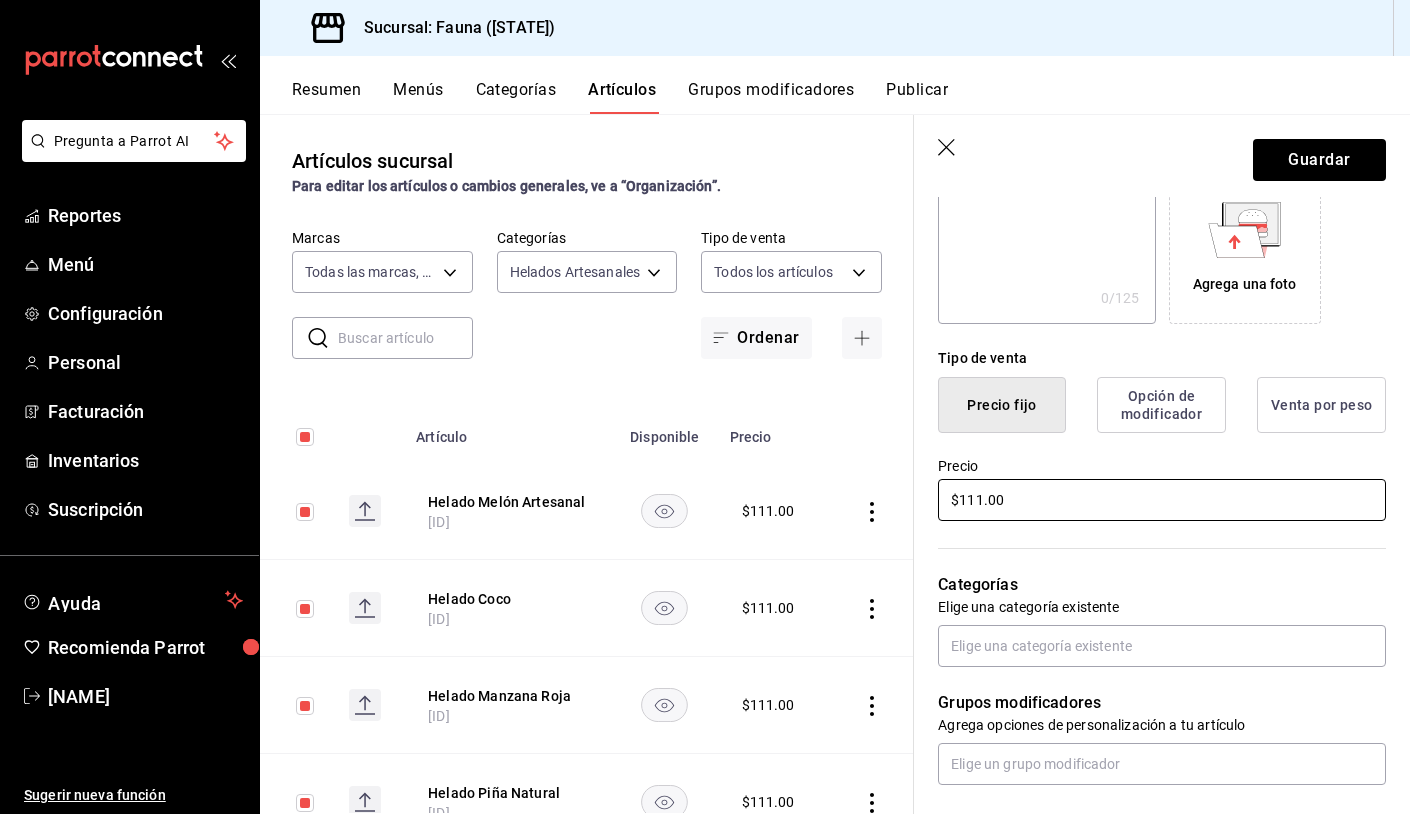 scroll, scrollTop: 354, scrollLeft: 0, axis: vertical 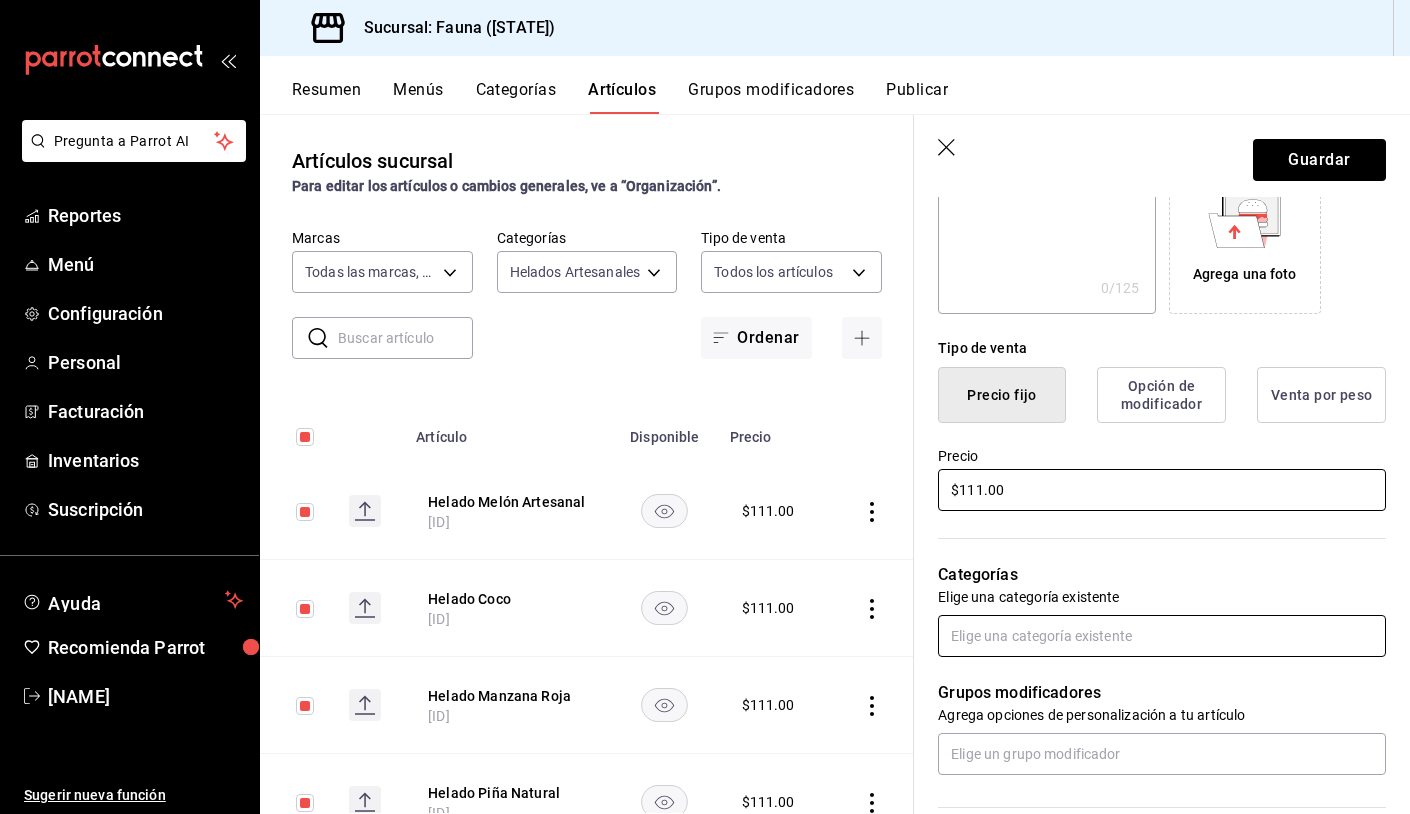 type on "$111.00" 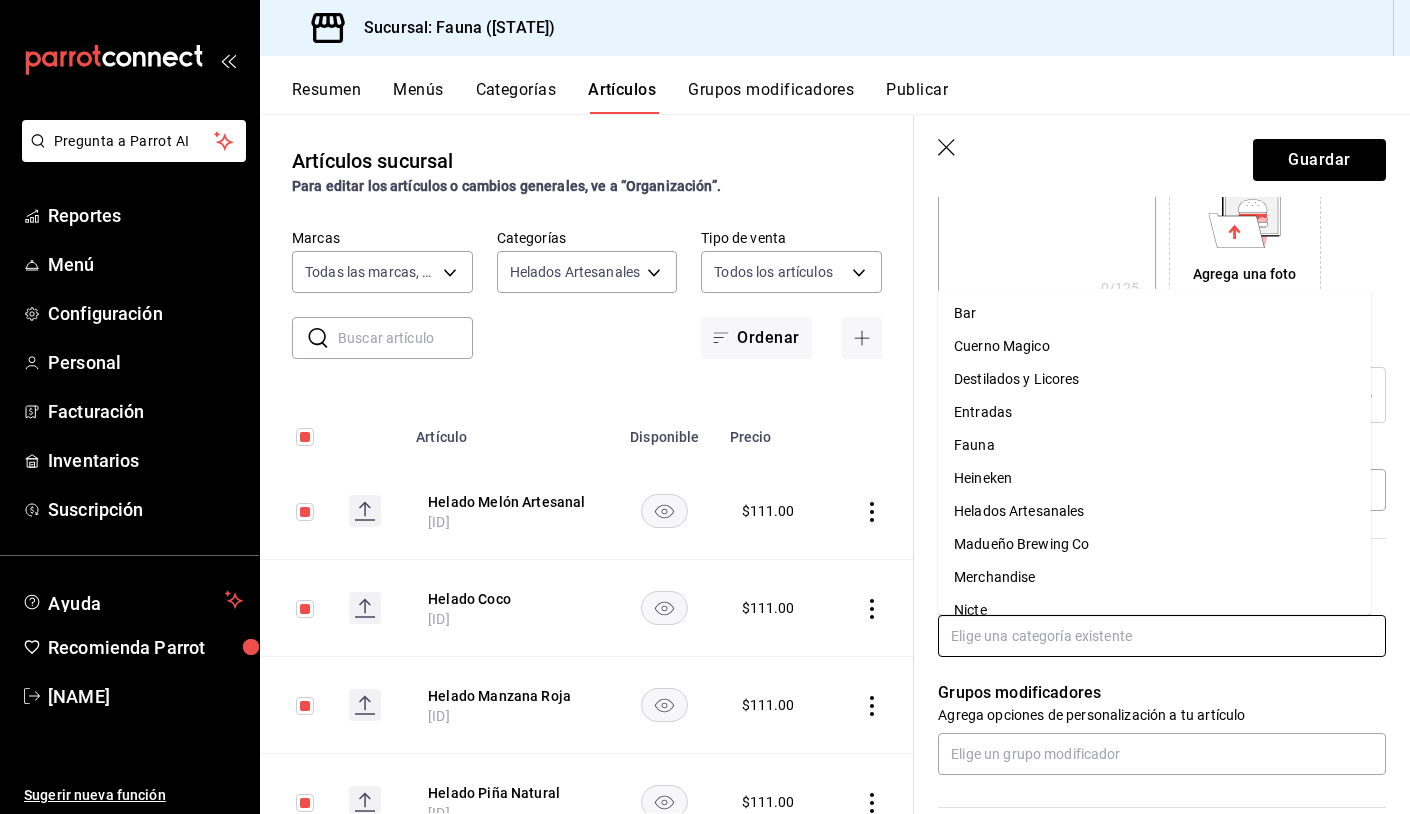 click at bounding box center (1162, 636) 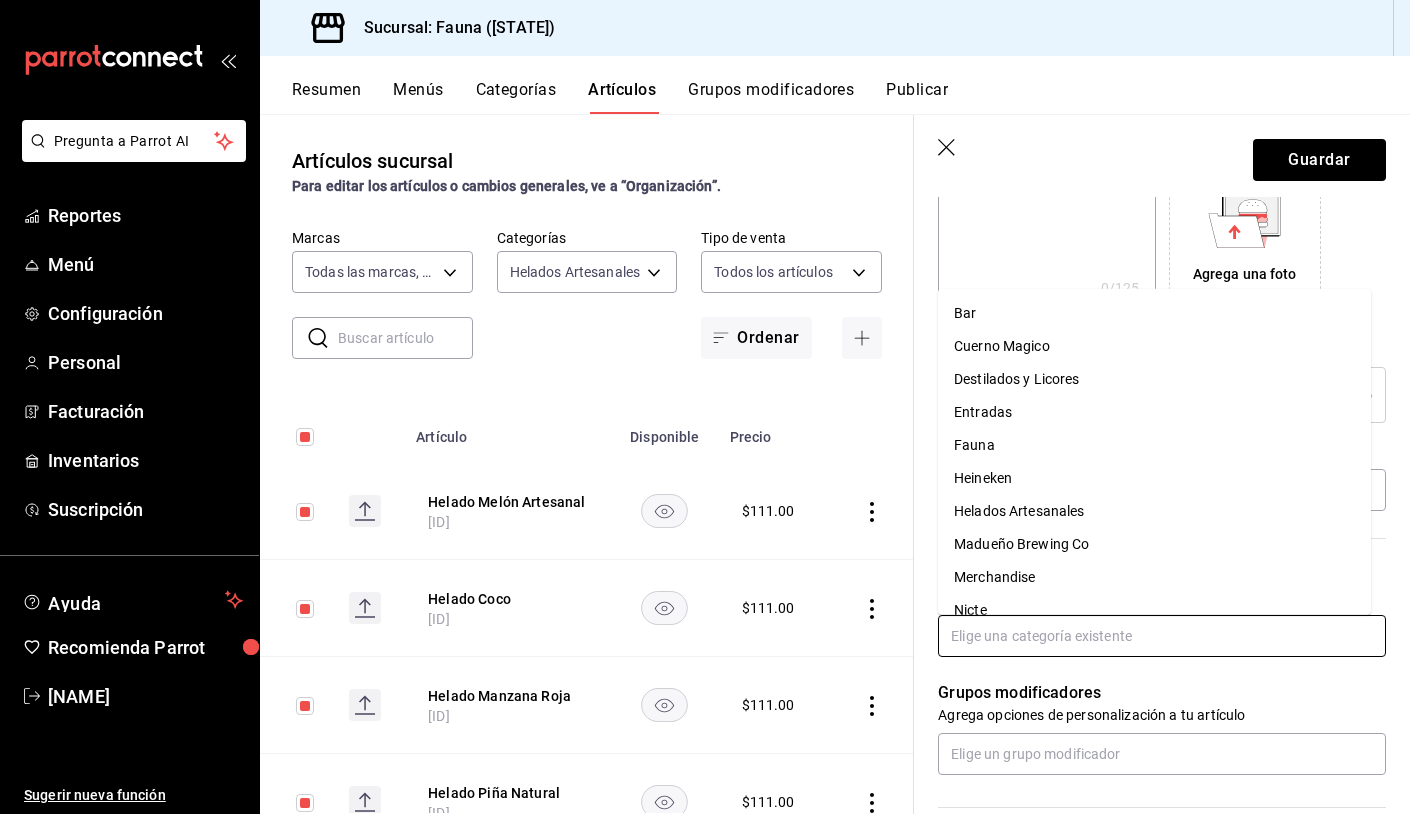 click on "Helados Artesanales" at bounding box center [1154, 511] 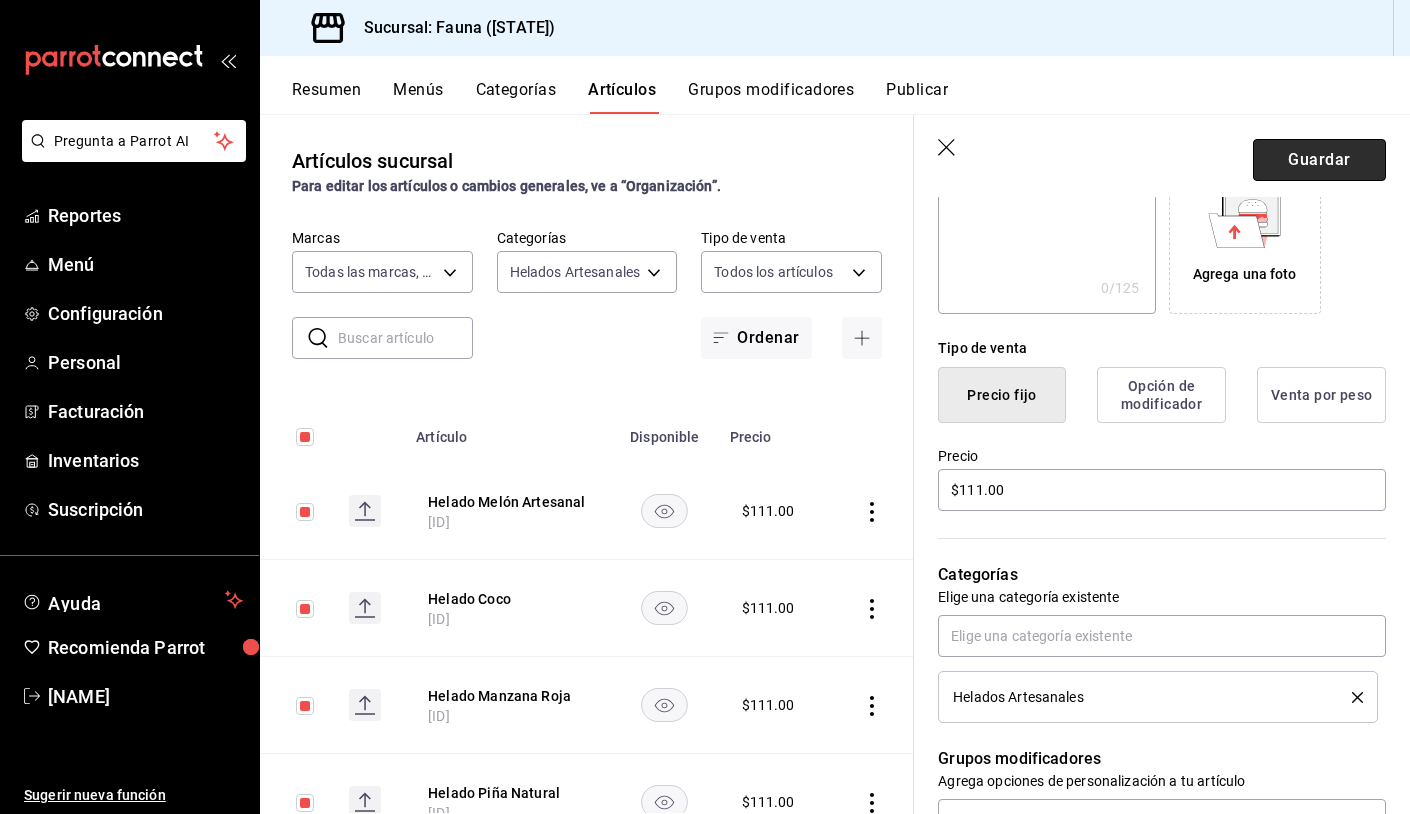 click on "Guardar" at bounding box center [1319, 160] 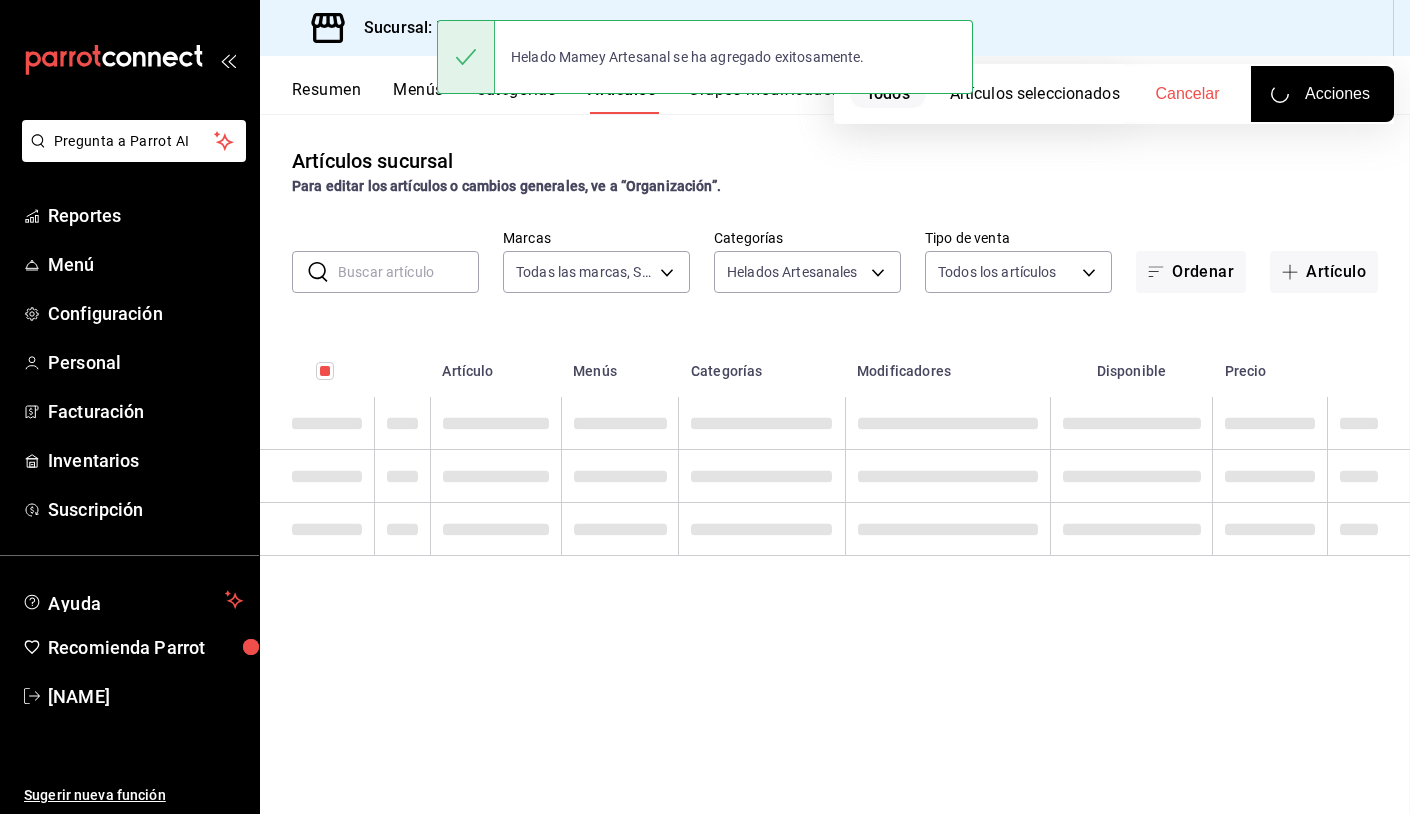 scroll, scrollTop: 0, scrollLeft: 0, axis: both 